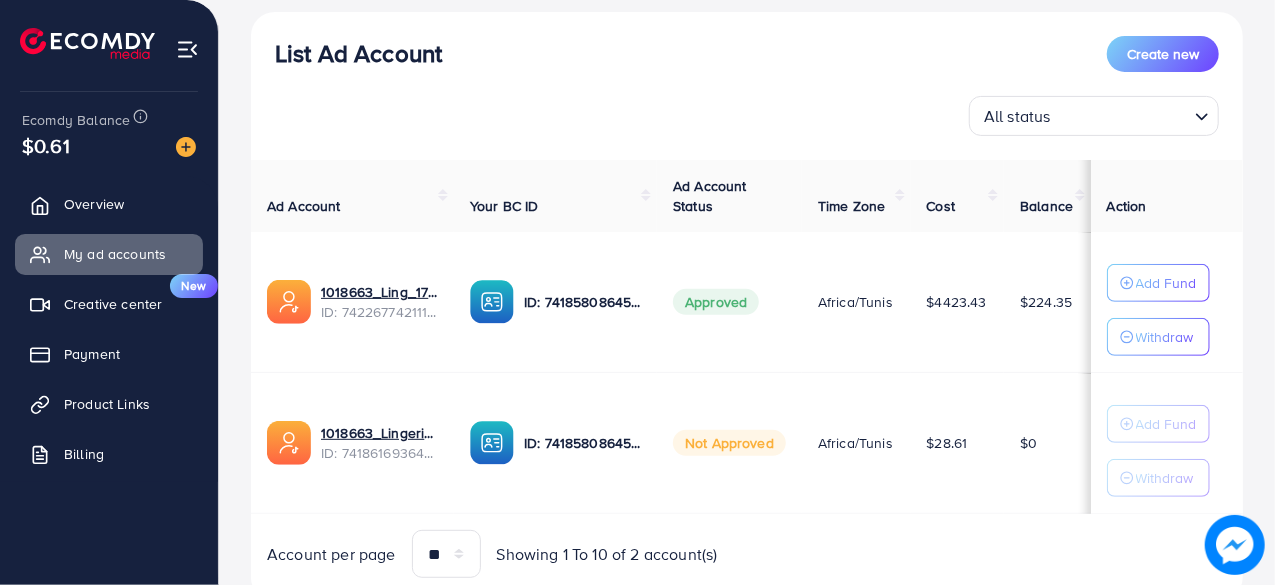 scroll, scrollTop: 197, scrollLeft: 0, axis: vertical 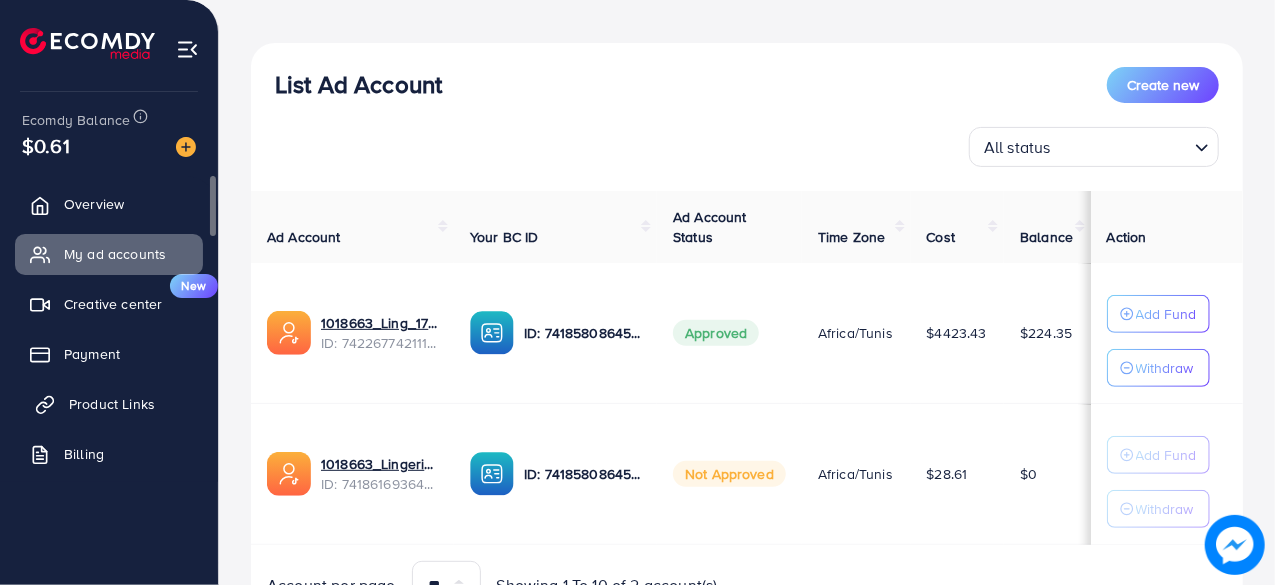 click on "Product Links" at bounding box center (109, 404) 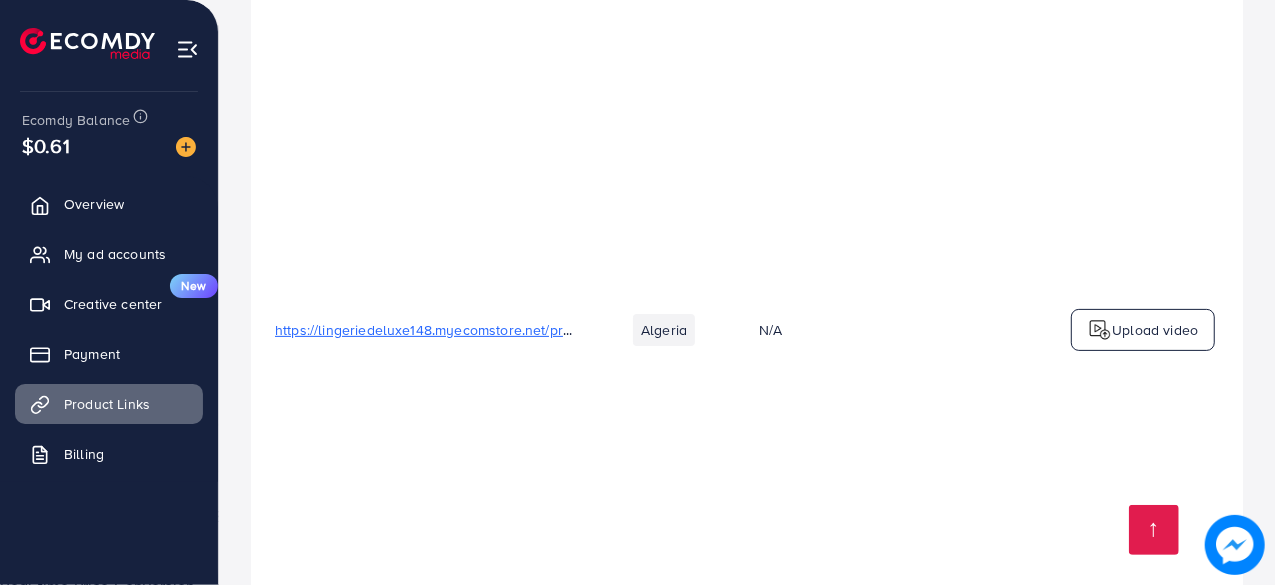 scroll, scrollTop: 400, scrollLeft: 0, axis: vertical 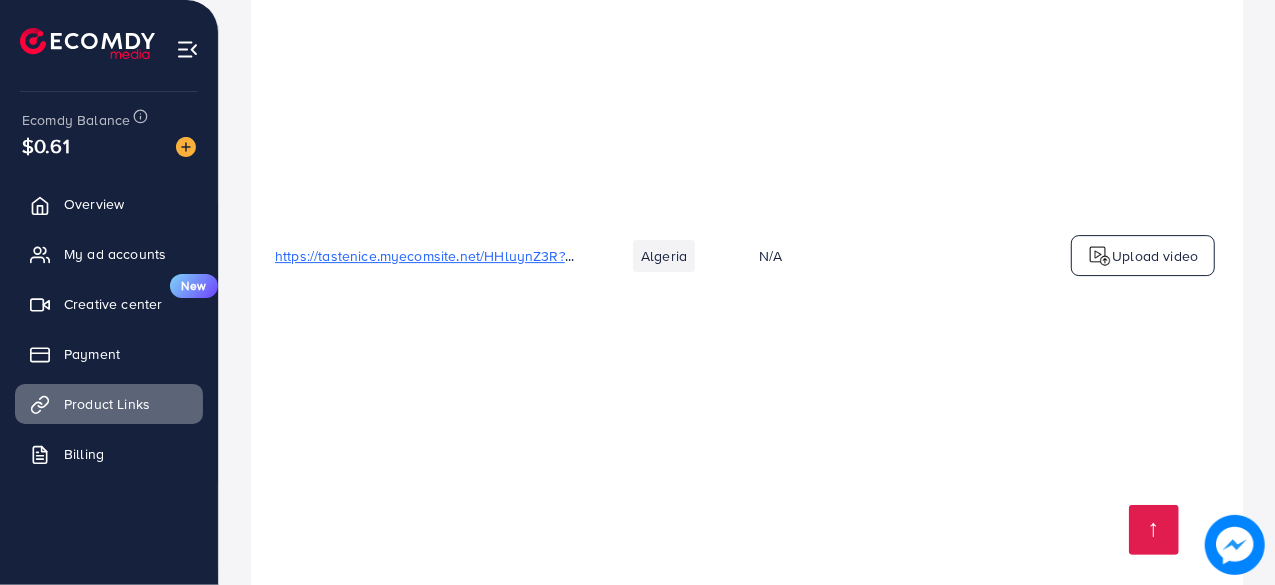 click on "Upload video" at bounding box center (1155, 256) 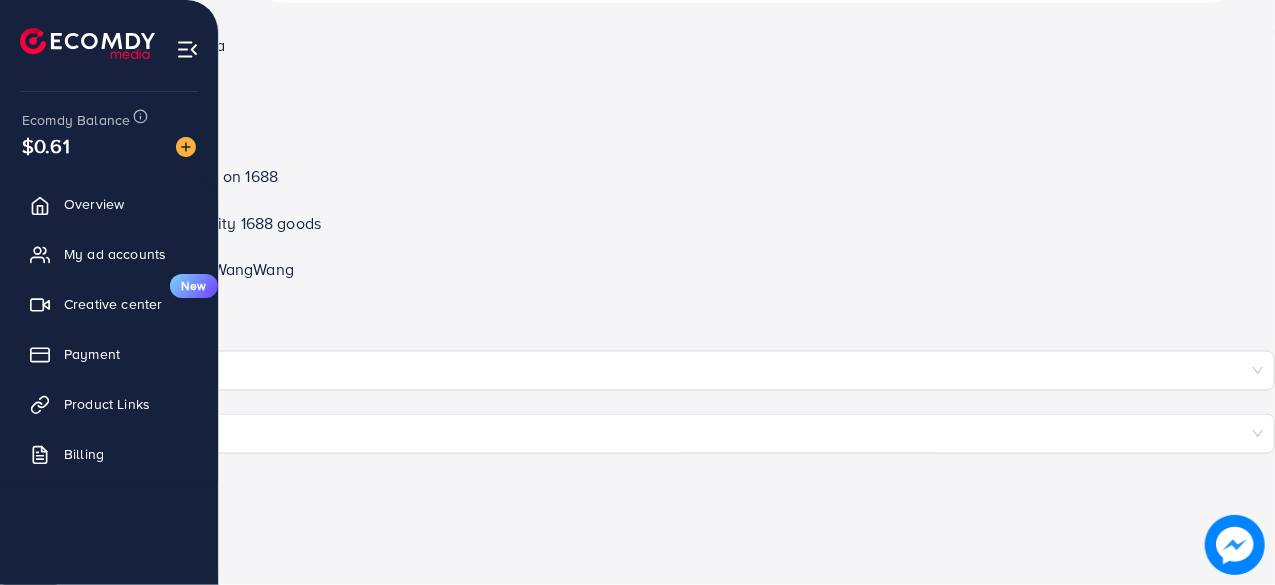 scroll, scrollTop: 716, scrollLeft: 0, axis: vertical 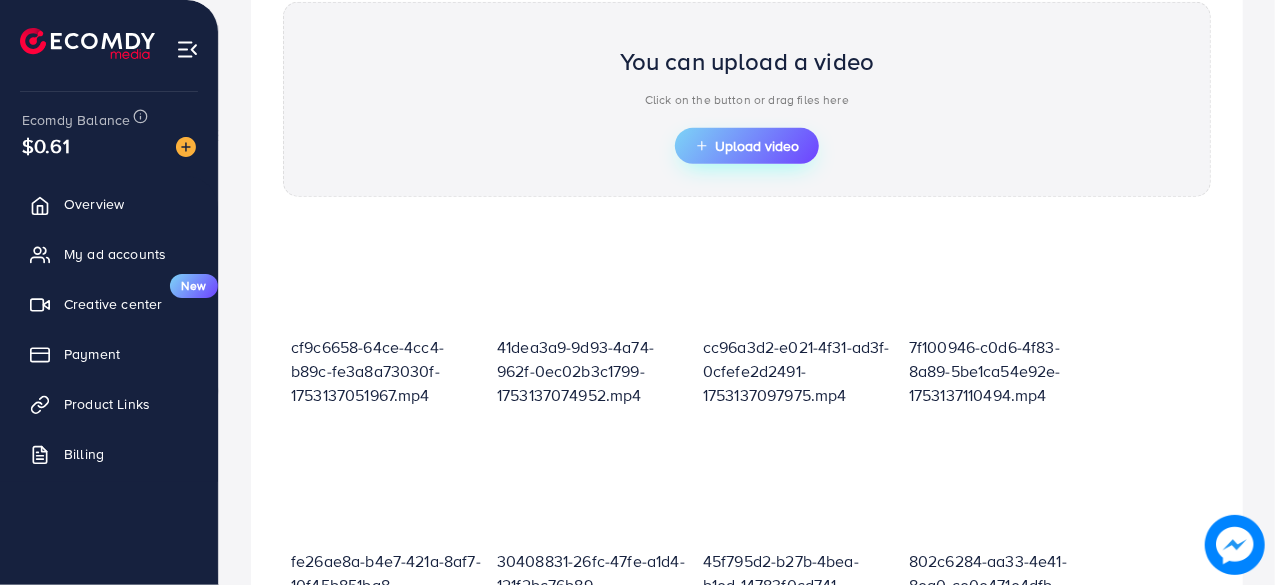 click on "Upload video" at bounding box center [747, 146] 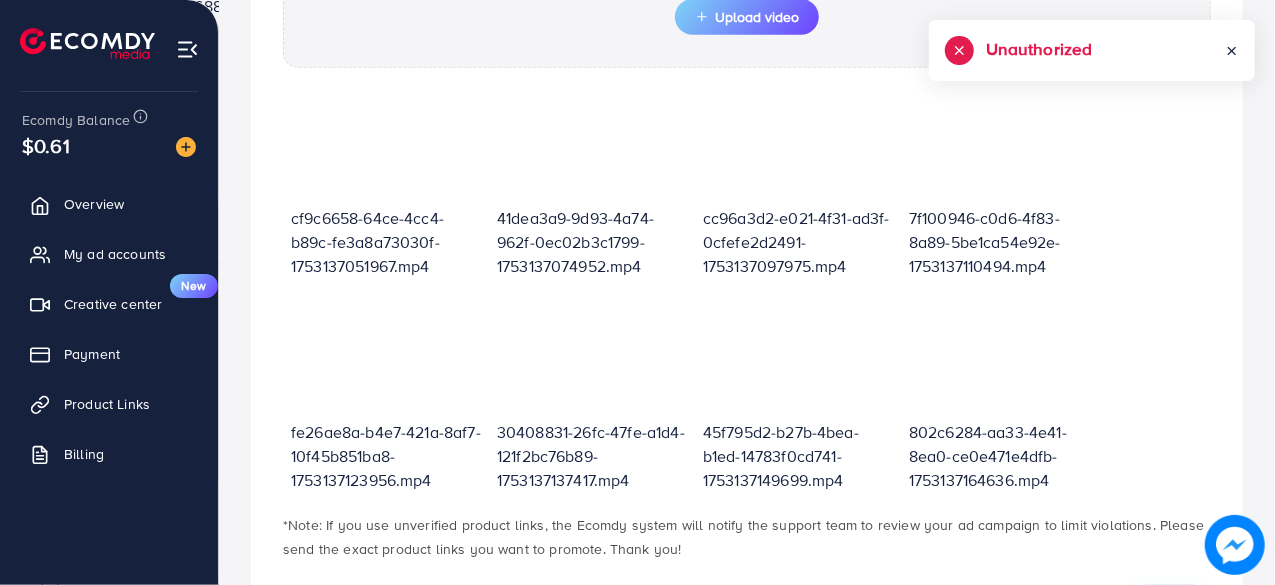 scroll, scrollTop: 941, scrollLeft: 0, axis: vertical 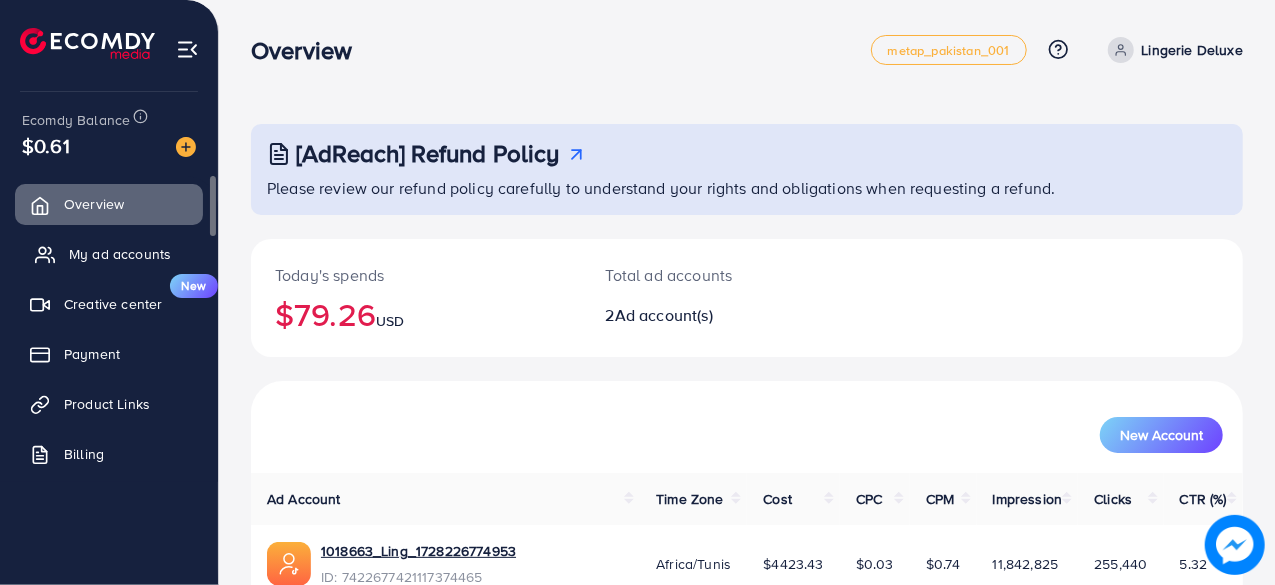 click on "My ad accounts" at bounding box center (109, 254) 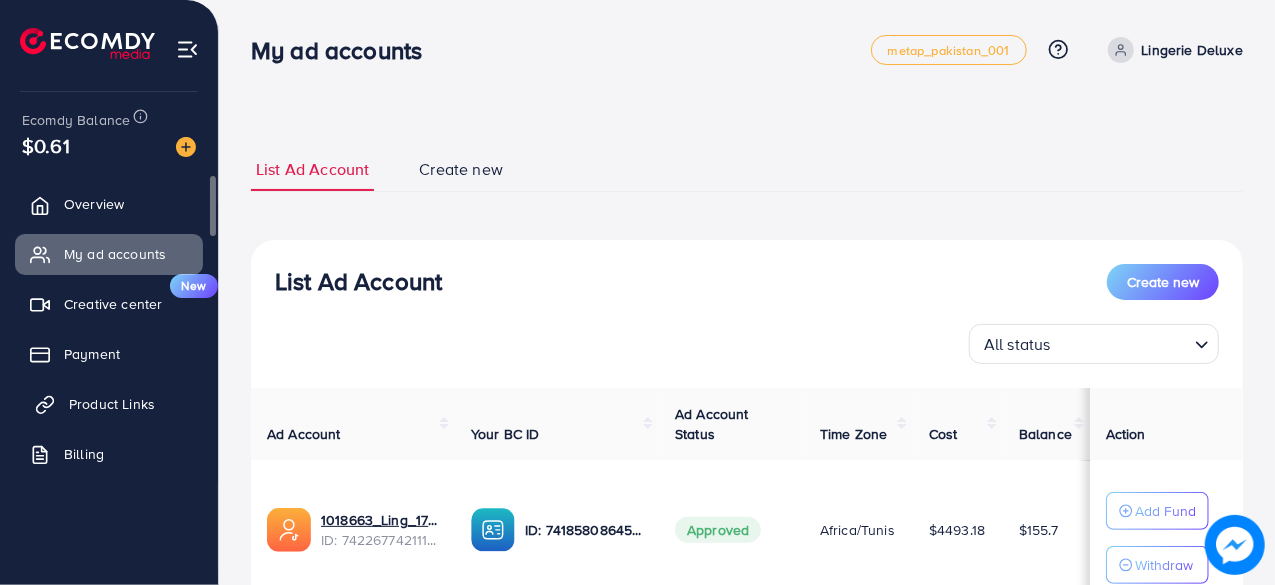 click on "Product Links" at bounding box center [112, 404] 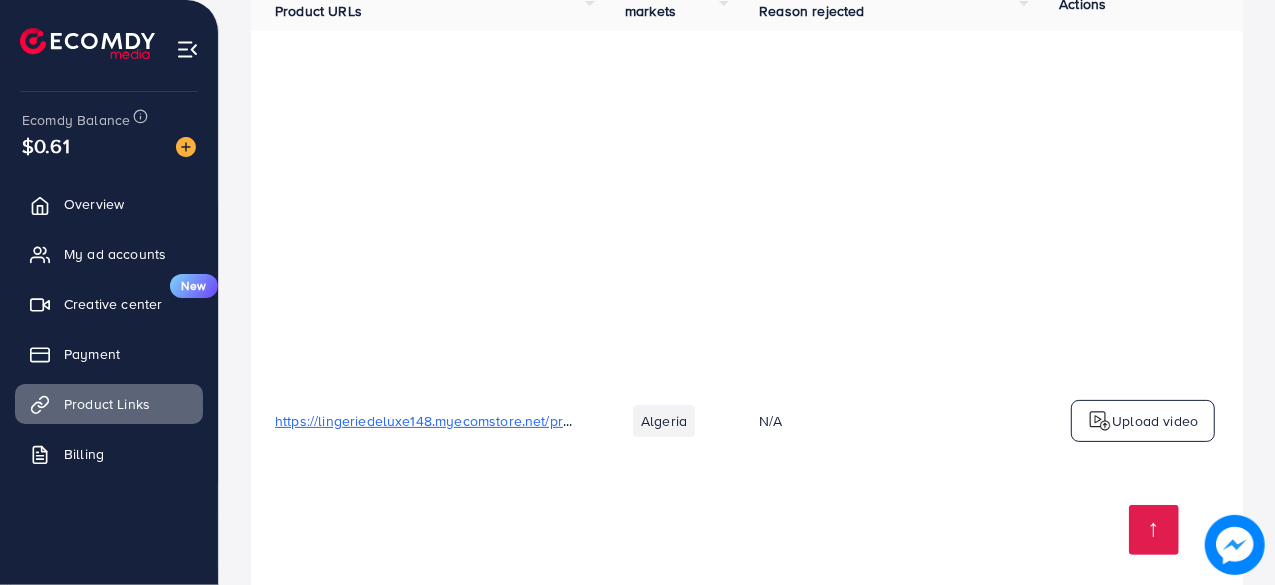 scroll, scrollTop: 900, scrollLeft: 0, axis: vertical 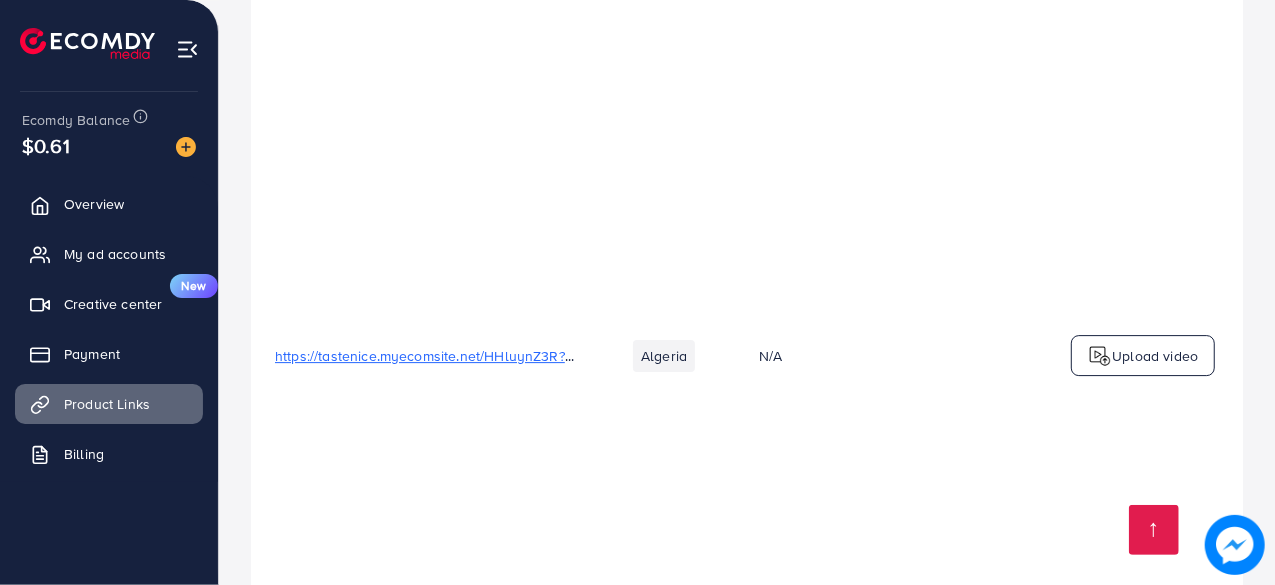 click on "Upload video" at bounding box center (1155, 356) 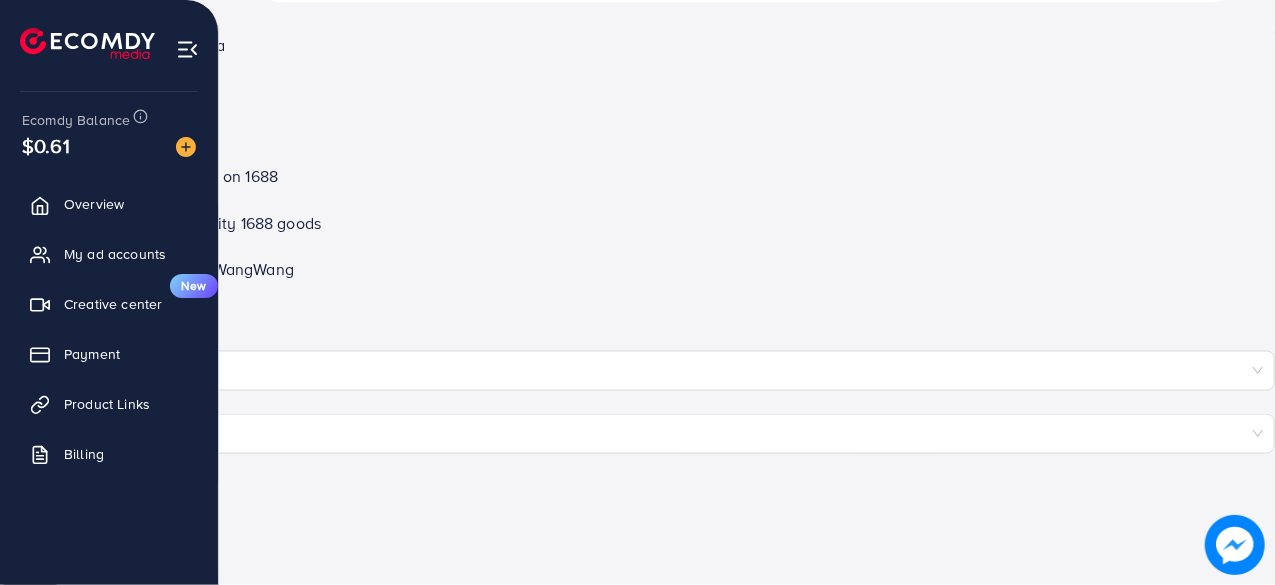 scroll, scrollTop: 716, scrollLeft: 0, axis: vertical 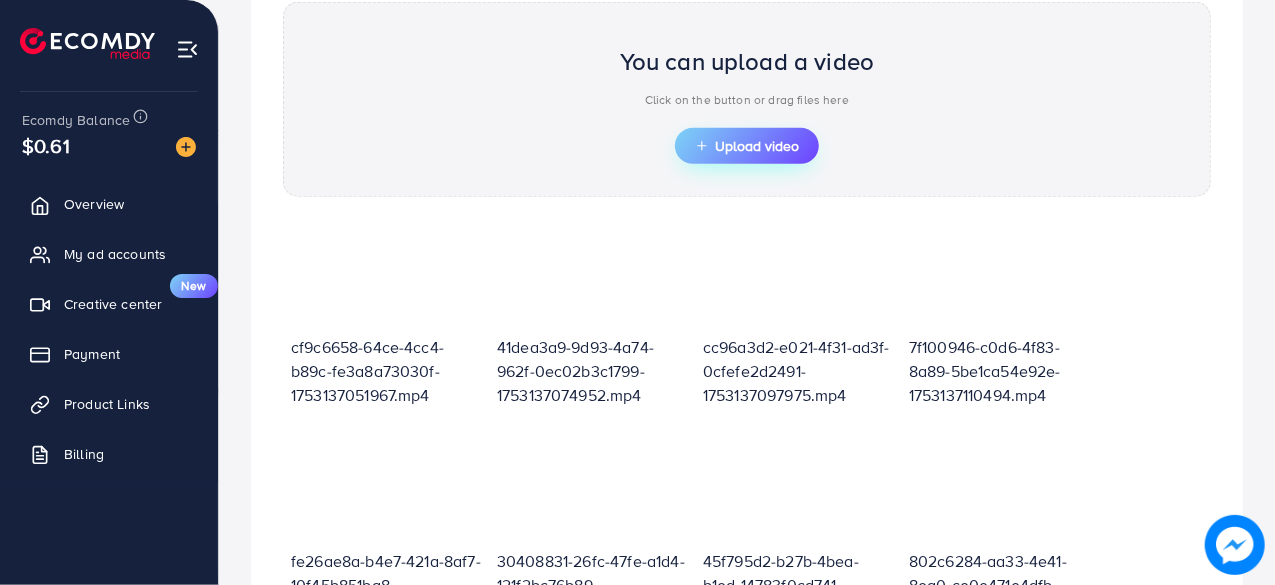 click on "Upload video" at bounding box center (747, 146) 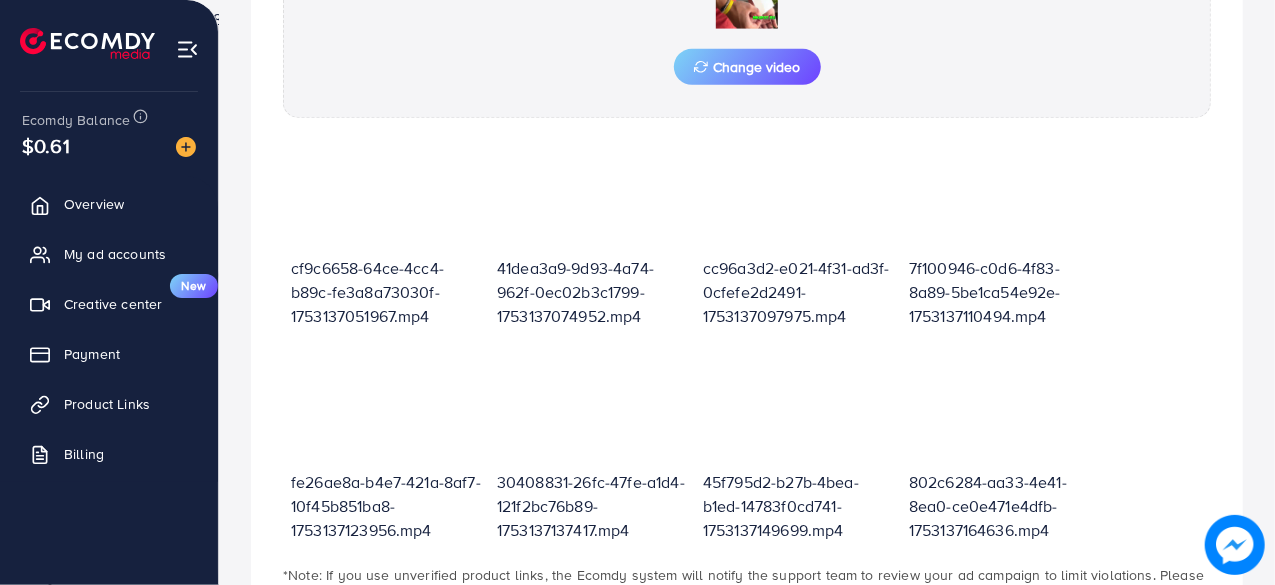 scroll, scrollTop: 968, scrollLeft: 0, axis: vertical 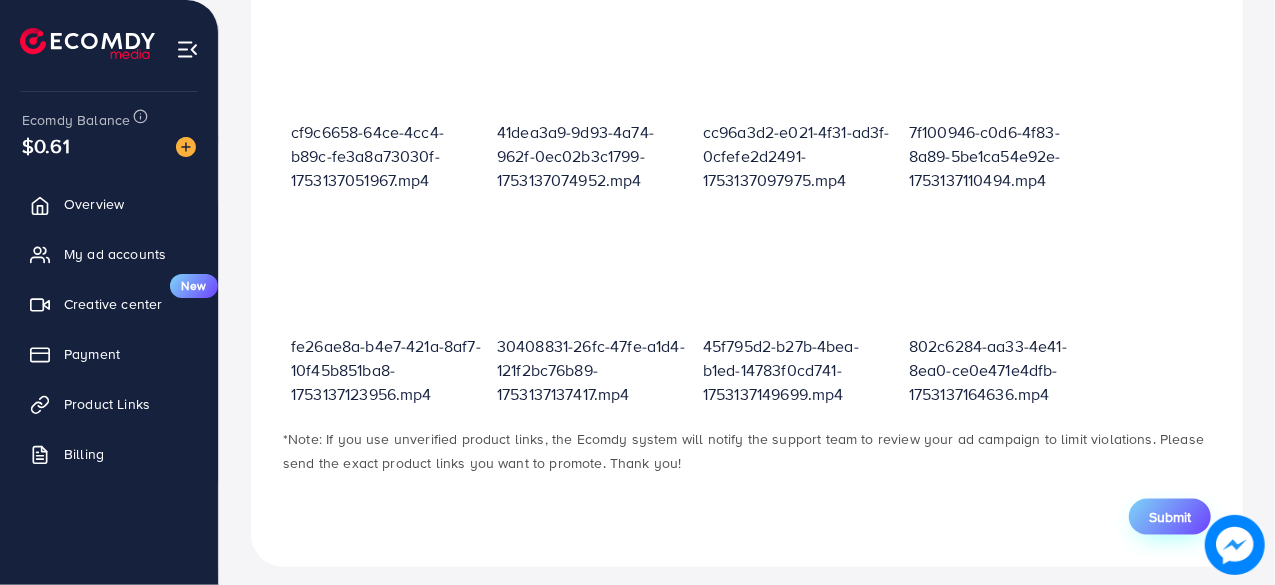 click on "Submit" at bounding box center [1170, 517] 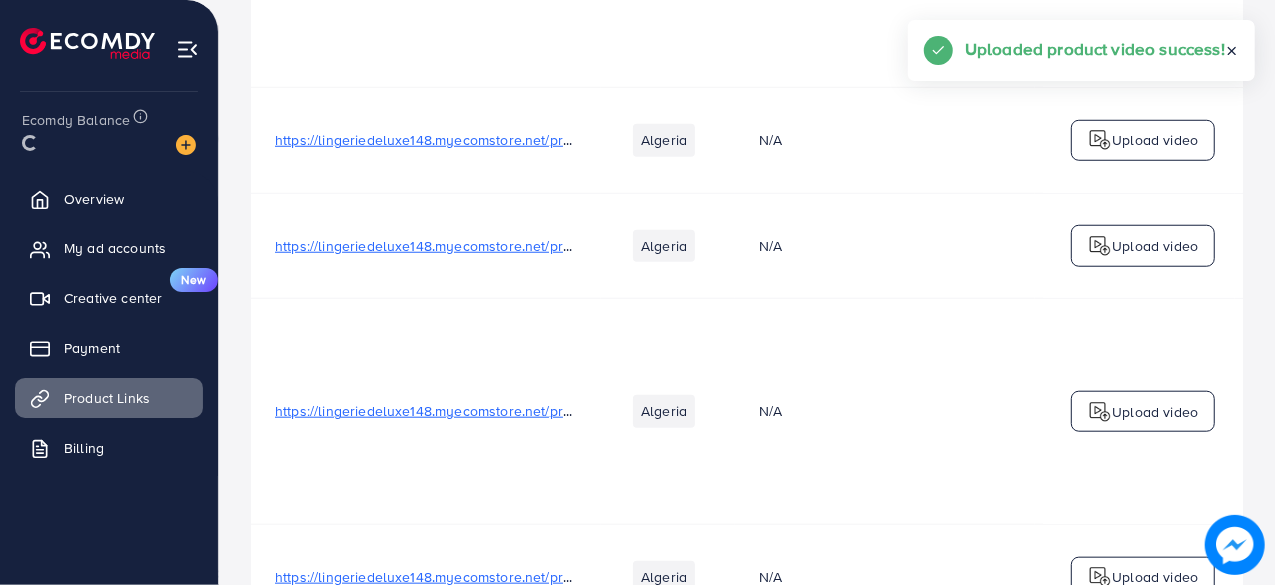 scroll, scrollTop: 0, scrollLeft: 0, axis: both 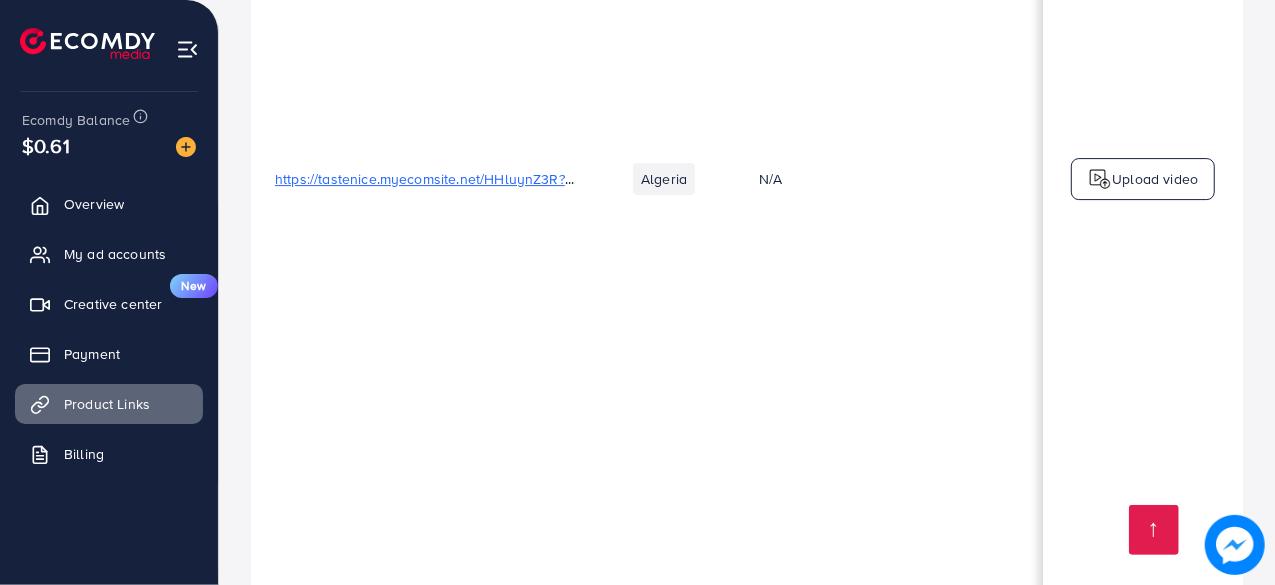 click on "Upload video" at bounding box center [1155, 179] 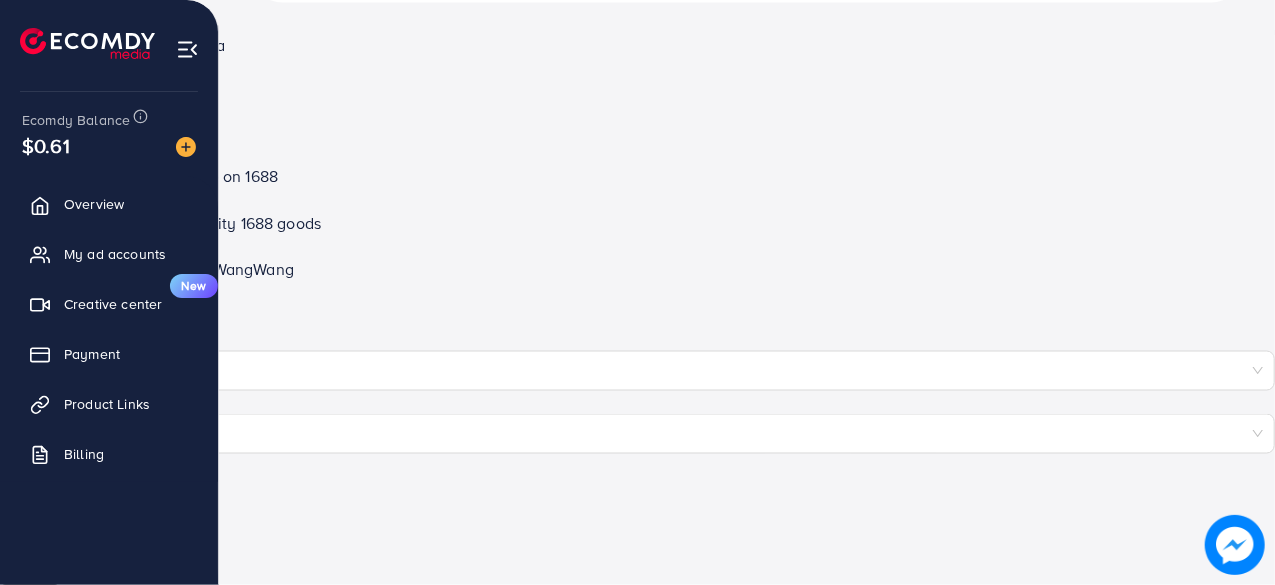 scroll, scrollTop: 716, scrollLeft: 0, axis: vertical 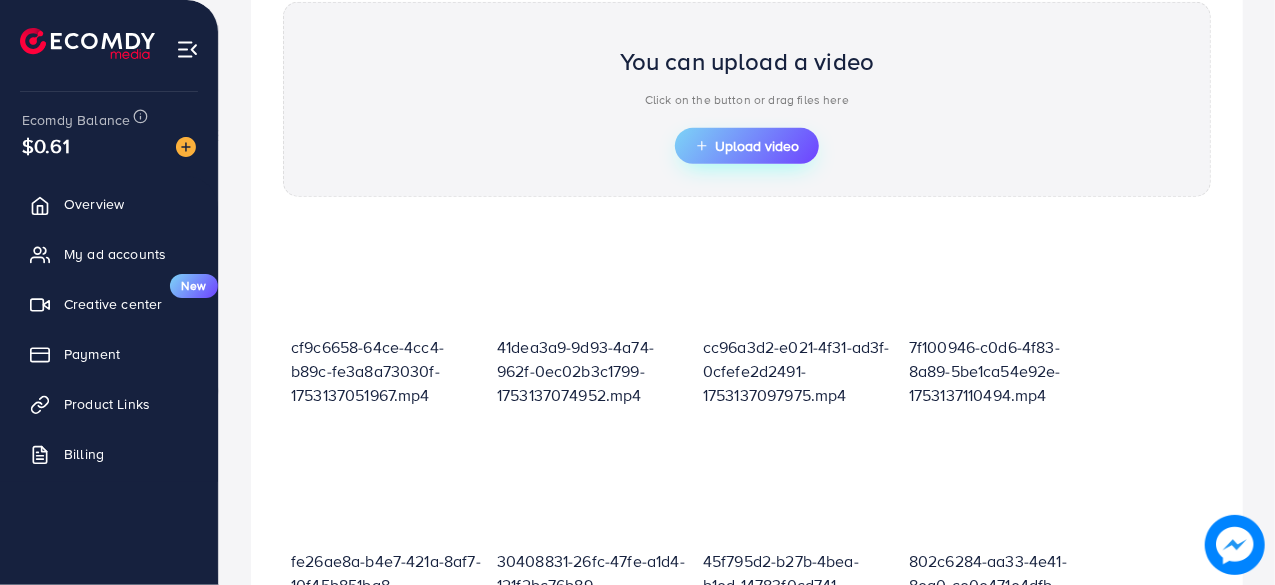 click on "Upload video" at bounding box center (747, 146) 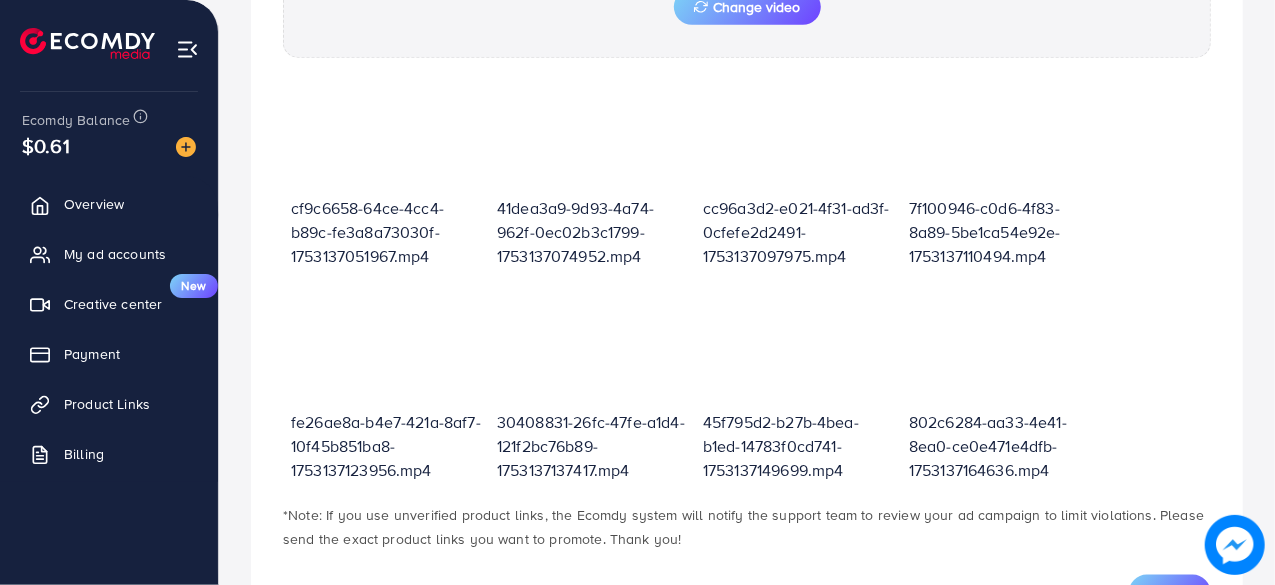 scroll, scrollTop: 978, scrollLeft: 0, axis: vertical 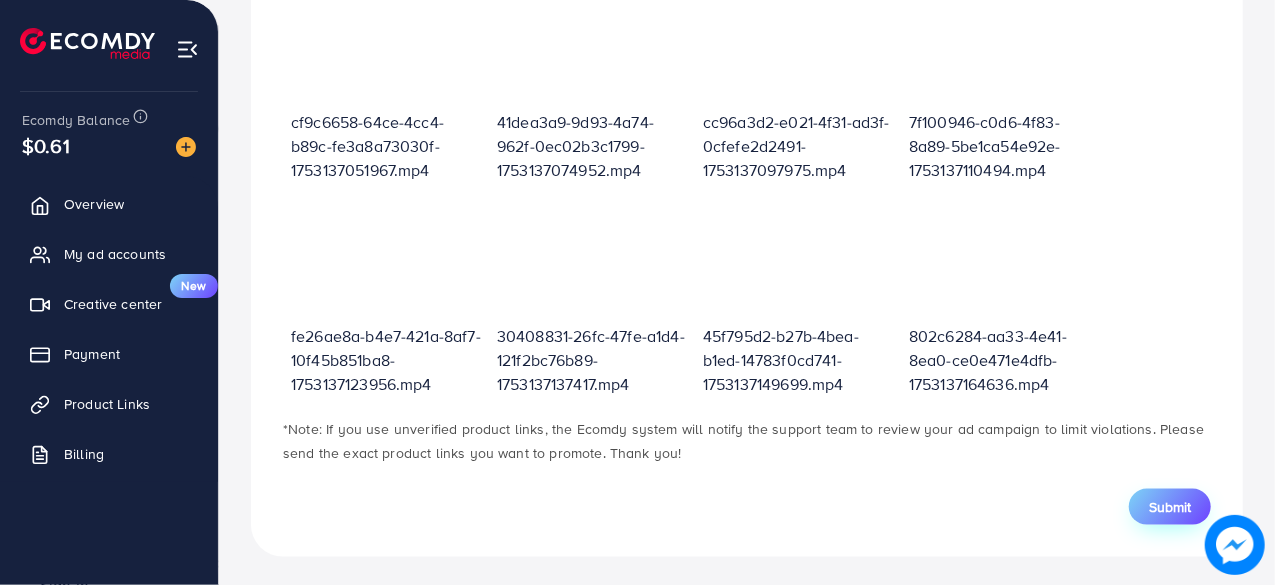 click on "Submit" at bounding box center (1170, 507) 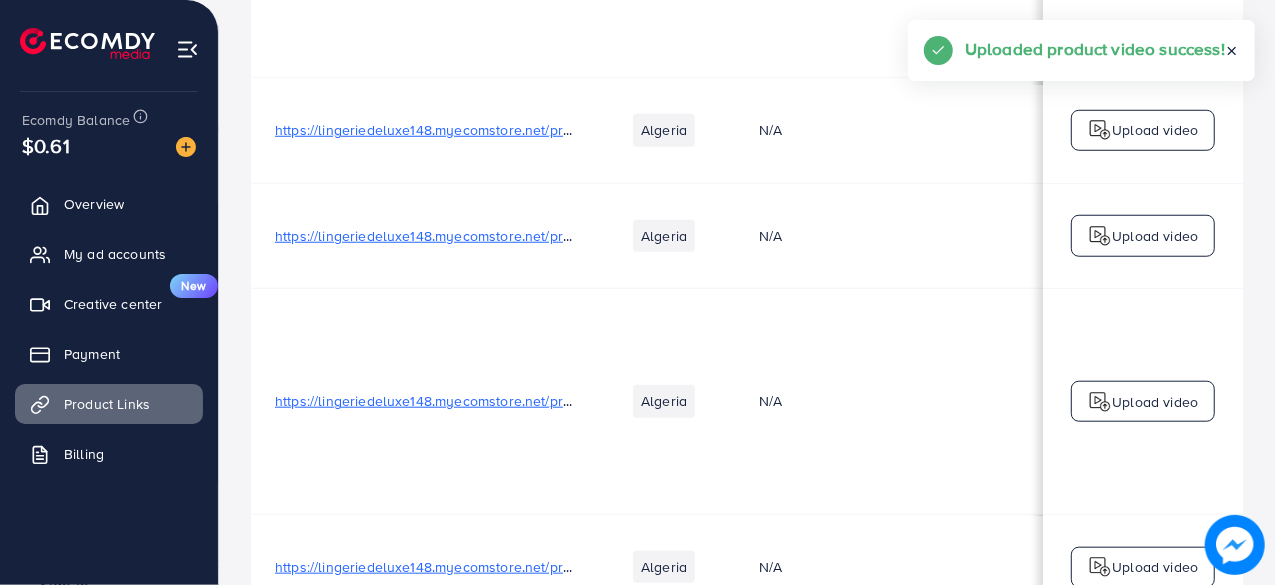 scroll, scrollTop: 0, scrollLeft: 0, axis: both 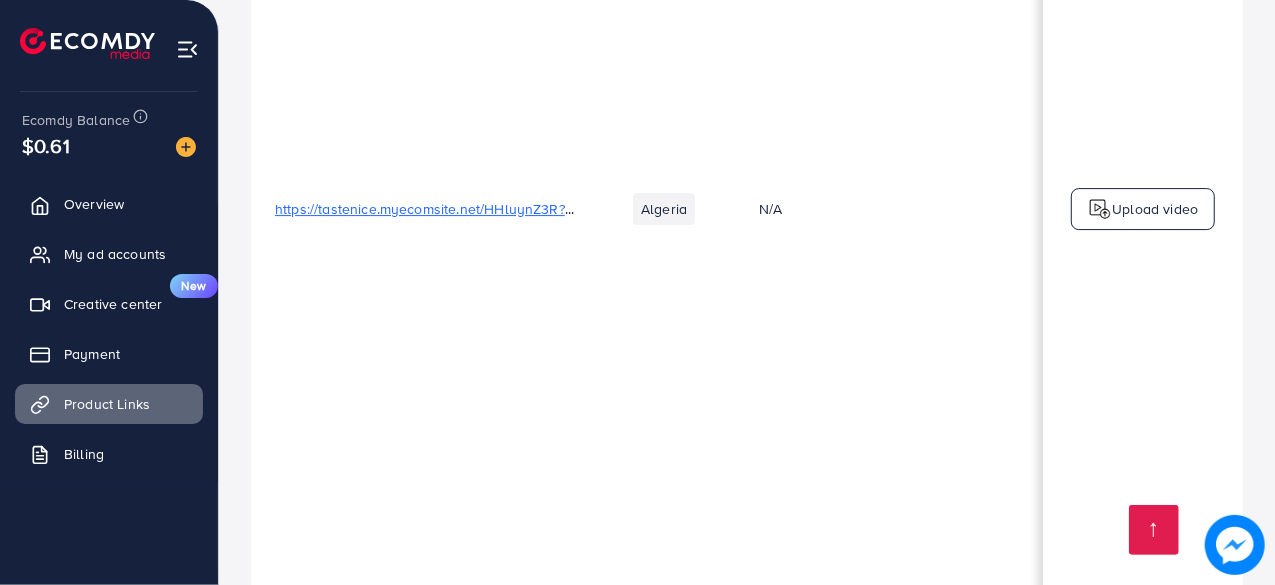 click on "Upload video" at bounding box center (1155, 209) 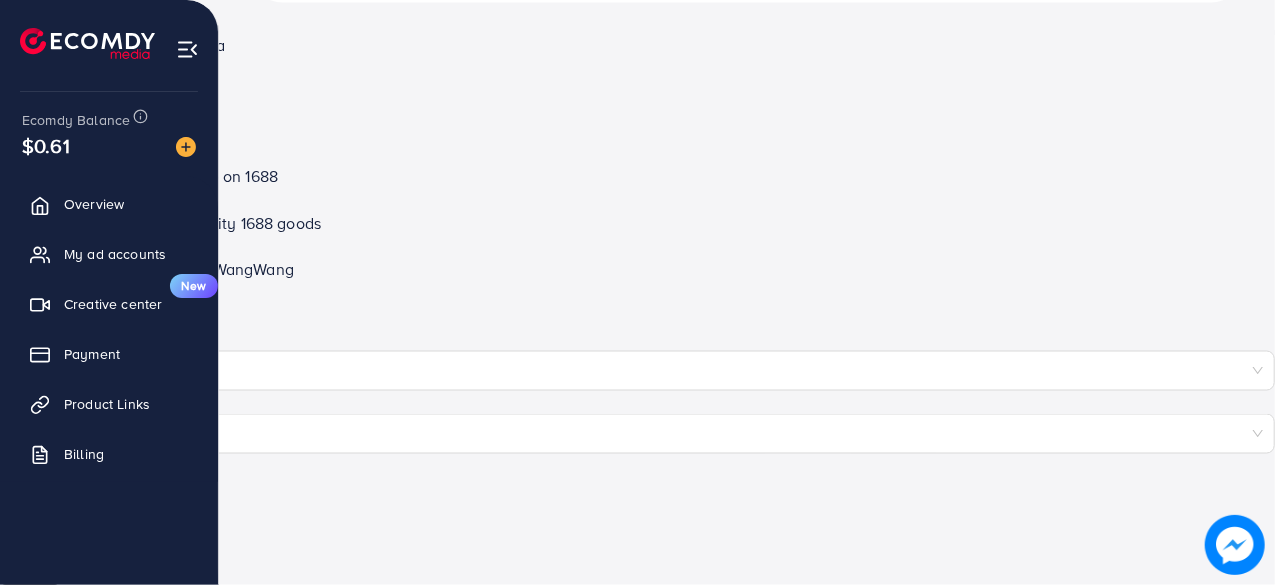 scroll, scrollTop: 716, scrollLeft: 0, axis: vertical 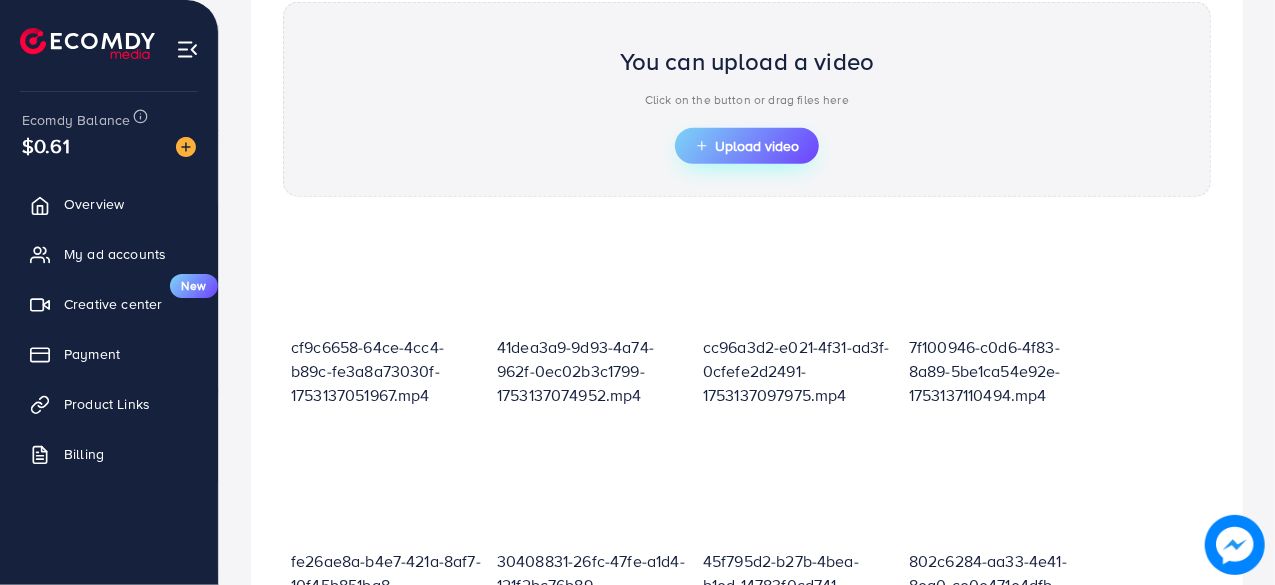 click on "Upload video" at bounding box center [747, 146] 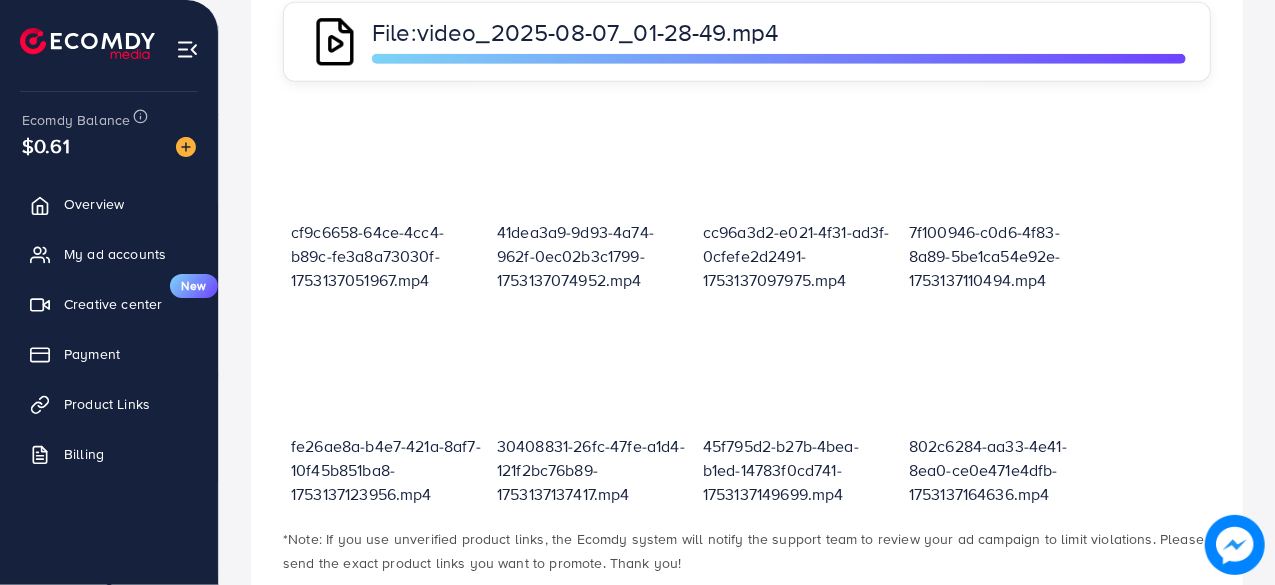scroll, scrollTop: 716, scrollLeft: 0, axis: vertical 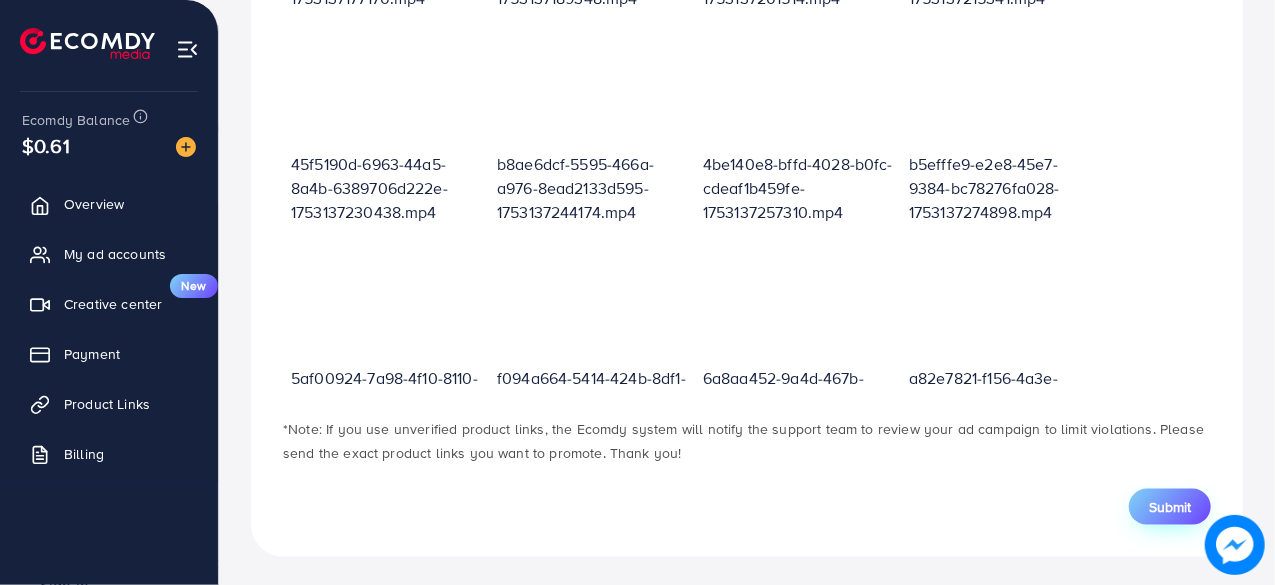 click on "Submit" at bounding box center [1170, 507] 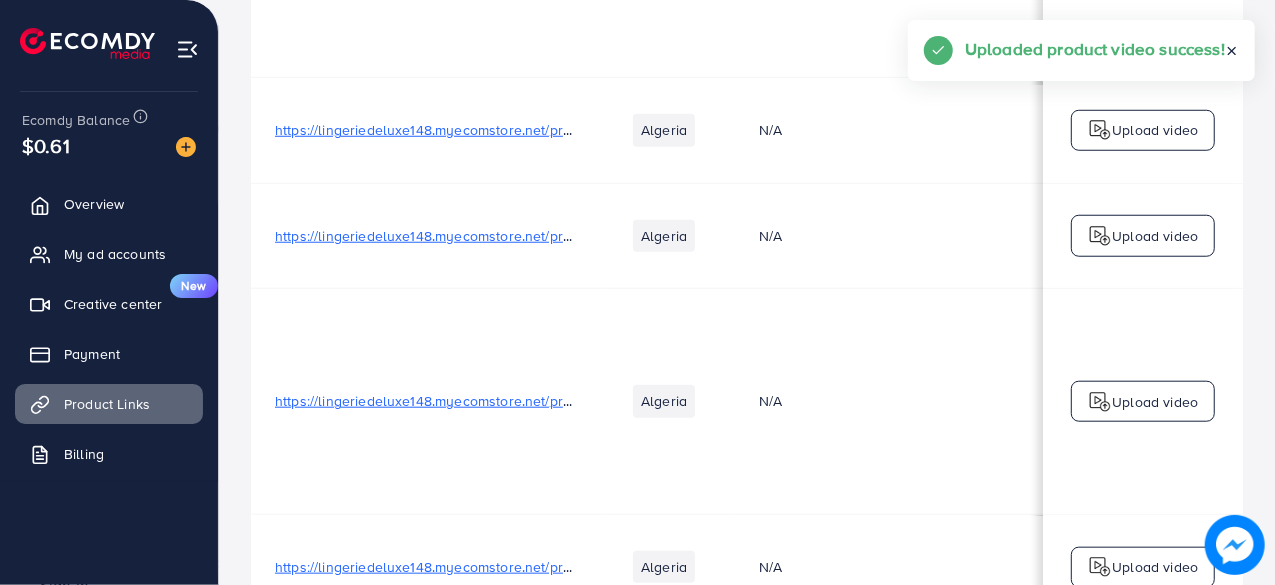 scroll, scrollTop: 0, scrollLeft: 0, axis: both 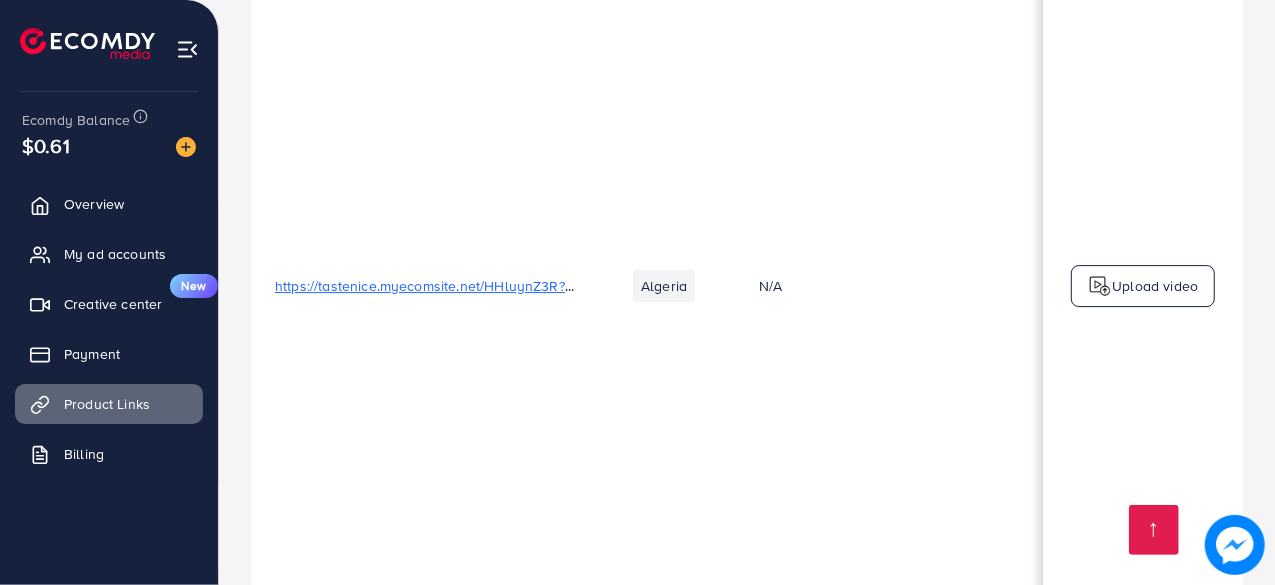 click at bounding box center (1100, 286) 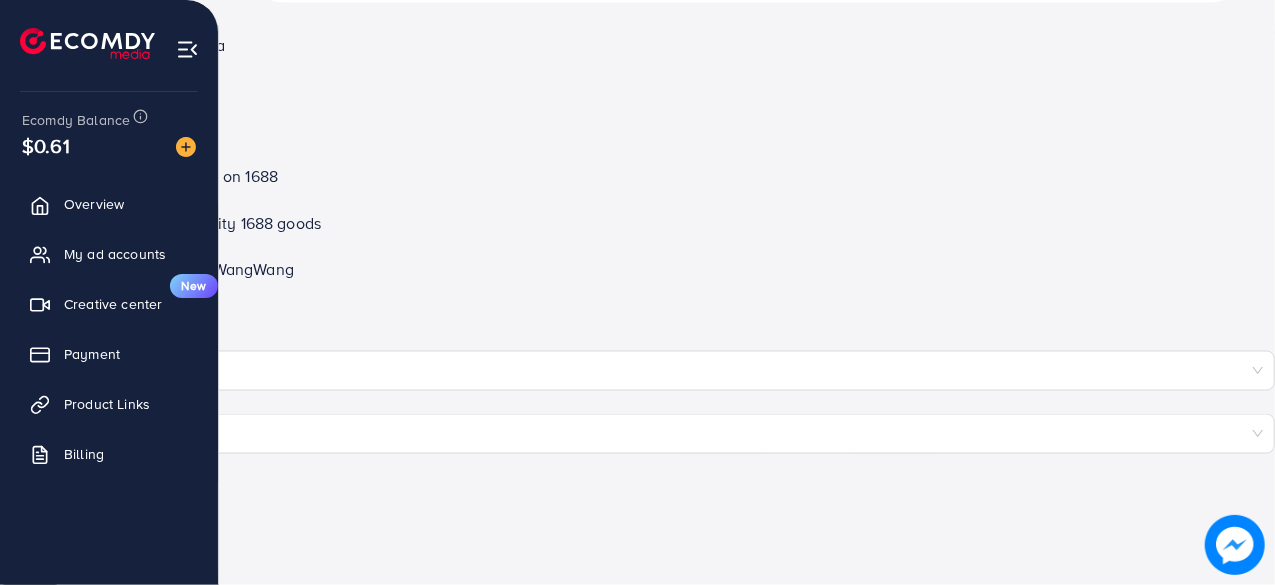 scroll, scrollTop: 716, scrollLeft: 0, axis: vertical 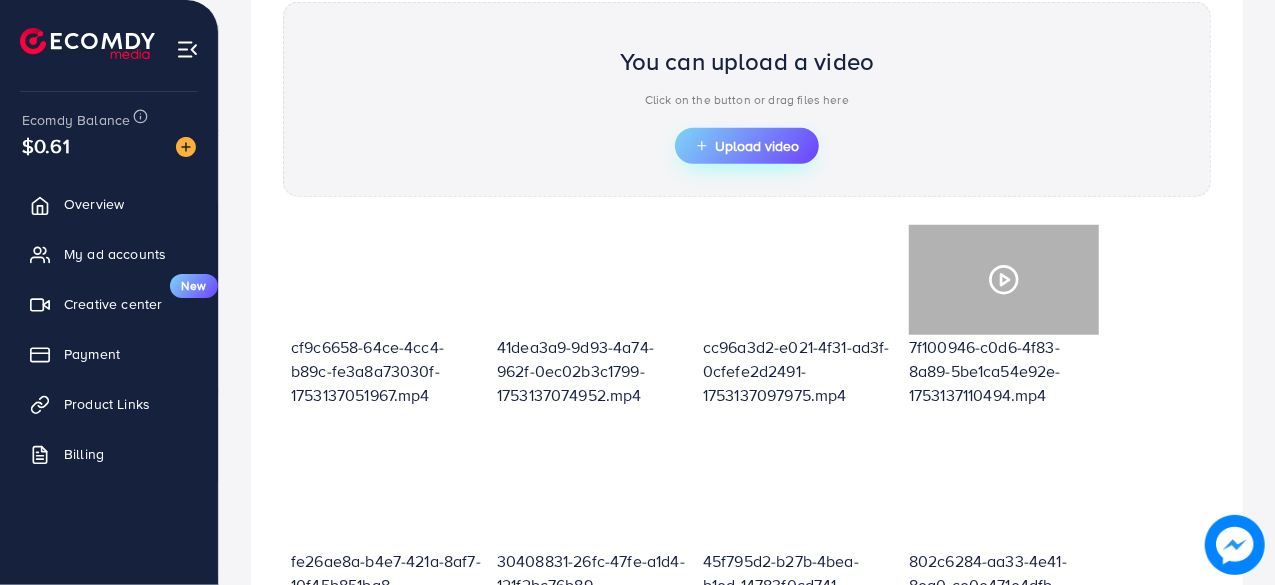 click on "Upload video" at bounding box center [747, 146] 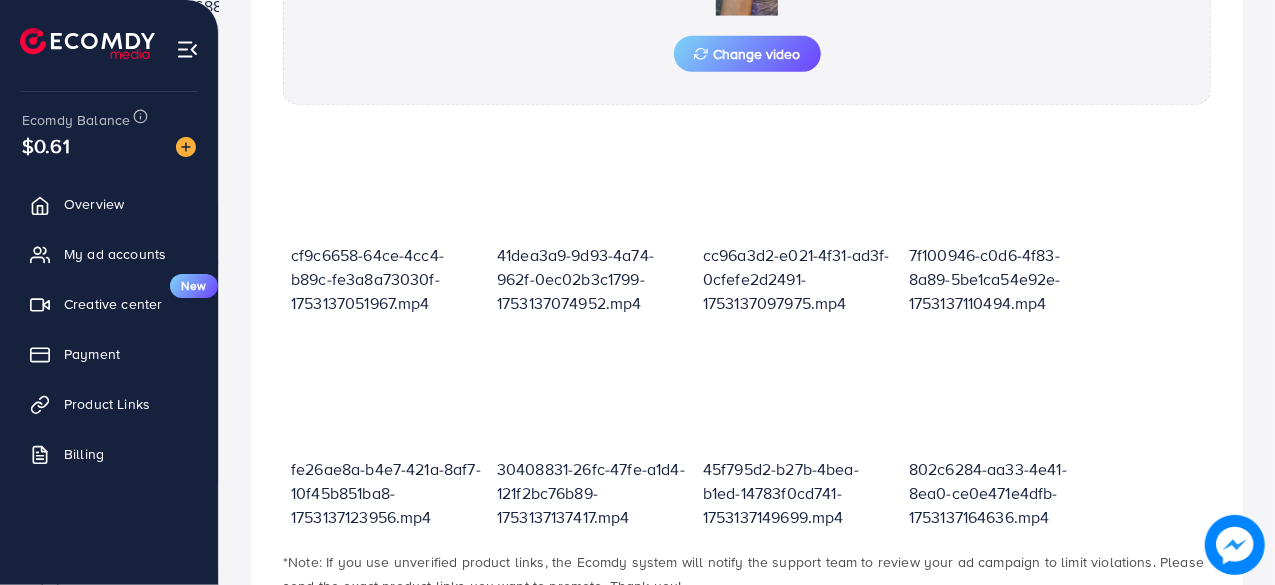scroll, scrollTop: 978, scrollLeft: 0, axis: vertical 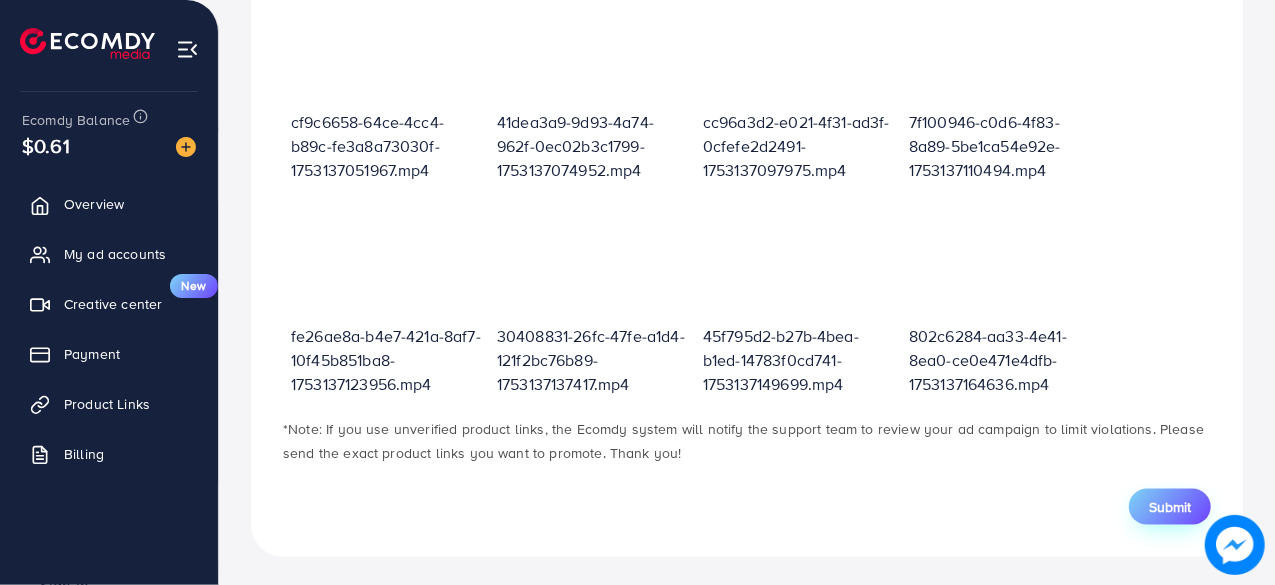 click on "Submit" at bounding box center [1170, 507] 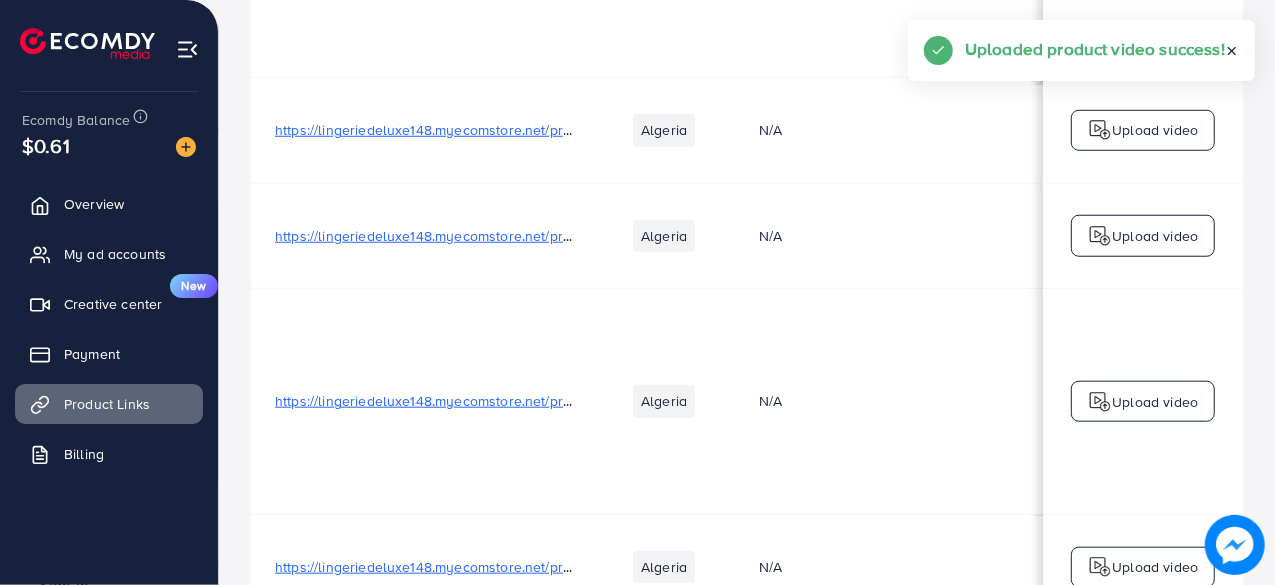 scroll, scrollTop: 0, scrollLeft: 0, axis: both 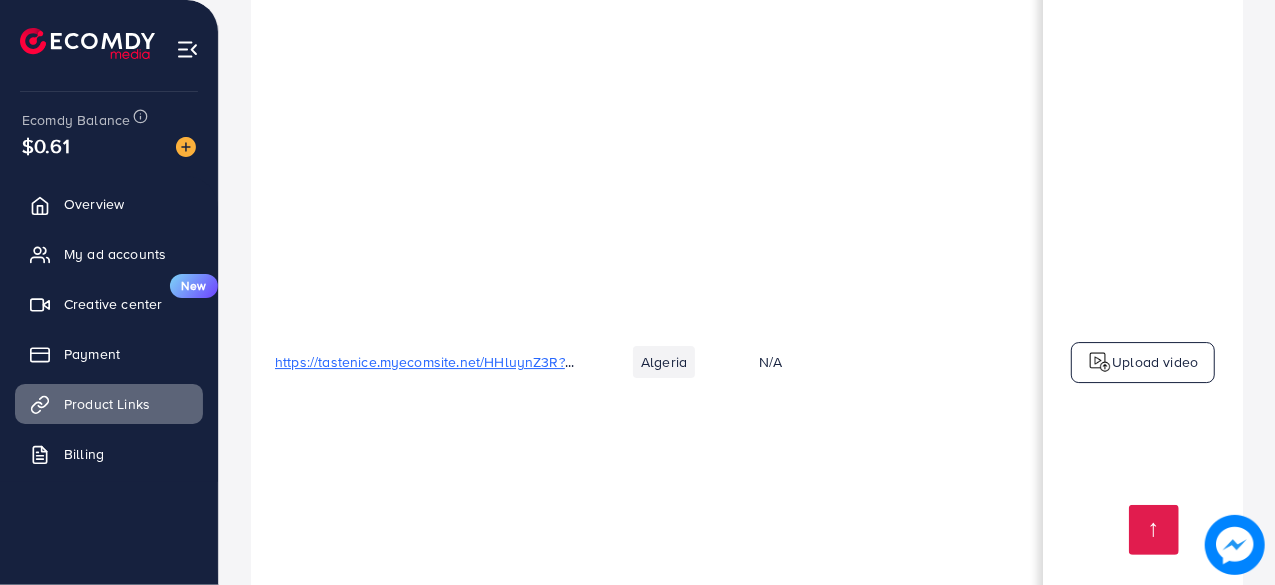 click on "Upload video" at bounding box center (1155, 362) 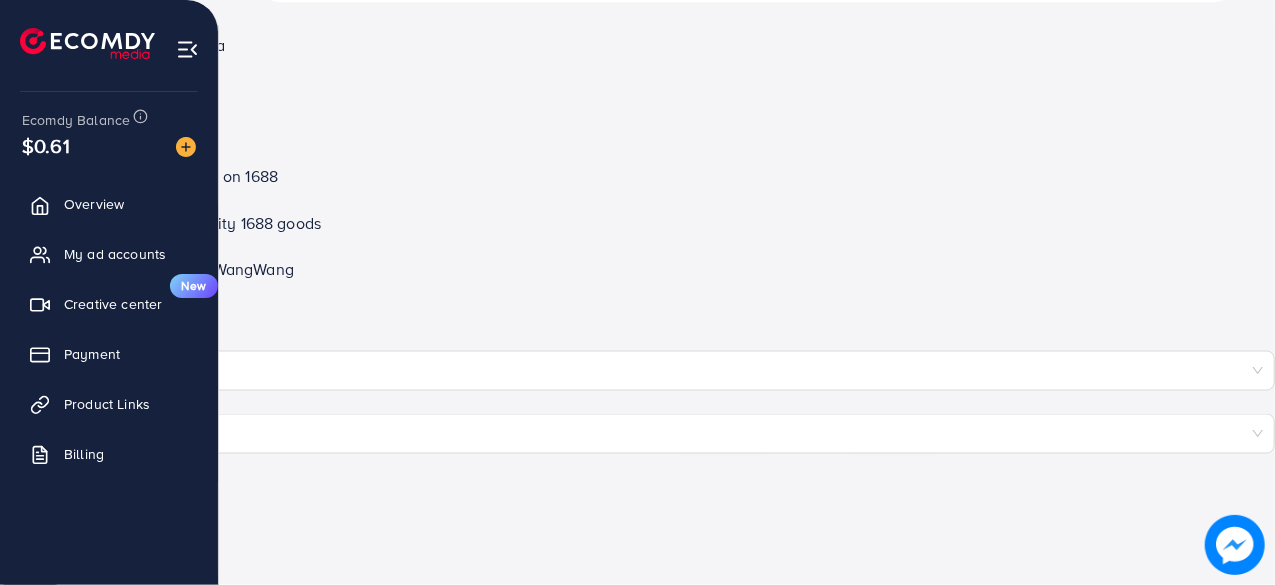 scroll, scrollTop: 716, scrollLeft: 0, axis: vertical 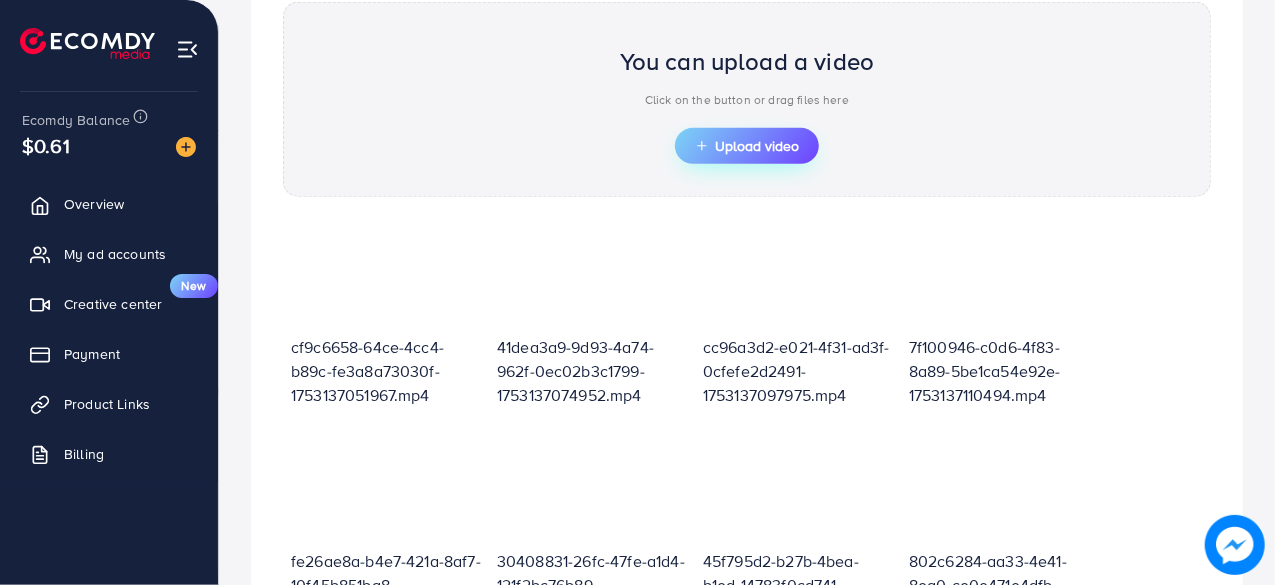 click on "Upload video" at bounding box center [747, 146] 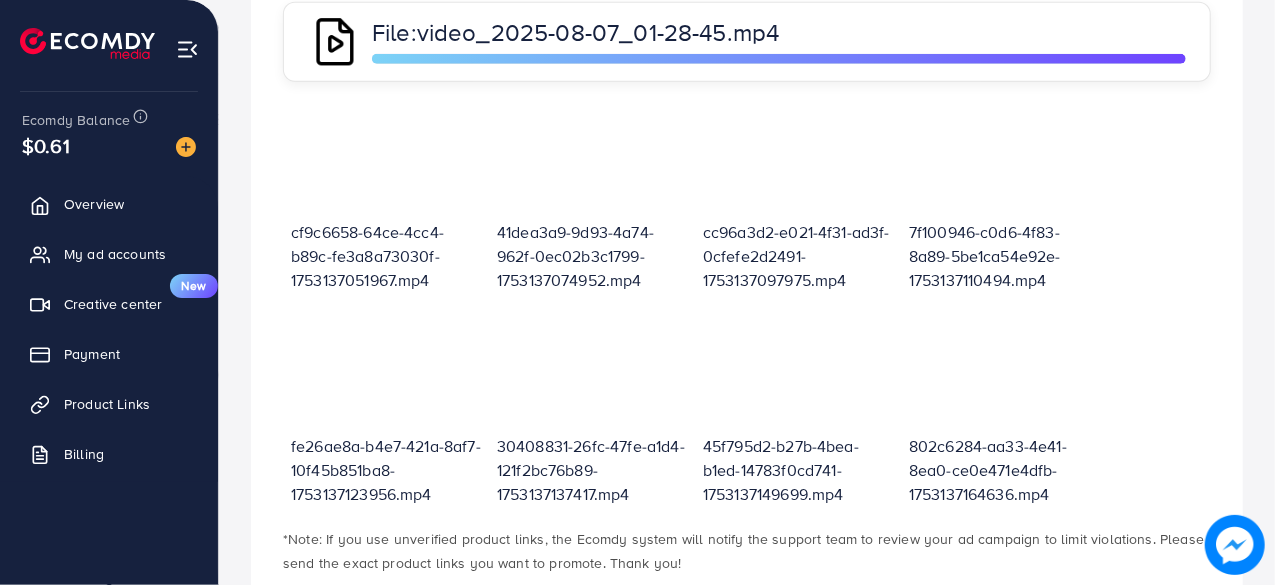 scroll, scrollTop: 716, scrollLeft: 0, axis: vertical 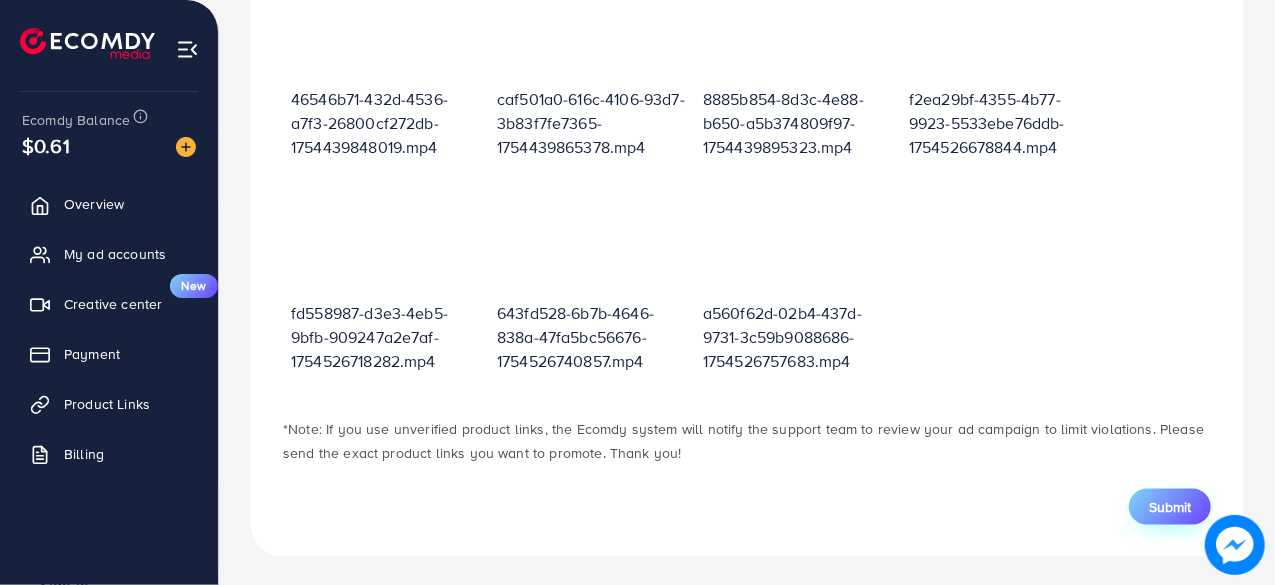 click on "Submit" at bounding box center [1170, 507] 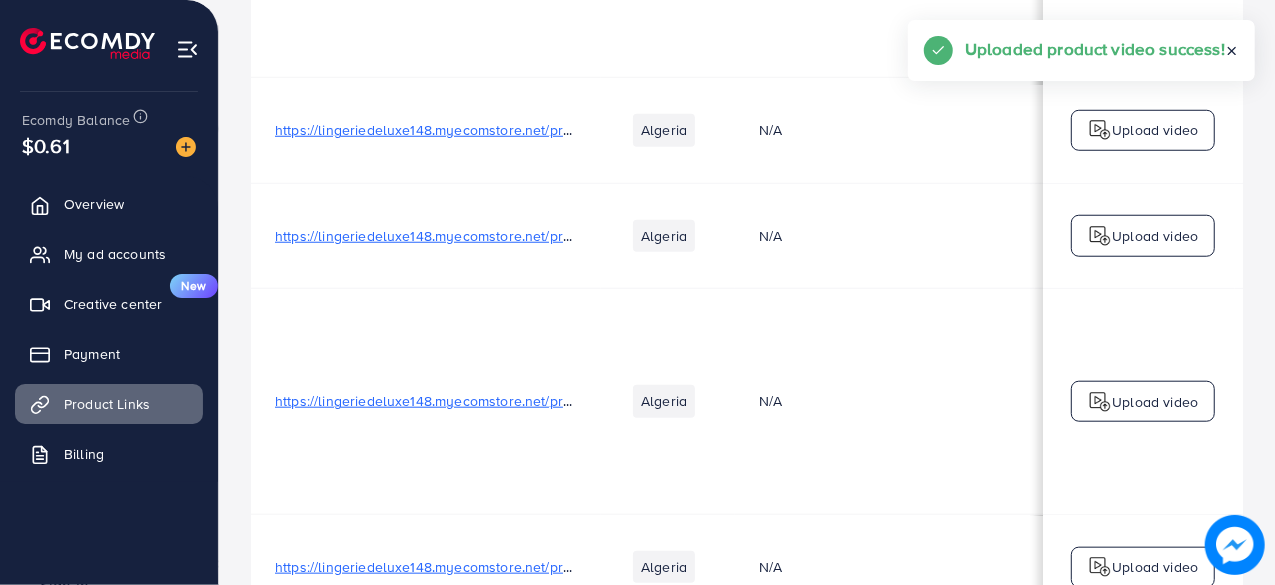 scroll, scrollTop: 0, scrollLeft: 0, axis: both 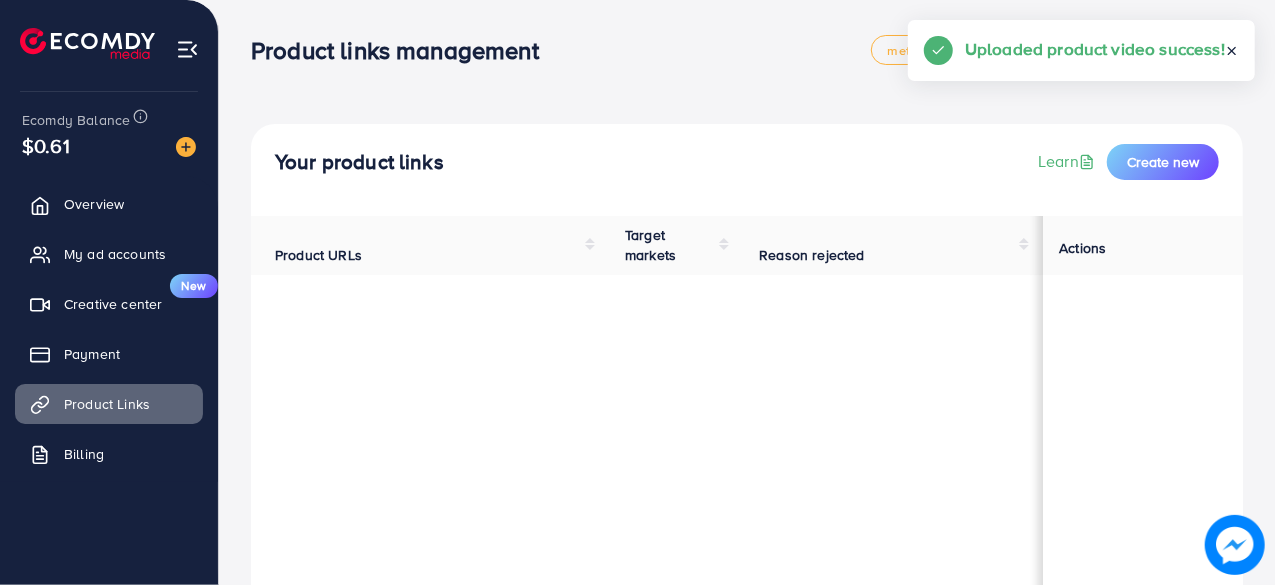 click 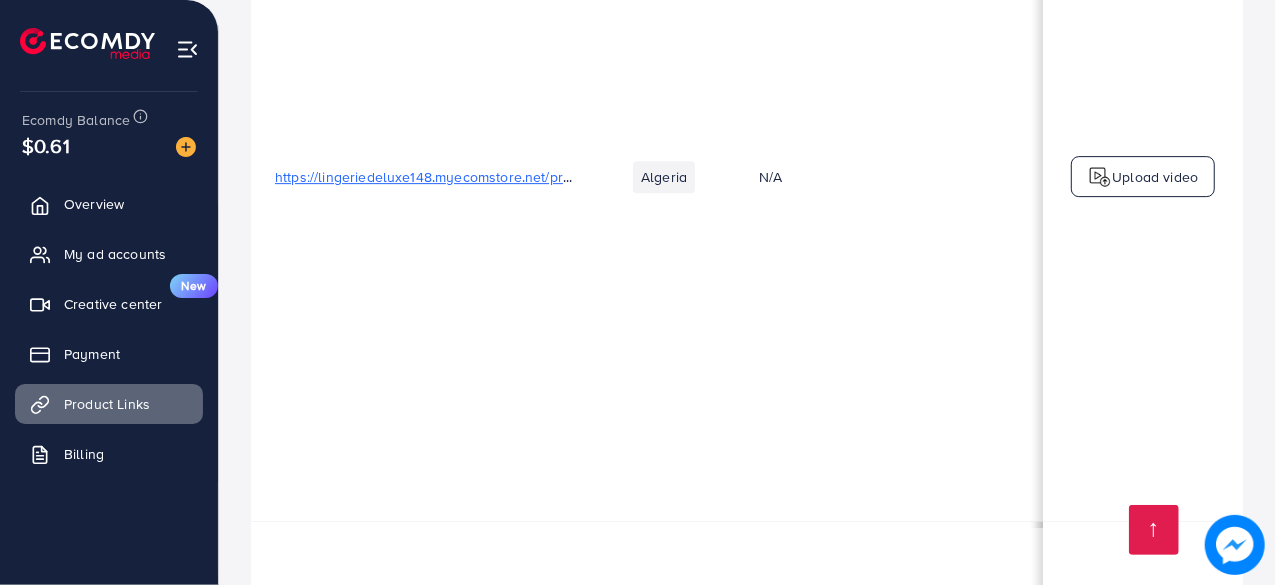 scroll, scrollTop: 4097, scrollLeft: 0, axis: vertical 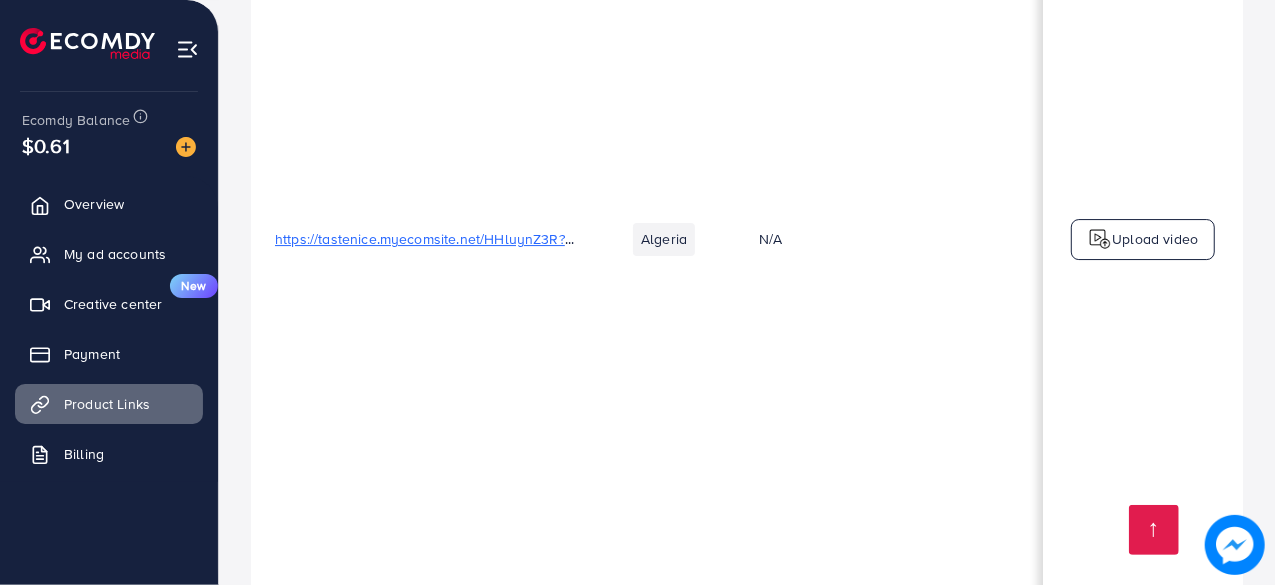 click on "Upload video" at bounding box center [1155, 239] 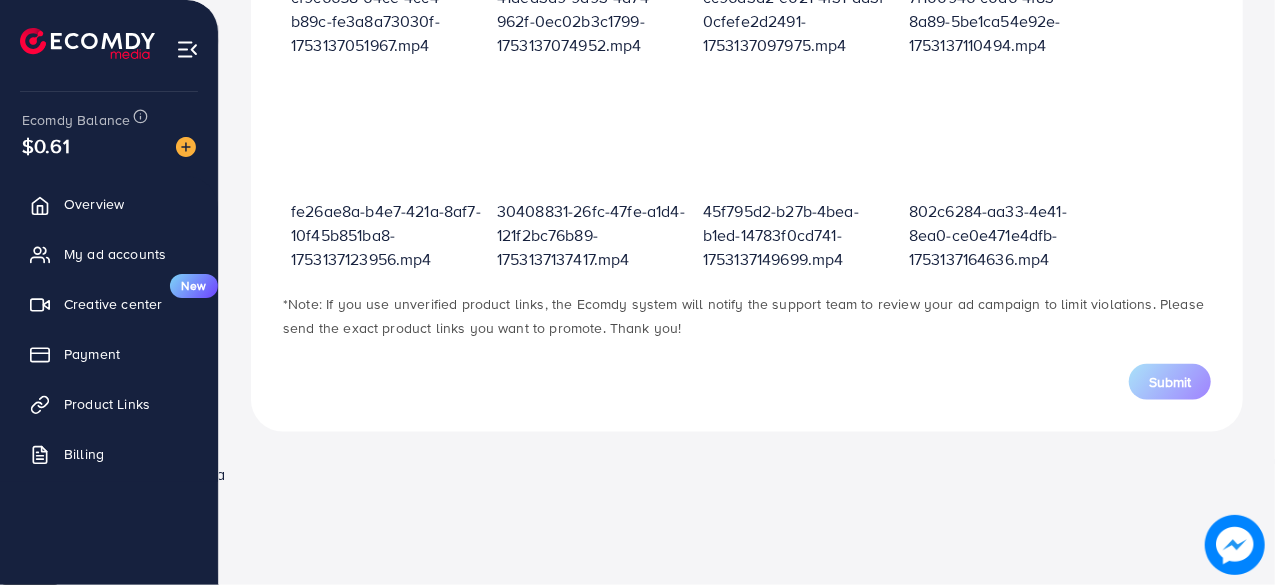 scroll, scrollTop: 716, scrollLeft: 0, axis: vertical 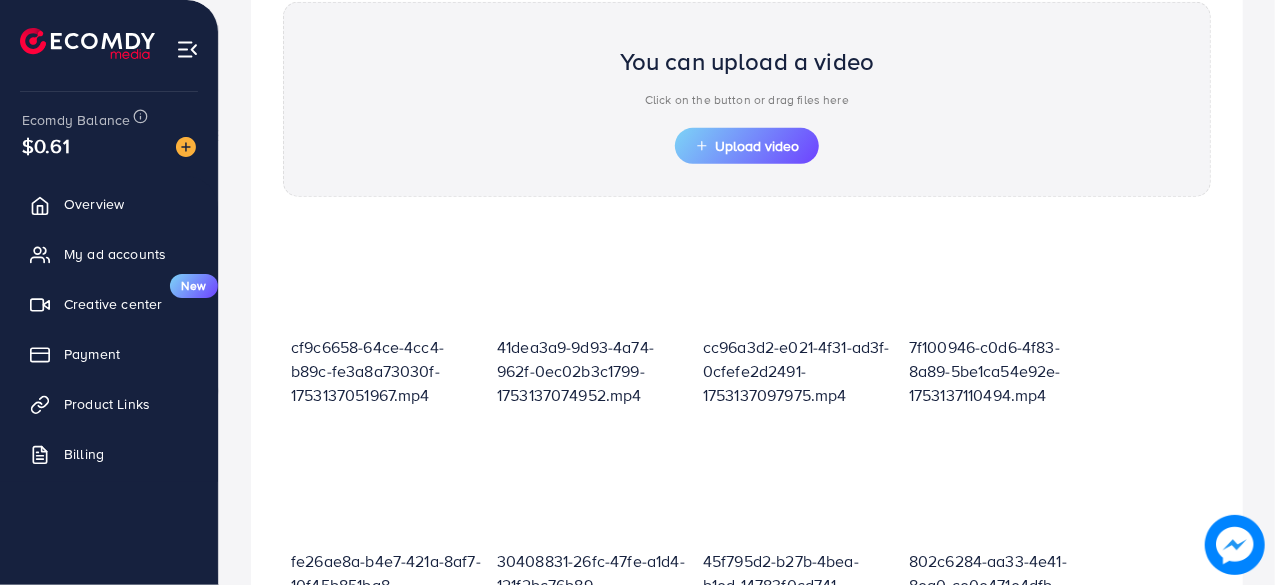click 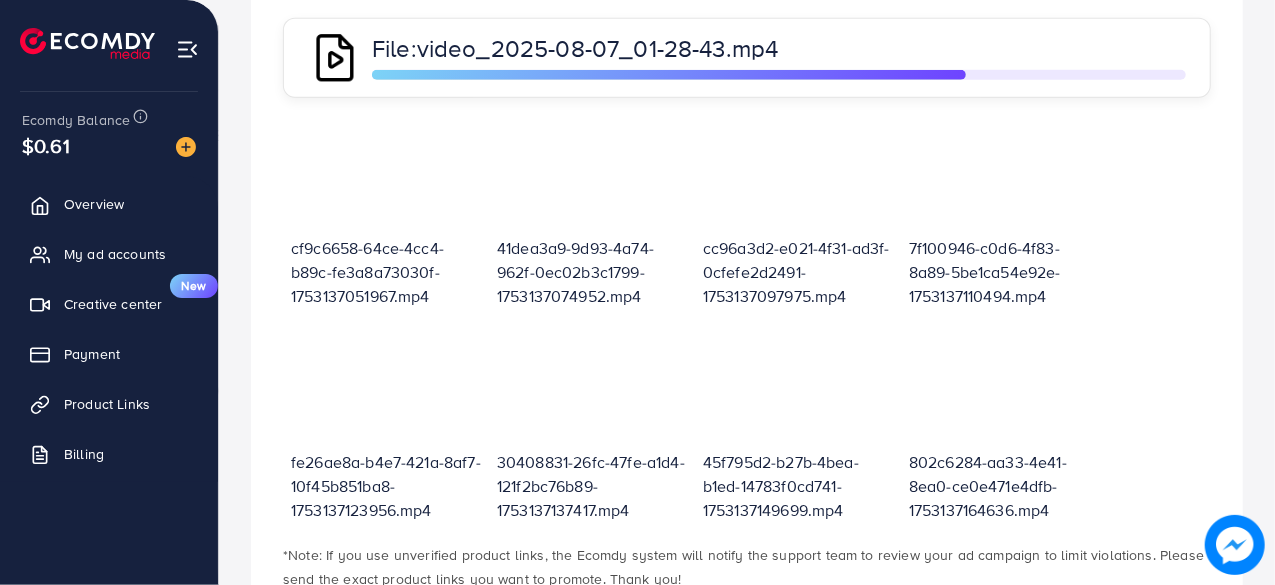 scroll, scrollTop: 732, scrollLeft: 0, axis: vertical 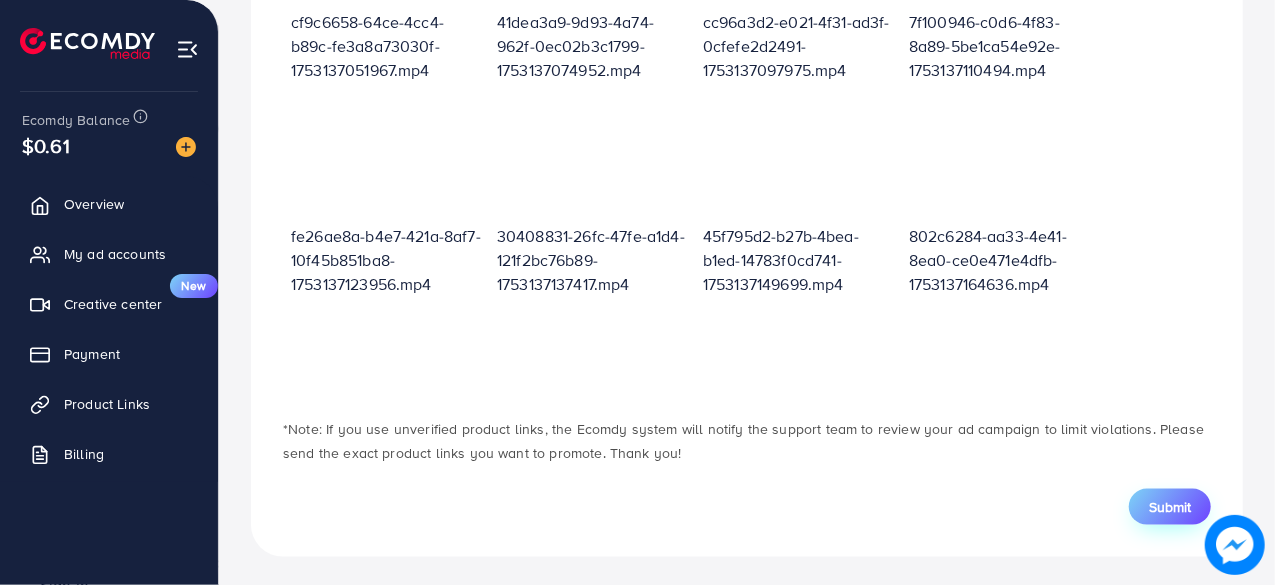 click on "Submit" at bounding box center (1170, 507) 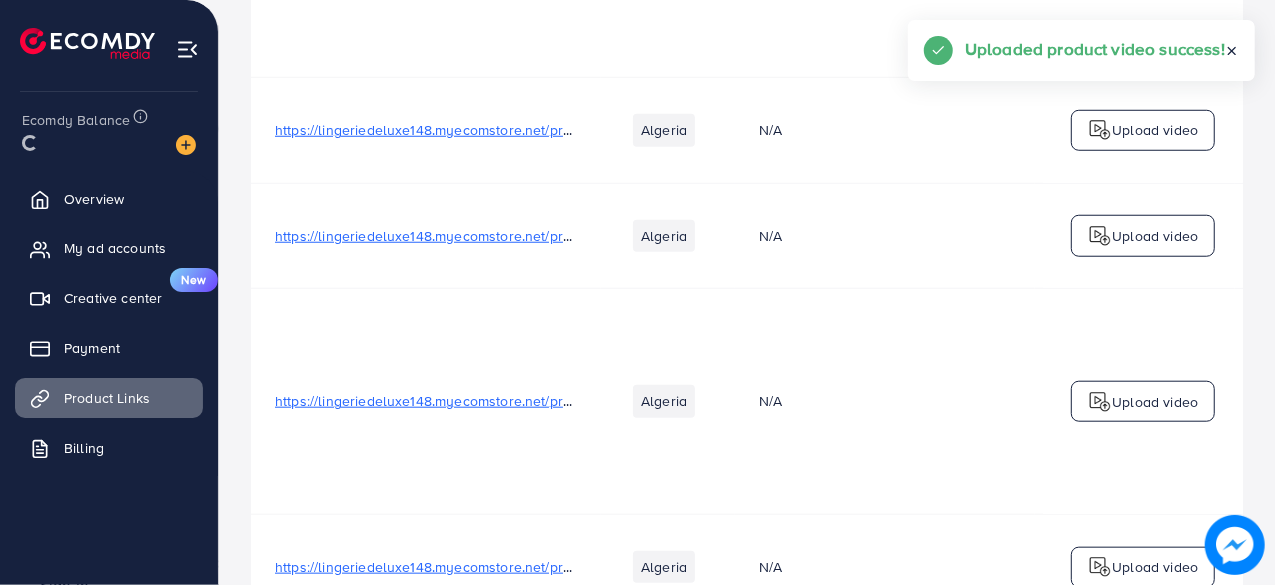 scroll, scrollTop: 0, scrollLeft: 0, axis: both 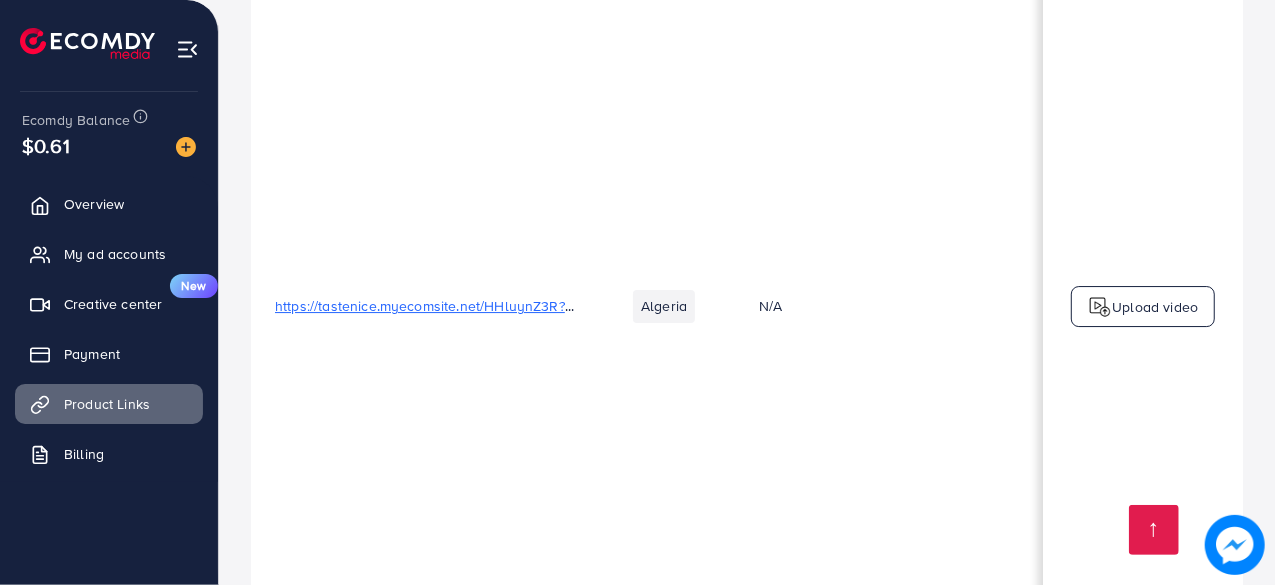 click on "Upload video" at bounding box center (1143, 307) 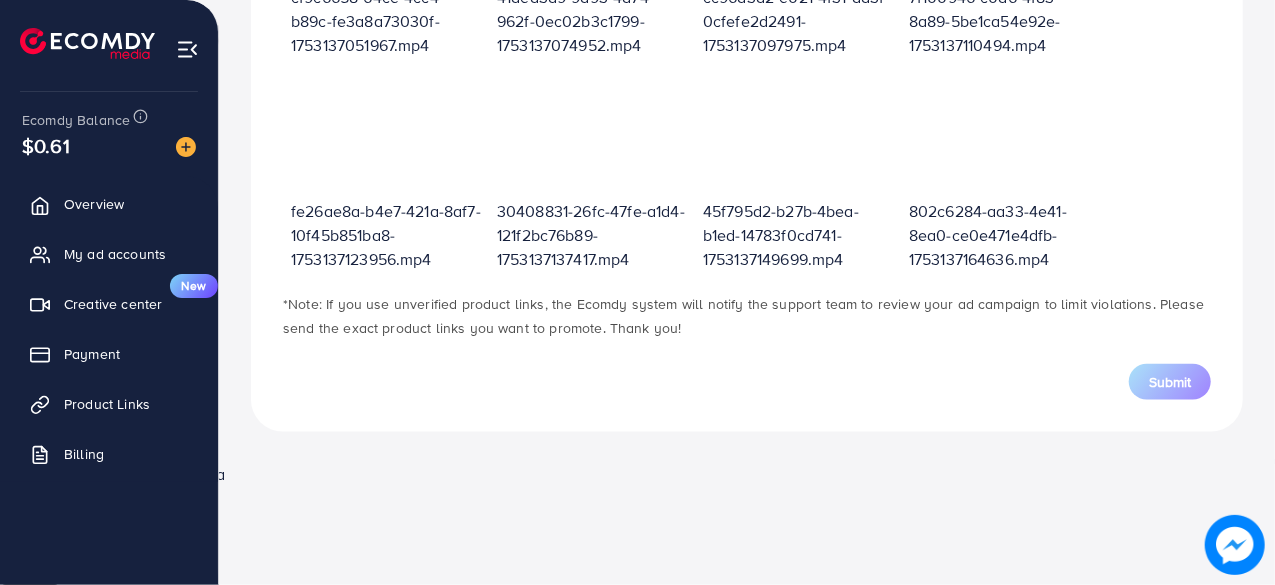 scroll, scrollTop: 716, scrollLeft: 0, axis: vertical 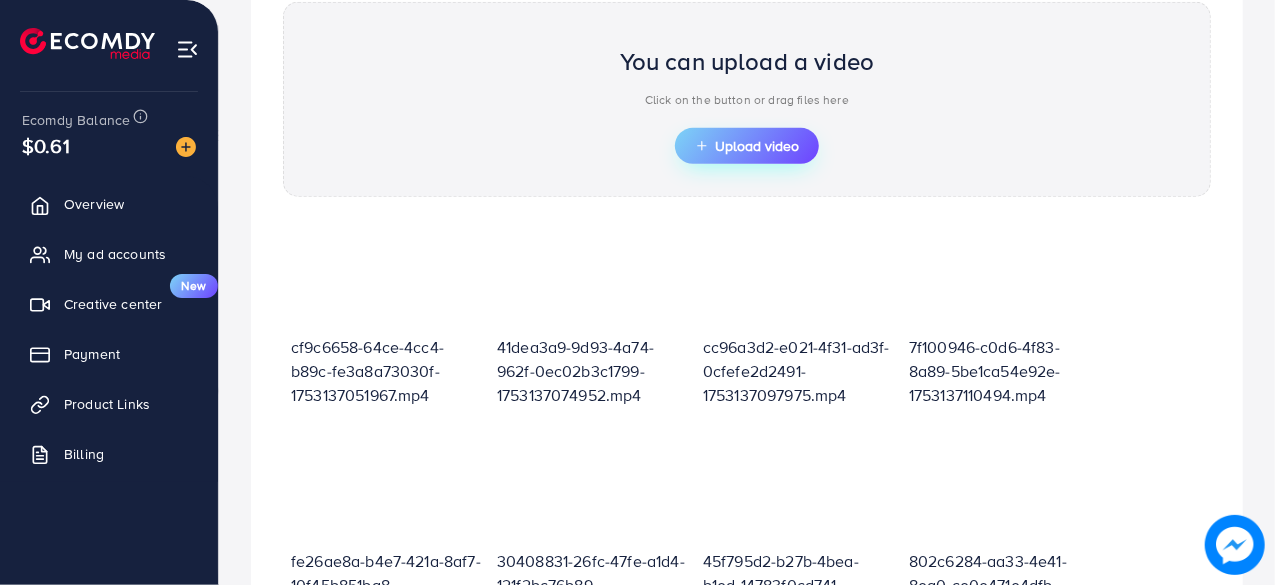 click on "Upload video" at bounding box center [747, 146] 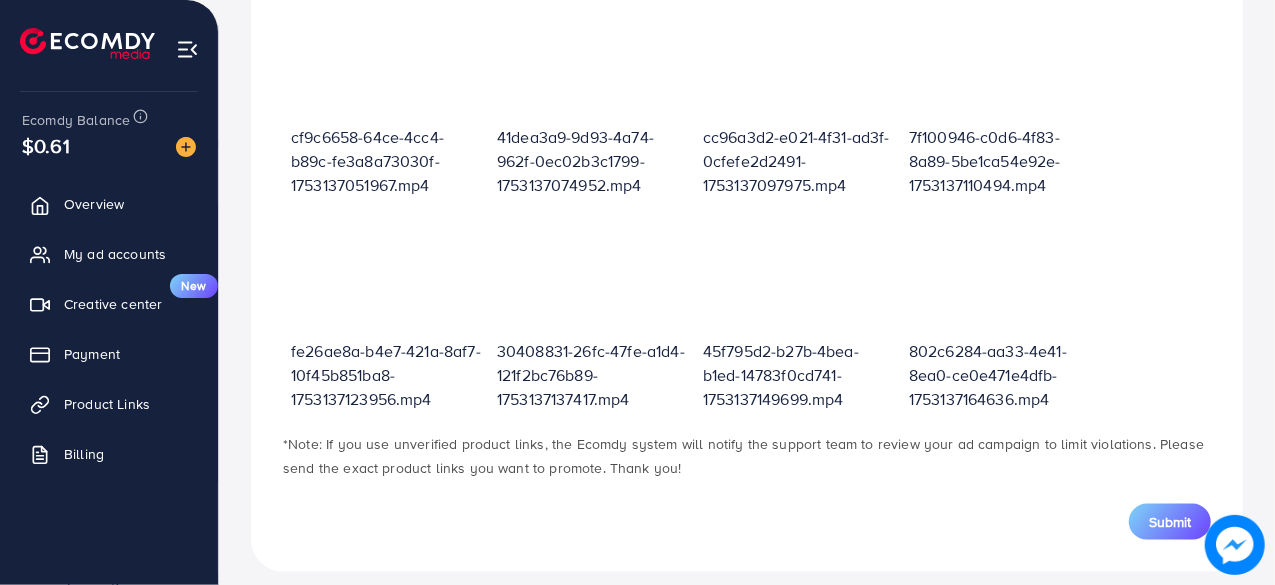 scroll, scrollTop: 978, scrollLeft: 0, axis: vertical 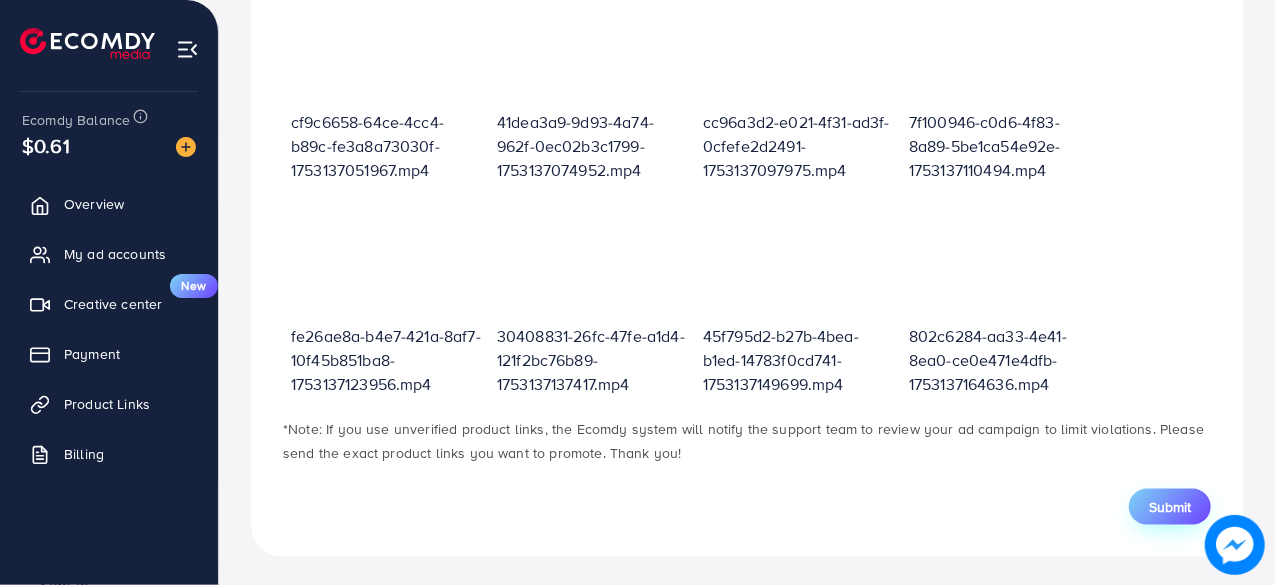 click on "Submit" at bounding box center (1170, 507) 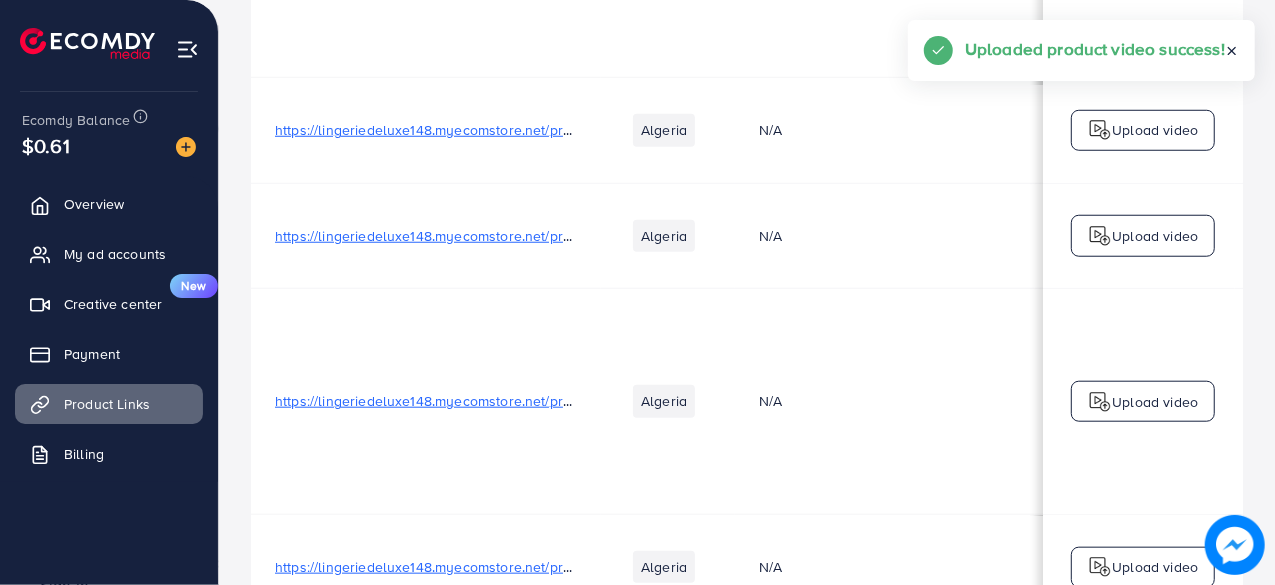 scroll, scrollTop: 0, scrollLeft: 0, axis: both 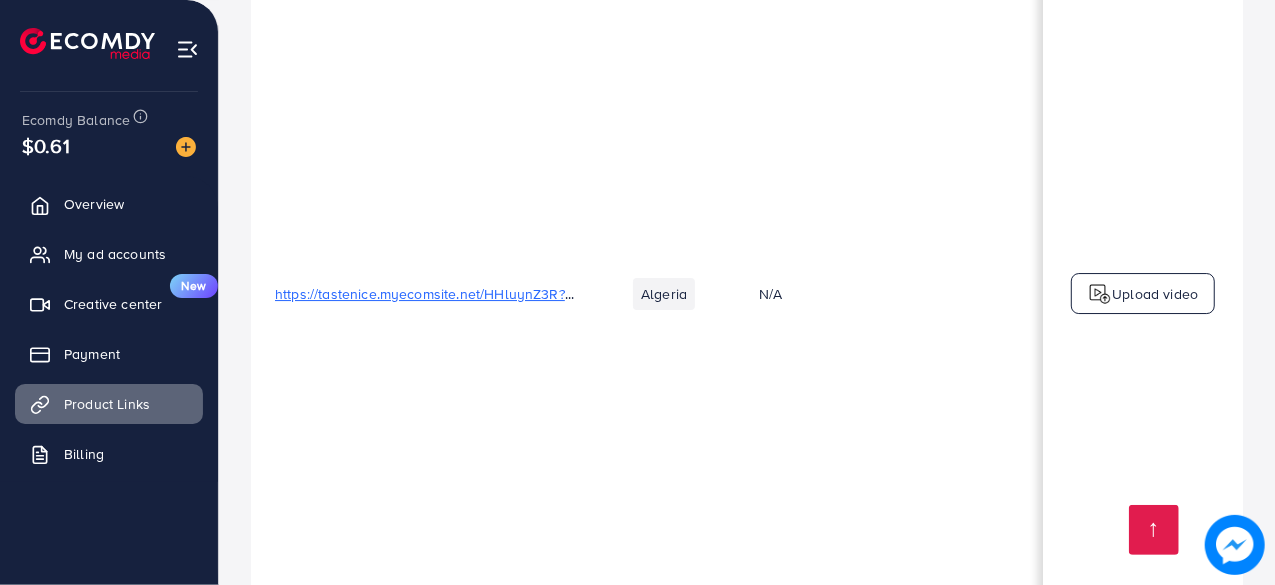 click on "Upload video" at bounding box center [1155, 294] 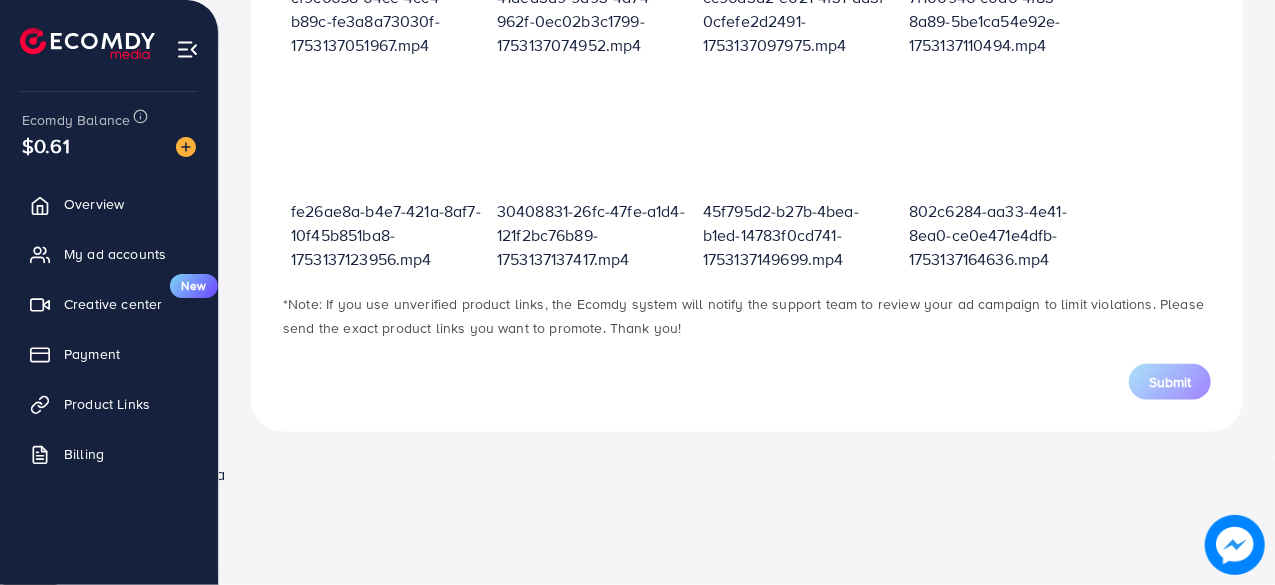 scroll, scrollTop: 716, scrollLeft: 0, axis: vertical 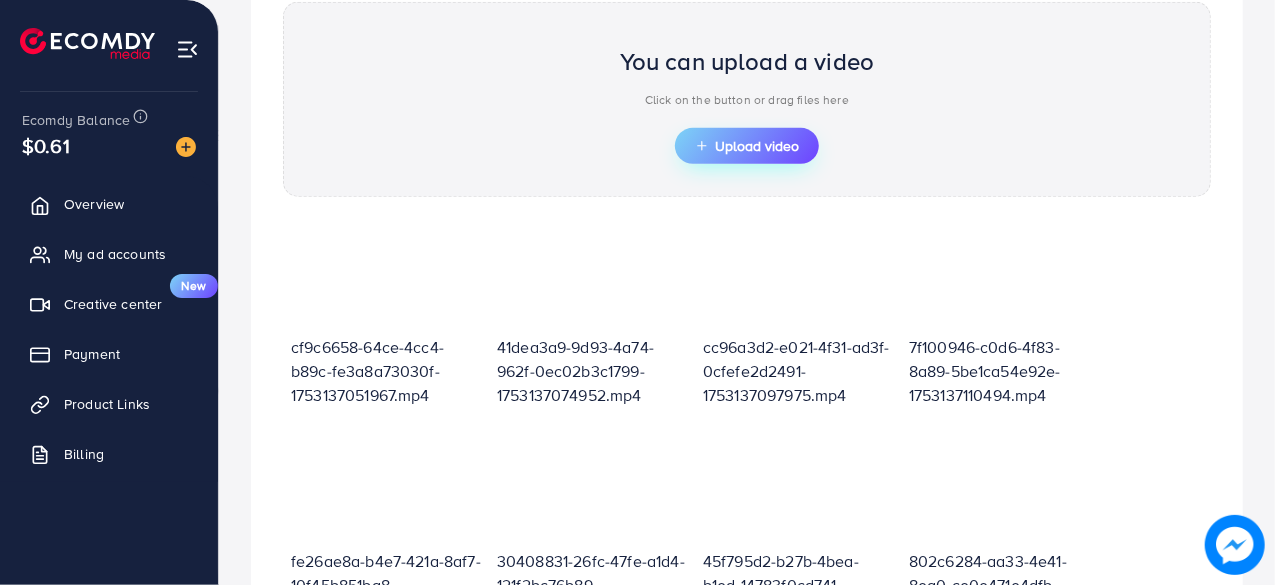 click on "Upload video" at bounding box center [747, 146] 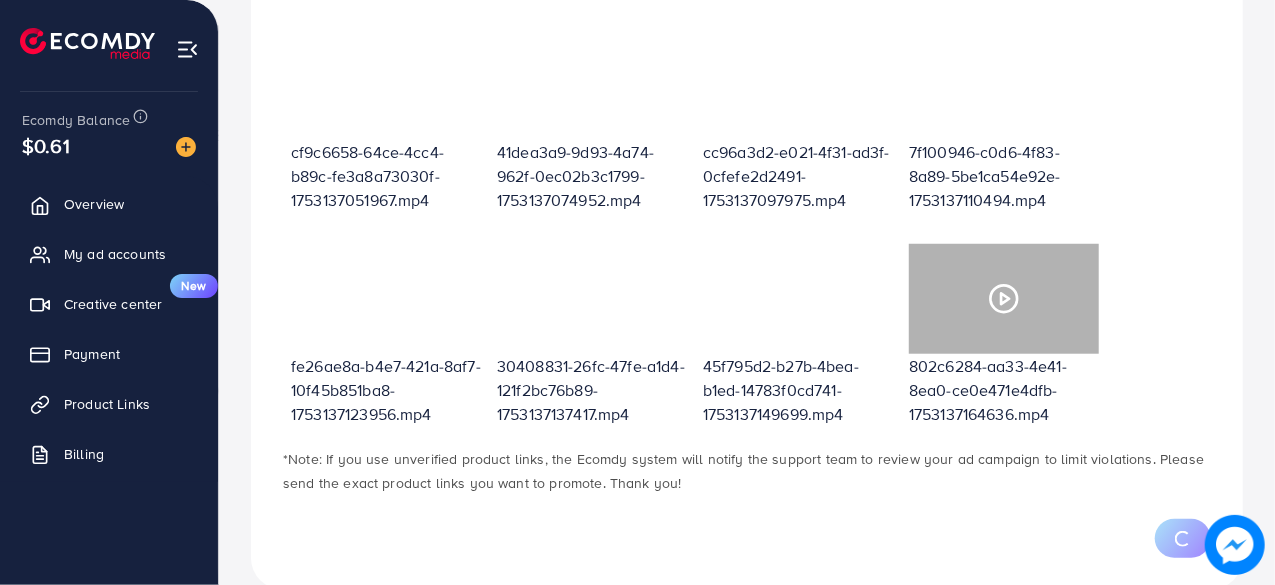 scroll, scrollTop: 732, scrollLeft: 0, axis: vertical 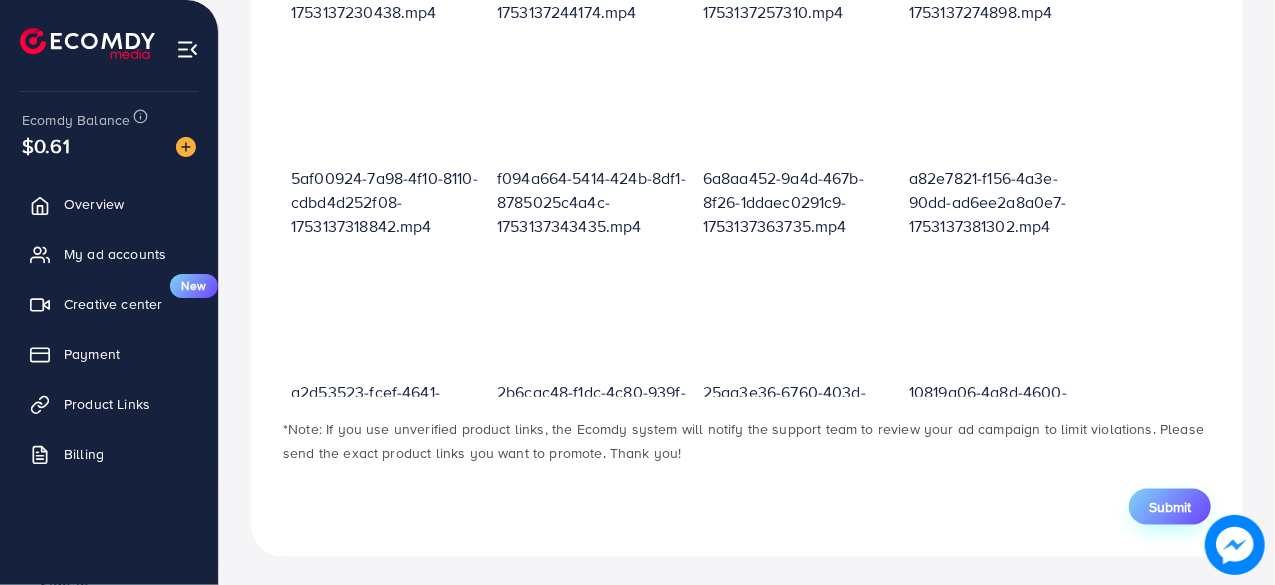 click on "Submit" at bounding box center [1170, 507] 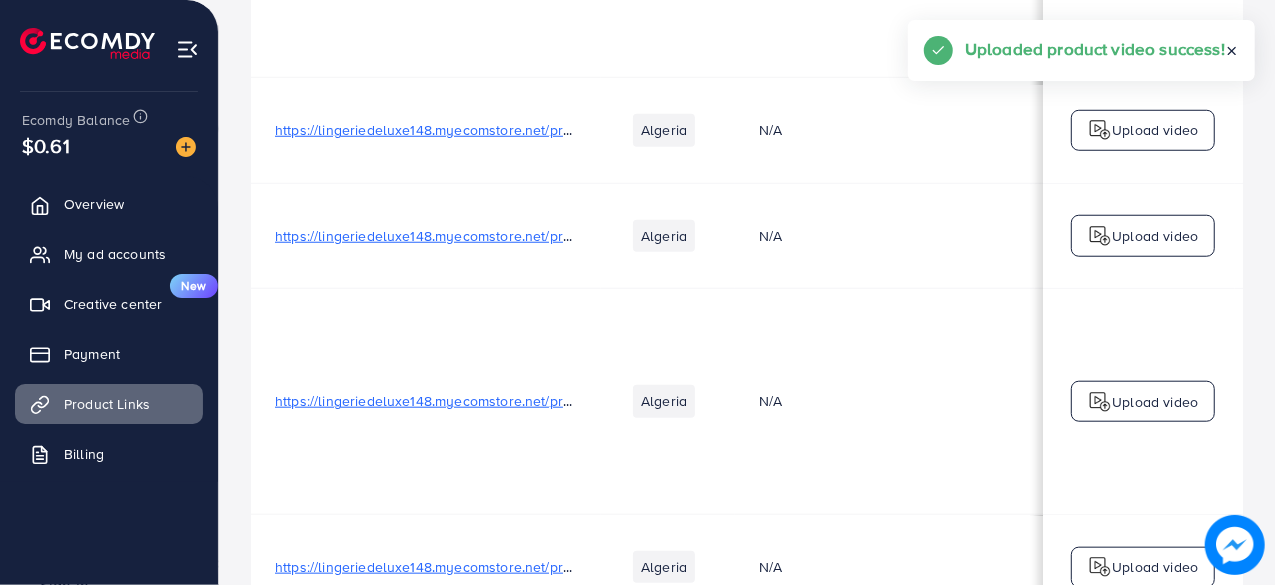 scroll, scrollTop: 0, scrollLeft: 0, axis: both 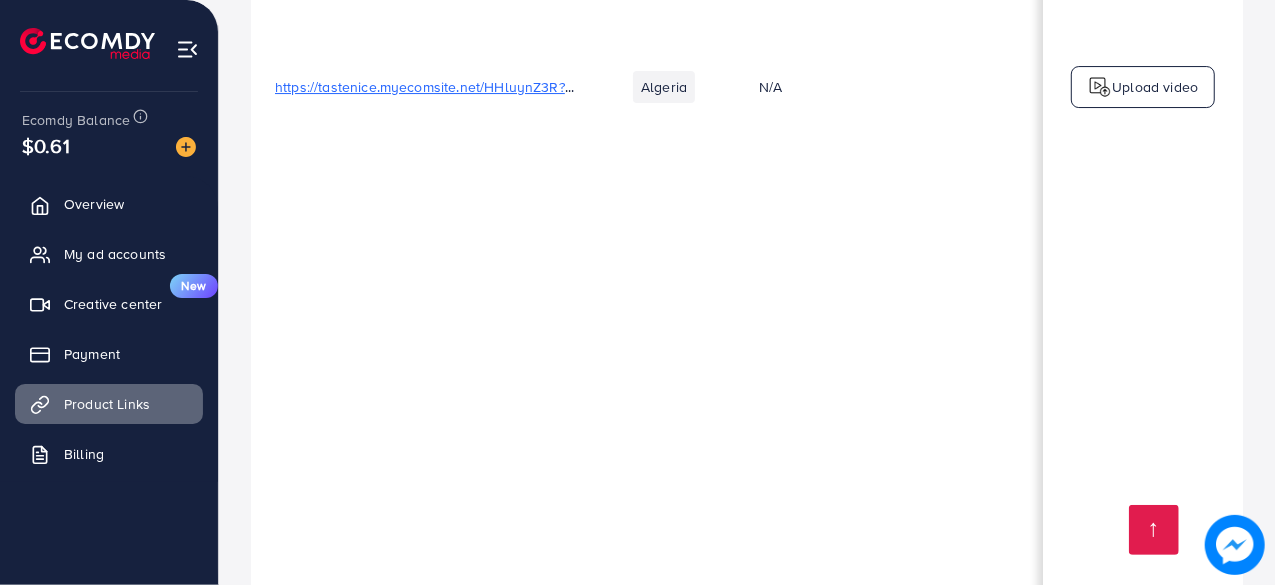 click on "Upload video" at bounding box center (1155, 87) 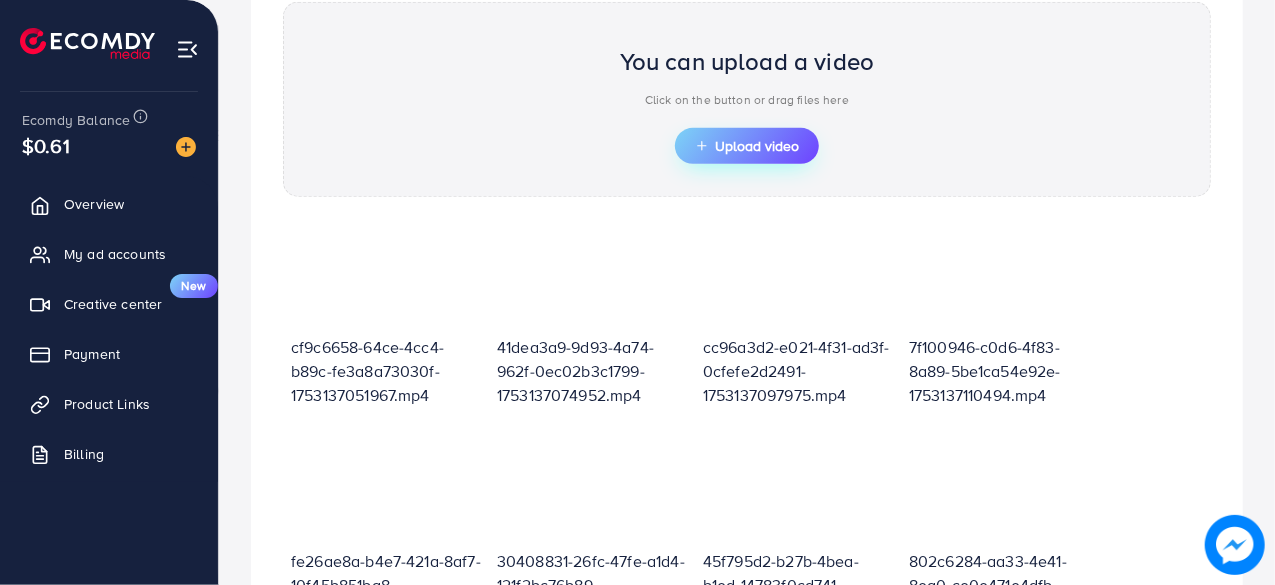 click on "Upload video" at bounding box center [747, 146] 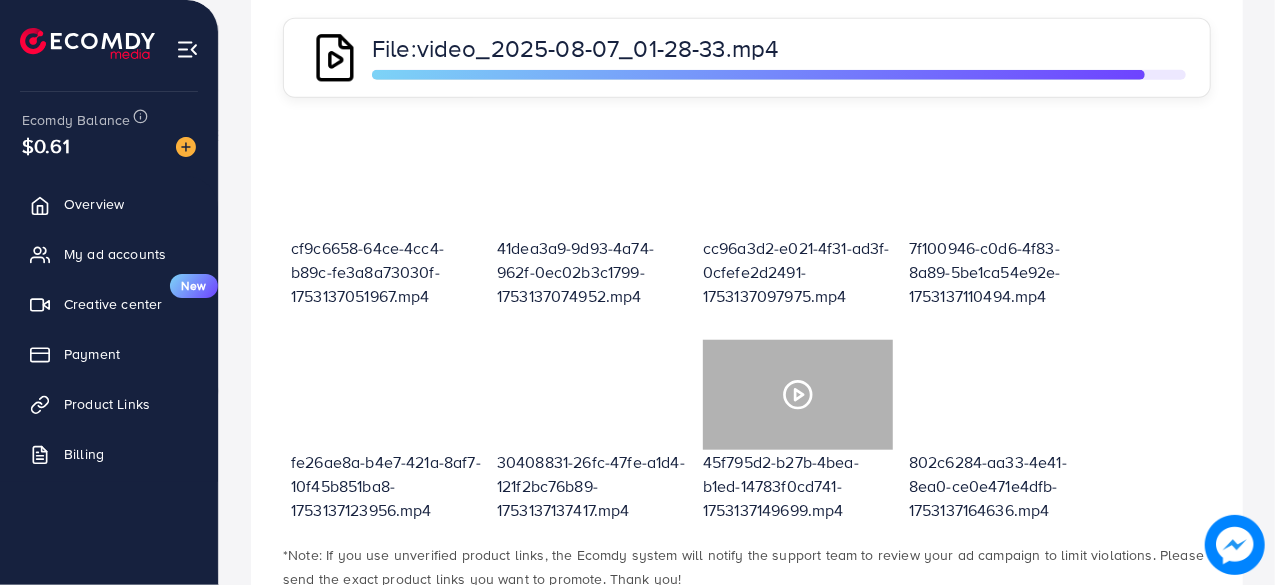 scroll, scrollTop: 732, scrollLeft: 0, axis: vertical 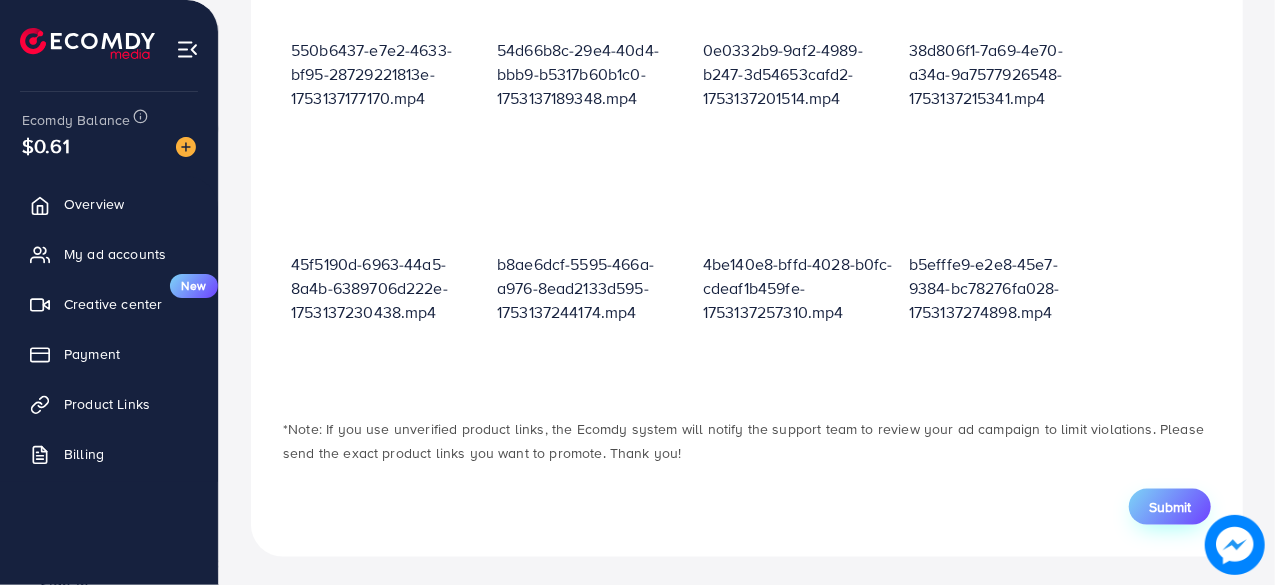 click on "Submit" at bounding box center (1170, 507) 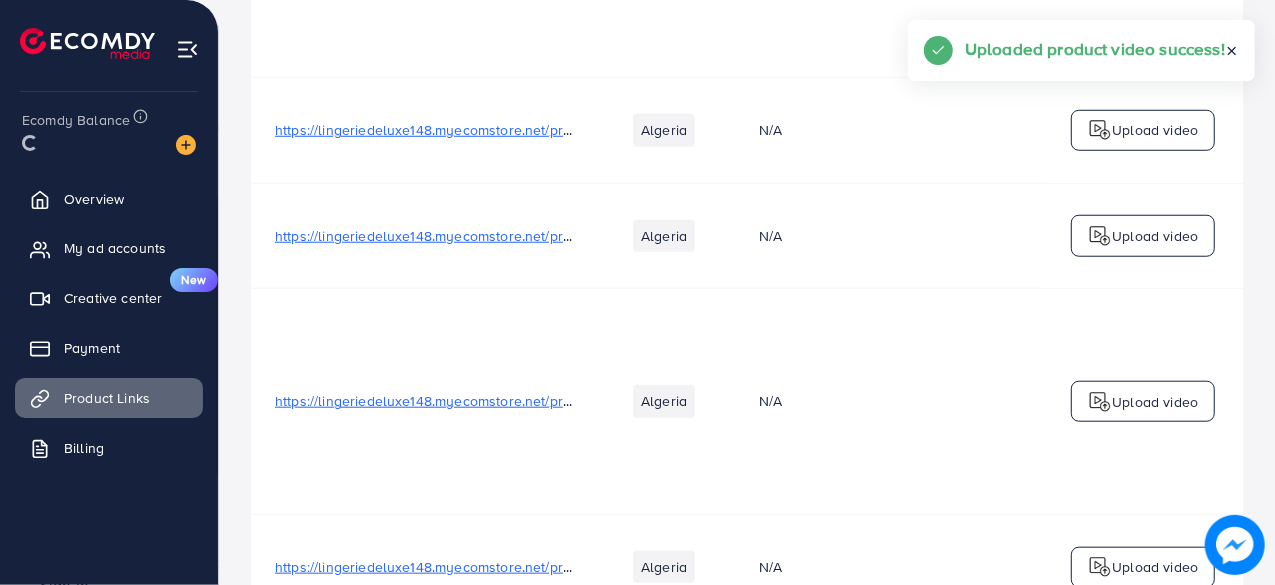 scroll, scrollTop: 0, scrollLeft: 0, axis: both 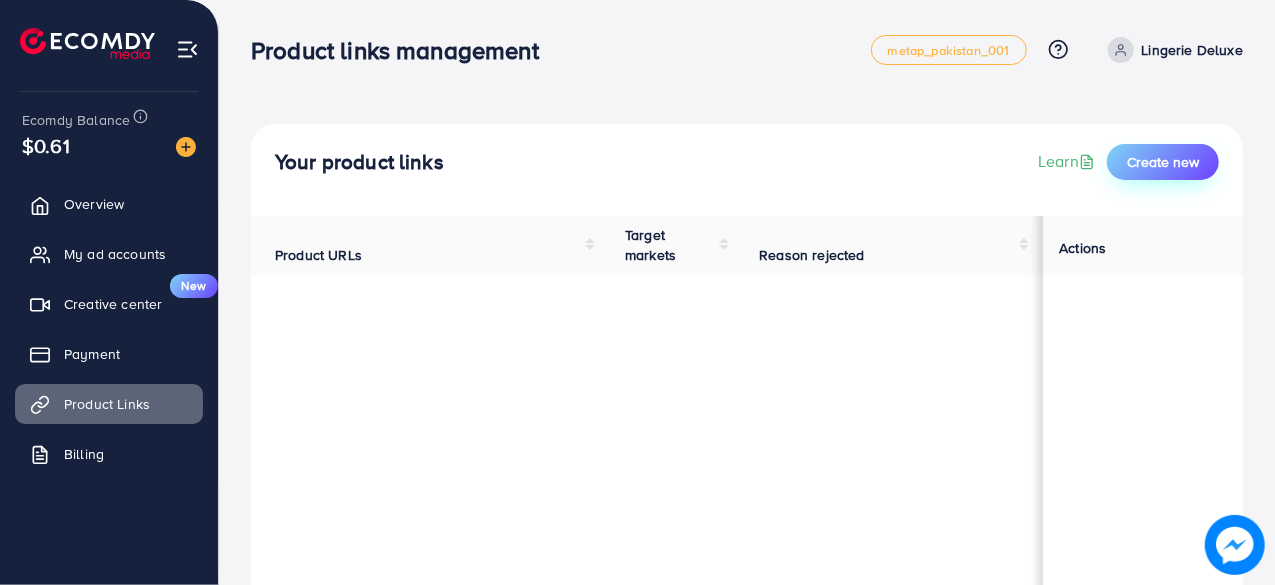 click on "Create new" at bounding box center [1163, 162] 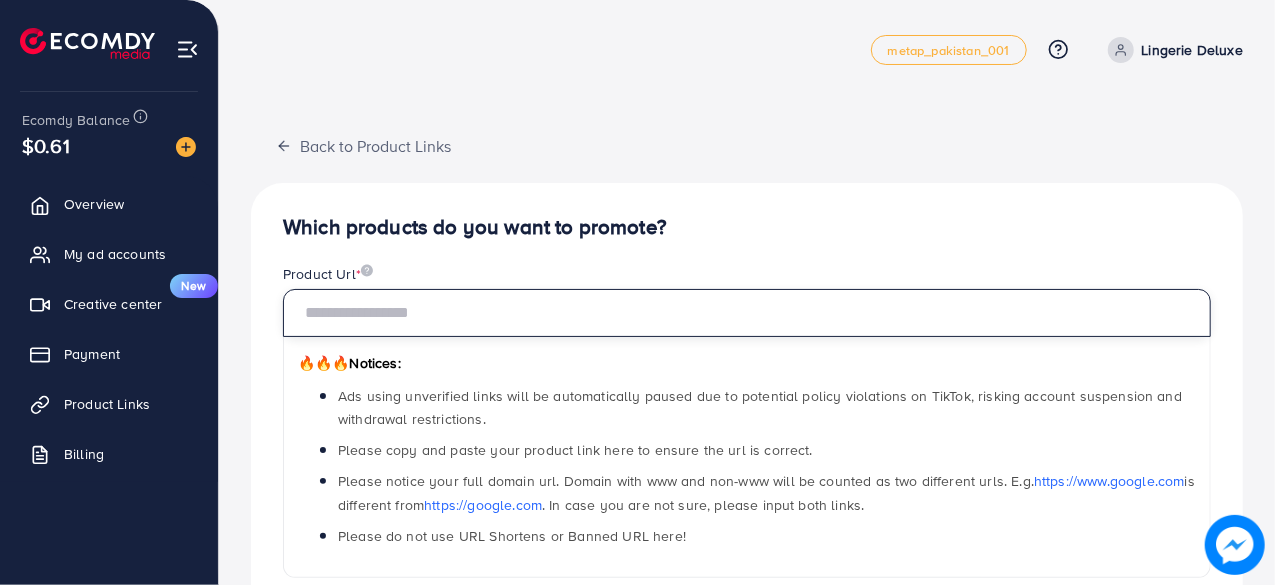 click at bounding box center (747, 313) 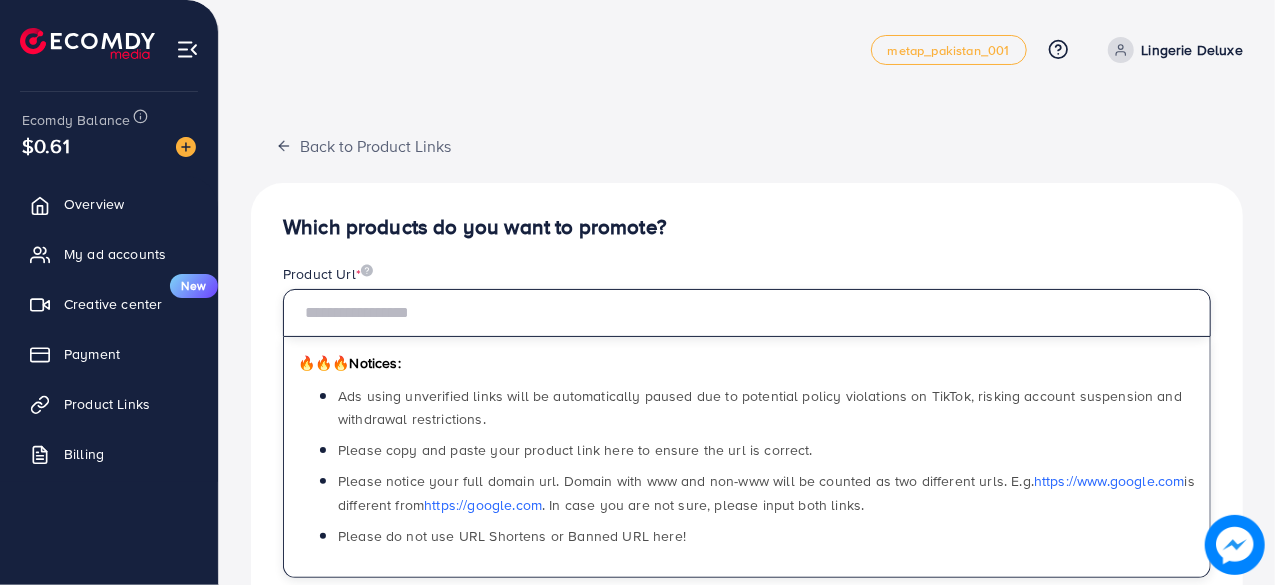 paste on "**********" 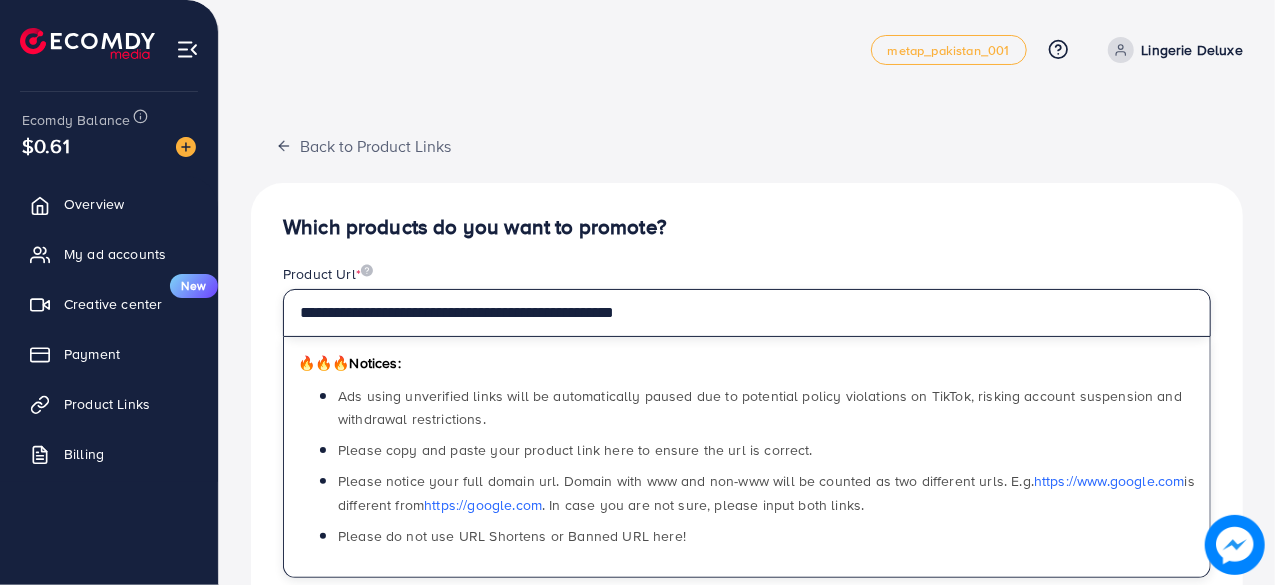 type on "**********" 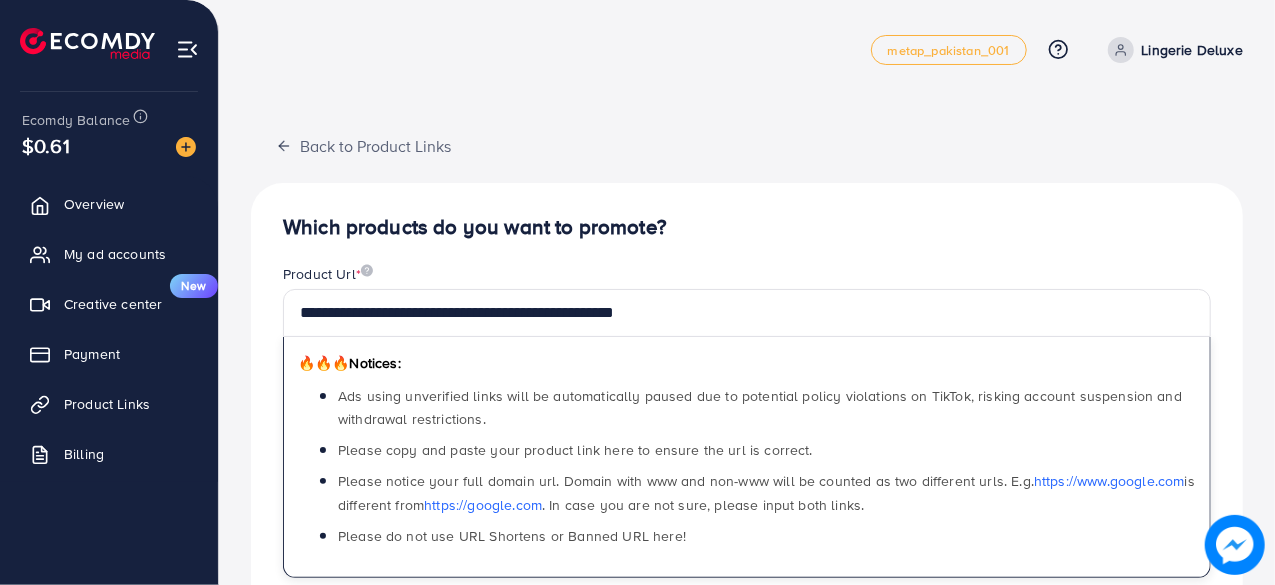 click on "**********" at bounding box center [747, 608] 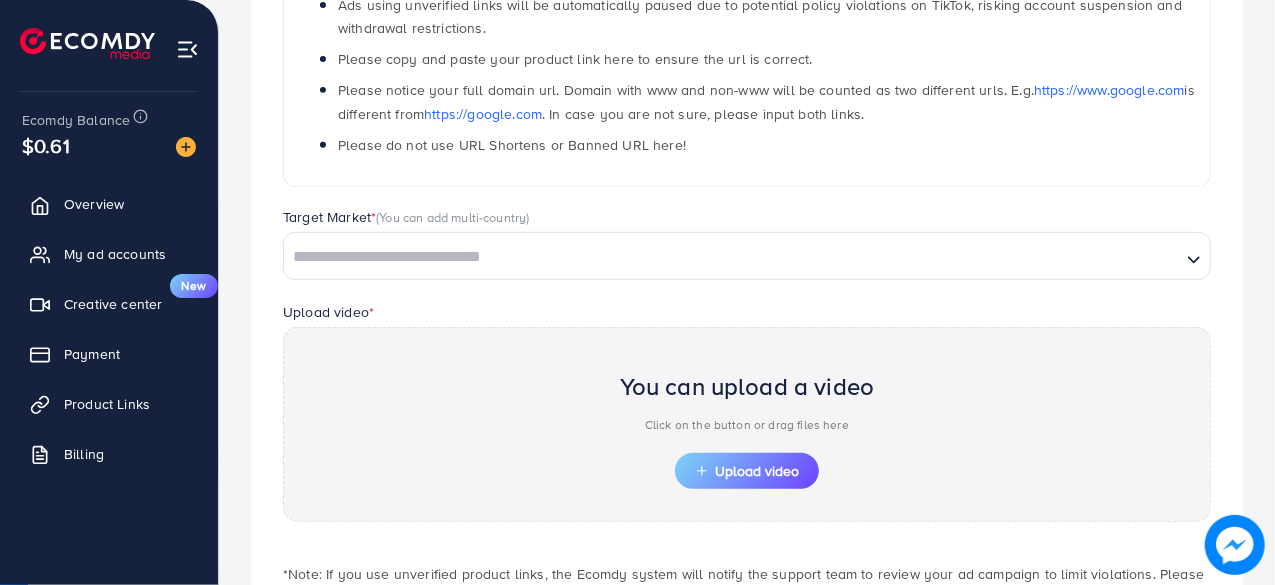 scroll, scrollTop: 400, scrollLeft: 0, axis: vertical 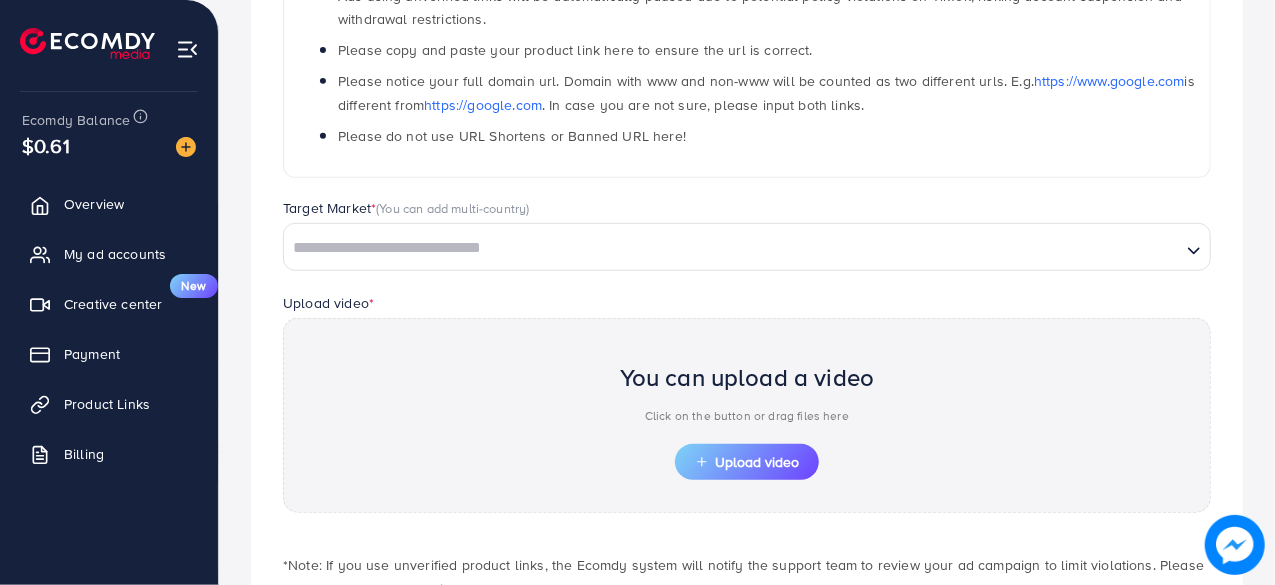 click at bounding box center (732, 248) 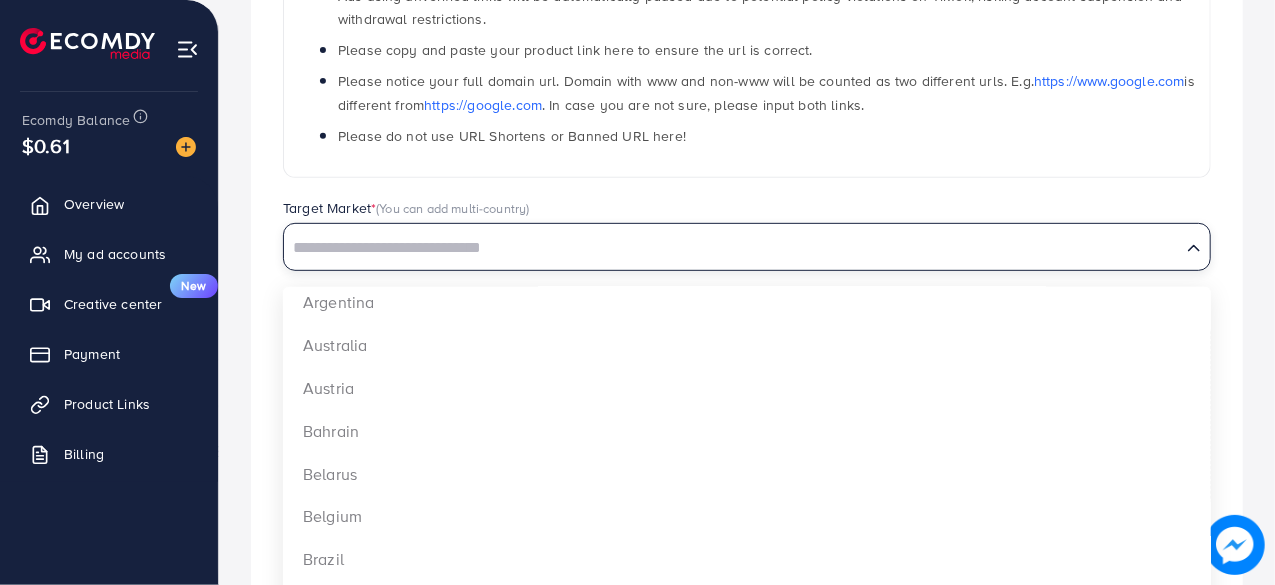 scroll, scrollTop: 0, scrollLeft: 0, axis: both 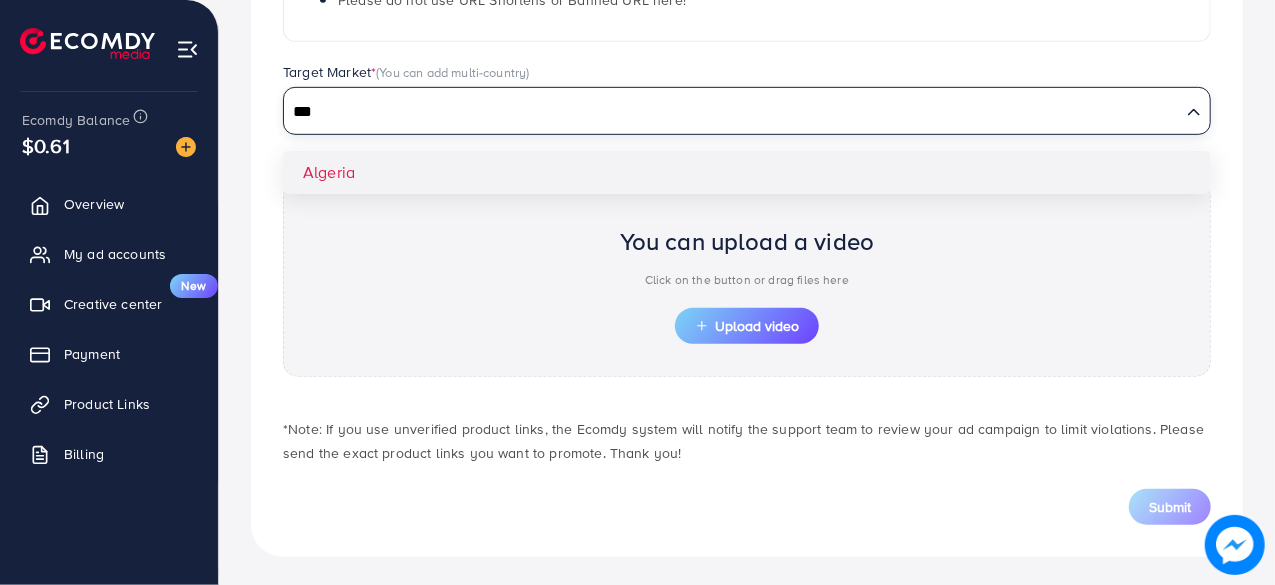 type on "***" 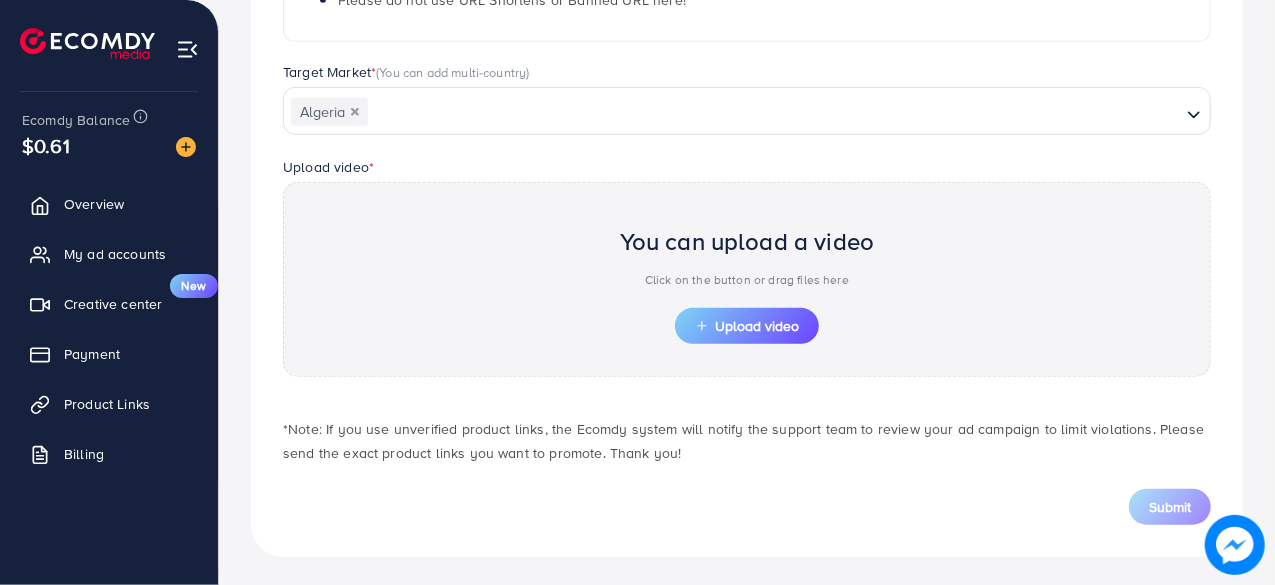 click on "**********" at bounding box center [747, 102] 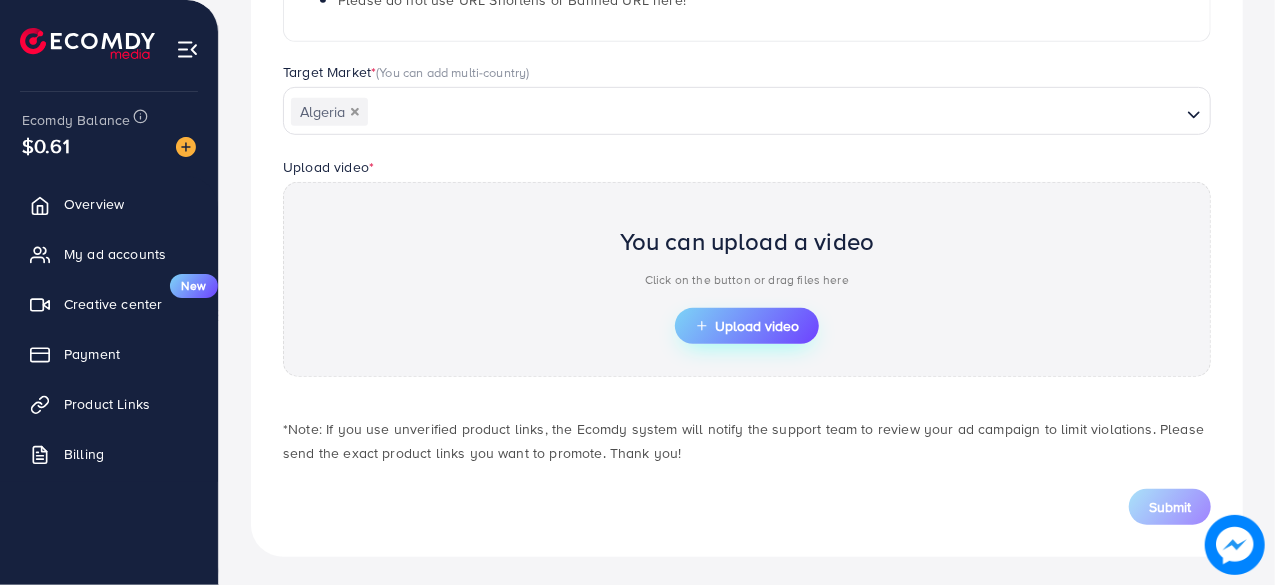 click on "Upload video" at bounding box center [747, 326] 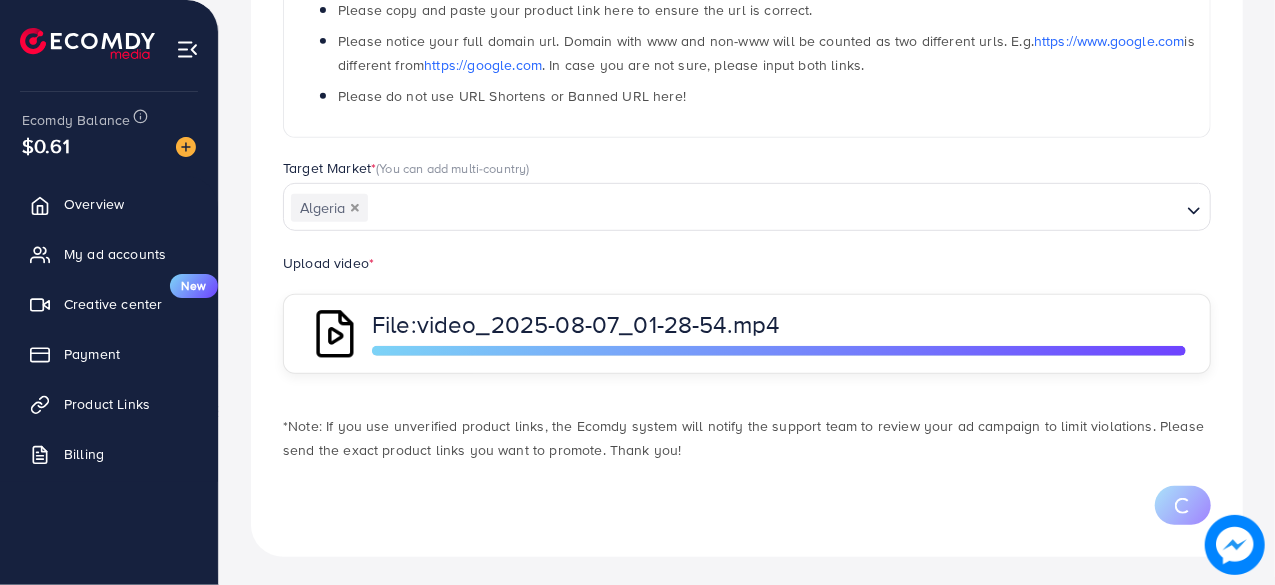 scroll, scrollTop: 536, scrollLeft: 0, axis: vertical 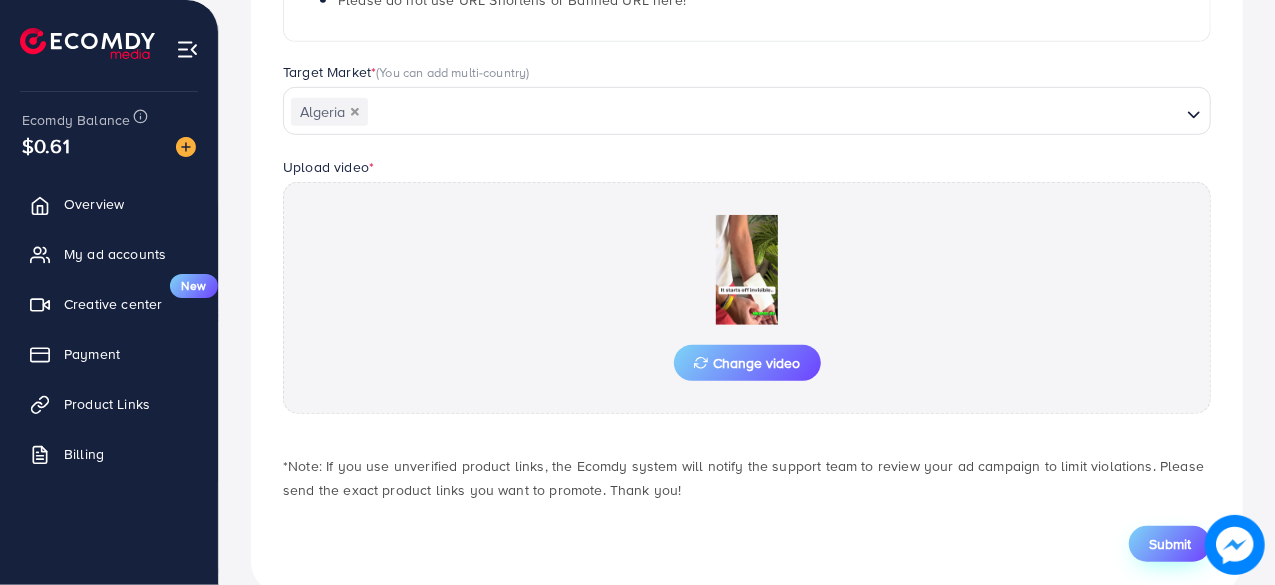 click on "Submit" at bounding box center (1170, 544) 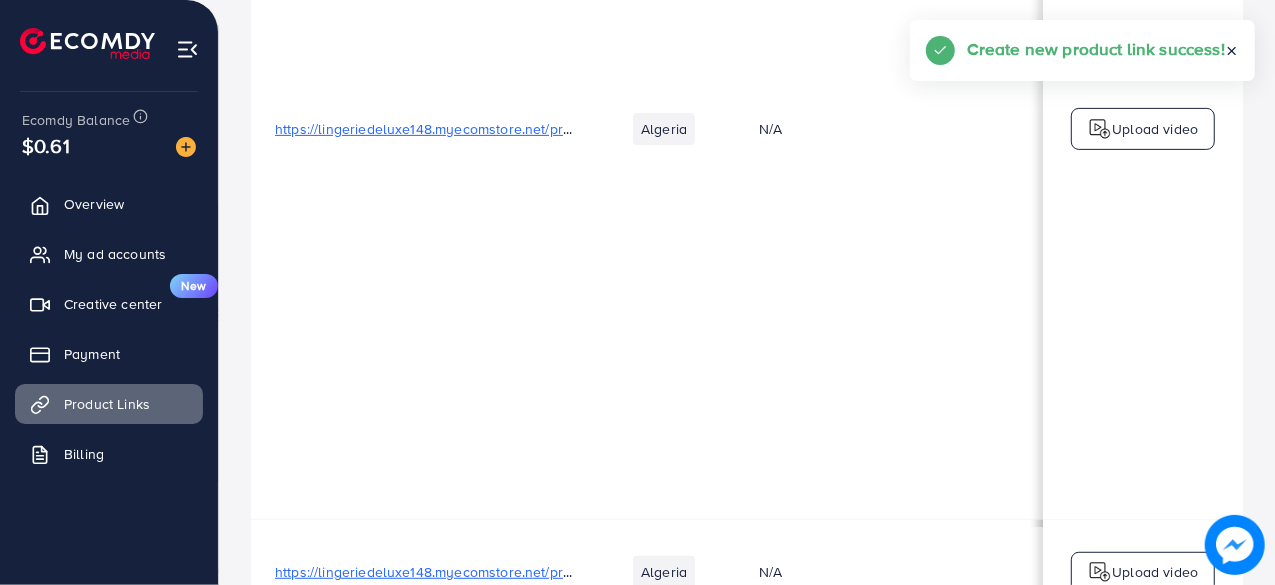 scroll, scrollTop: 0, scrollLeft: 0, axis: both 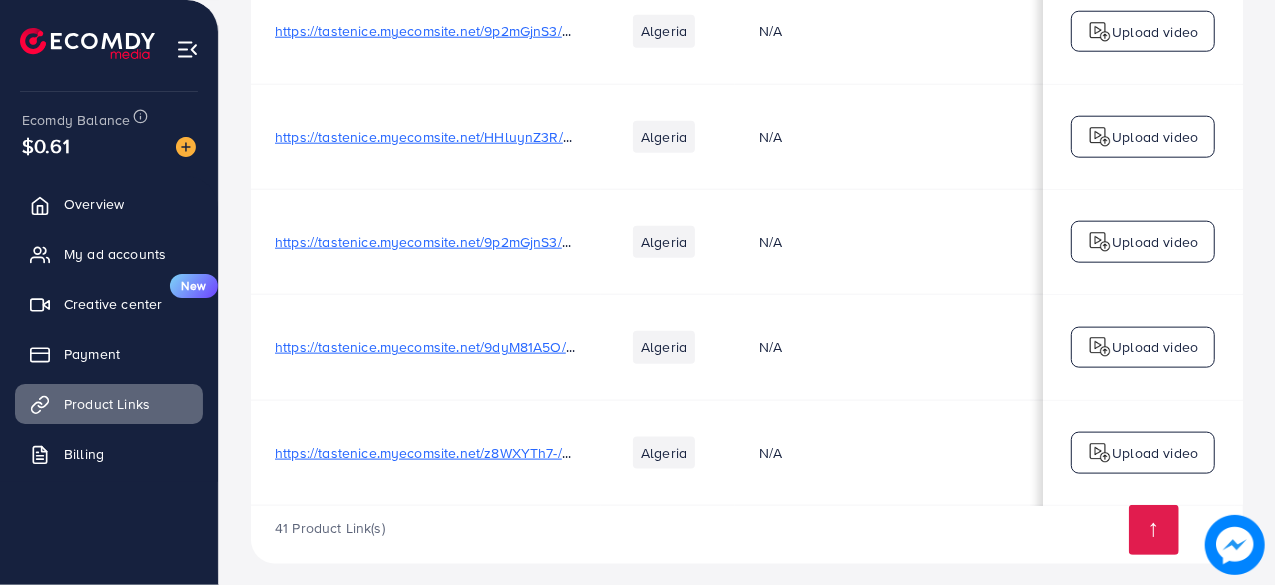 drag, startPoint x: 821, startPoint y: 495, endPoint x: 870, endPoint y: 500, distance: 49.25444 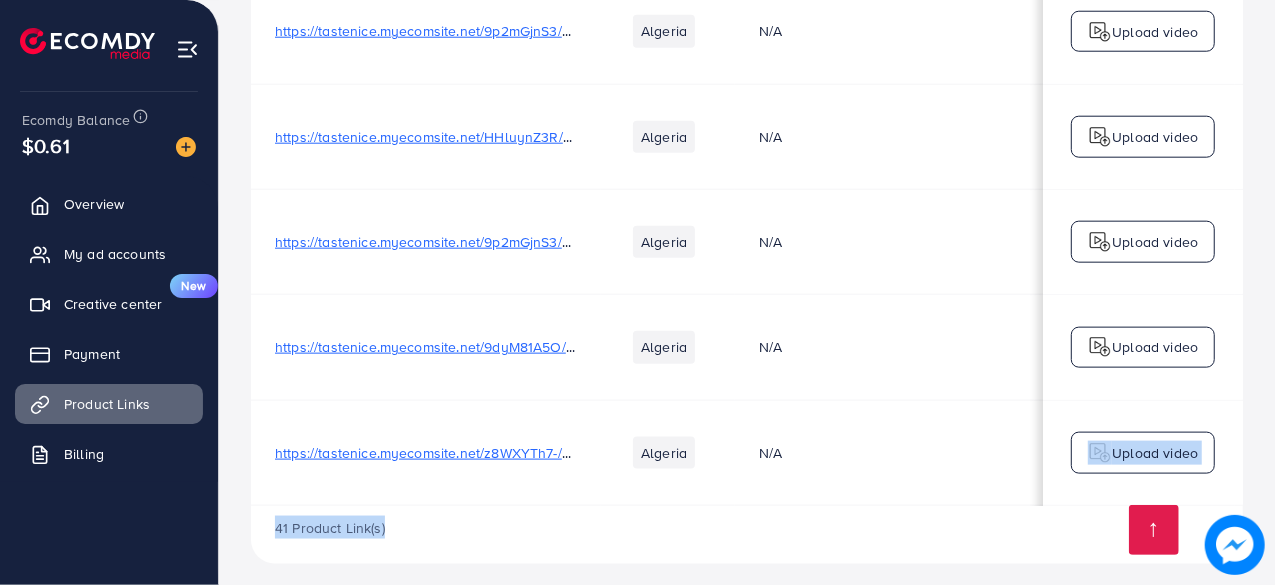 drag, startPoint x: 821, startPoint y: 489, endPoint x: 935, endPoint y: 509, distance: 115.74109 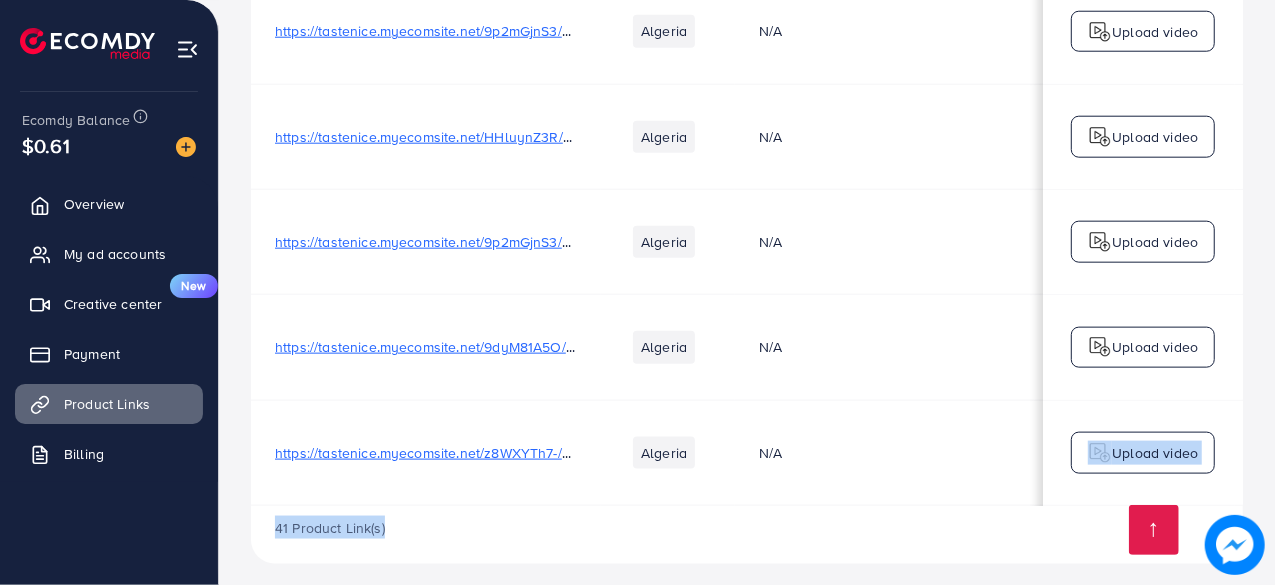 click on "Product URLs Target markets Reason rejected Status Product video Status video Actions           https://lingeriedeluxe148.myecomstore.net/products/tatouage30feuiles7lgT  Algeria  N/A Approved  https://files.ecomdy.com/videos/6cbbe0ed-4dfc-4a54-8fba-f09faf5c7661-1728167272427.mp4   https://files.ecomdy.com/videos/4e512d07-fda1-4fd3-8602-315675b20a79-1728167427014.mp4   https://files.ecomdy.com/videos/9e9ccc8d-a96f-4c1c-8ba4-80f69fd16020-1728168848550.mp4   https://files.ecomdy.com/videos/128439b7-79e1-47f5-a4a9-6281a2394fb2-1728168870049.mp4   https://files.ecomdy.com/videos/78e6e2b4-2a5c-472c-ab08-5c888d676c27-1728168894019.mp4   https://files.ecomdy.com/videos/2676bd35-97d6-48cb-af15-7f733b968f11-1728168915365.mp4   https://files.ecomdy.com/videos/51fde1a8-1707-446e-9dfc-4c13dcf85277-1728683989528.mp4   https://files.ecomdy.com/videos/a96fb1a2-051f-4c09-ac5c-ca96f937a3d5-1728684010755.mp4   https://files.ecomdy.com/videos/d3893f78-fee8-4bbe-a62d-a98b9874ef77-1728684023963.mp4  Approved Approved" at bounding box center [747, -7893] 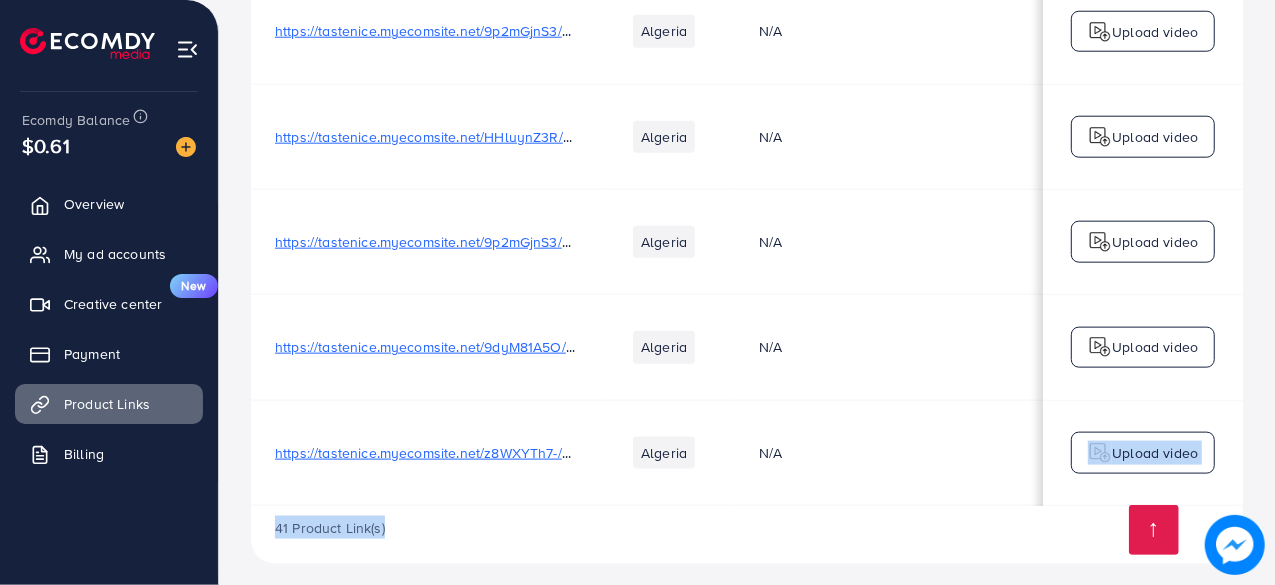 click on "N/A" at bounding box center [885, 452] 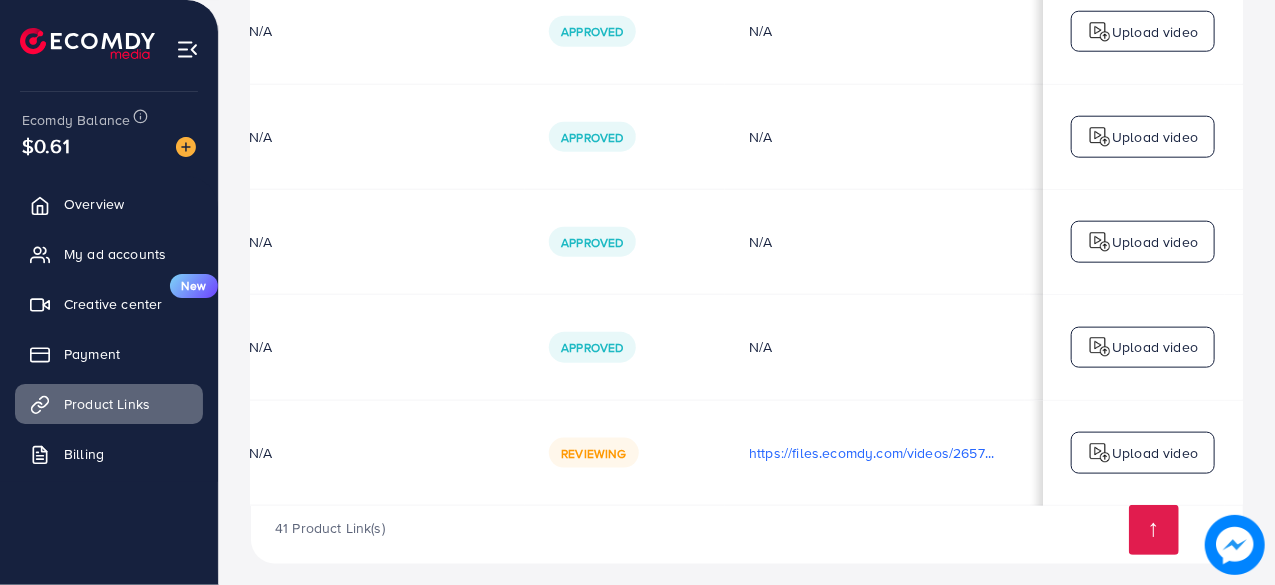 scroll, scrollTop: 0, scrollLeft: 514, axis: horizontal 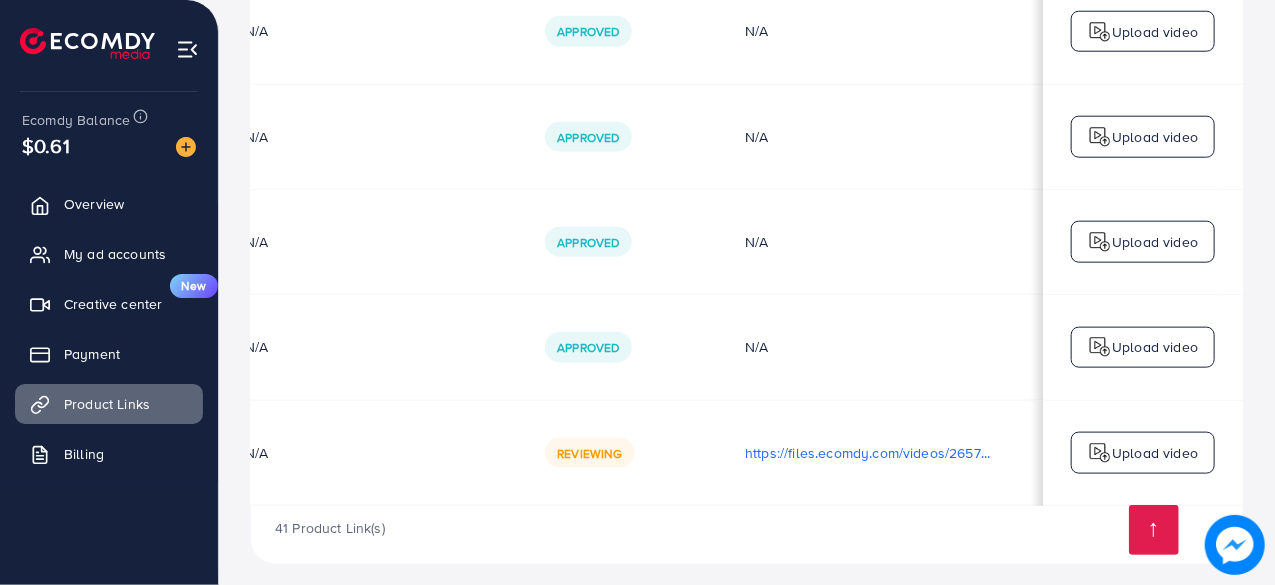 click at bounding box center [1100, 453] 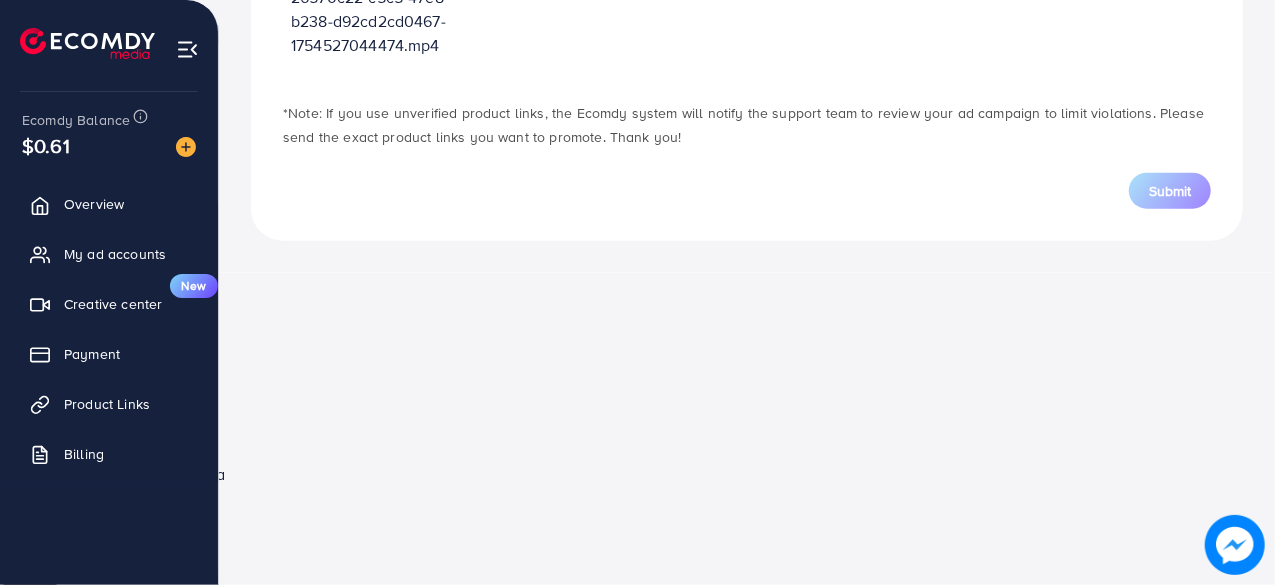 scroll, scrollTop: 716, scrollLeft: 0, axis: vertical 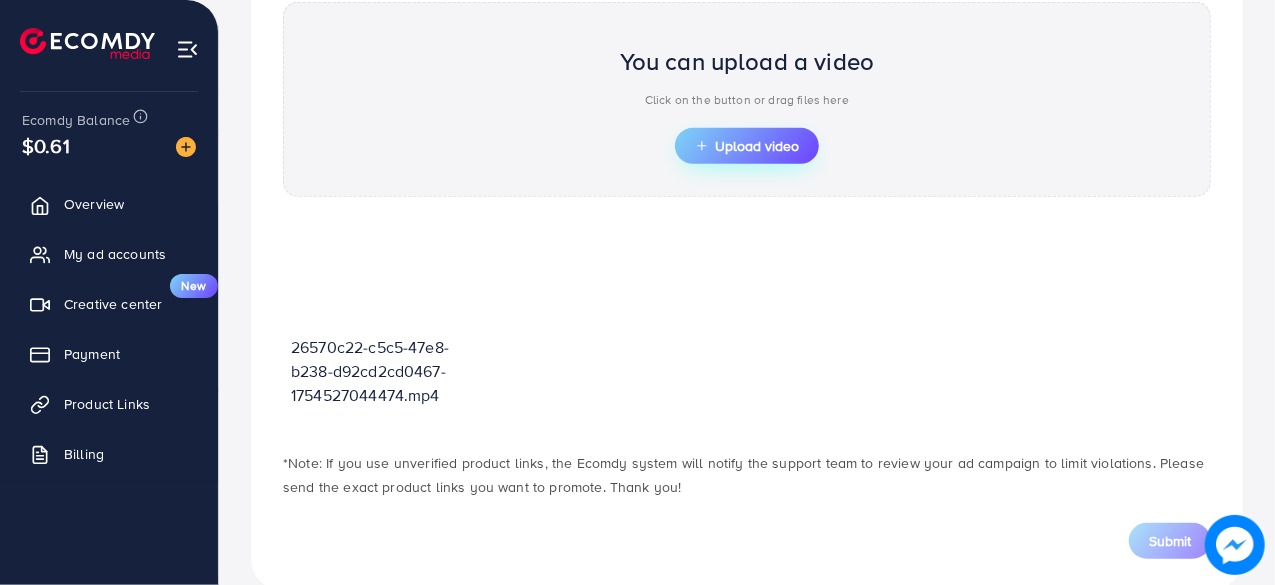 click on "Upload video" at bounding box center (747, 146) 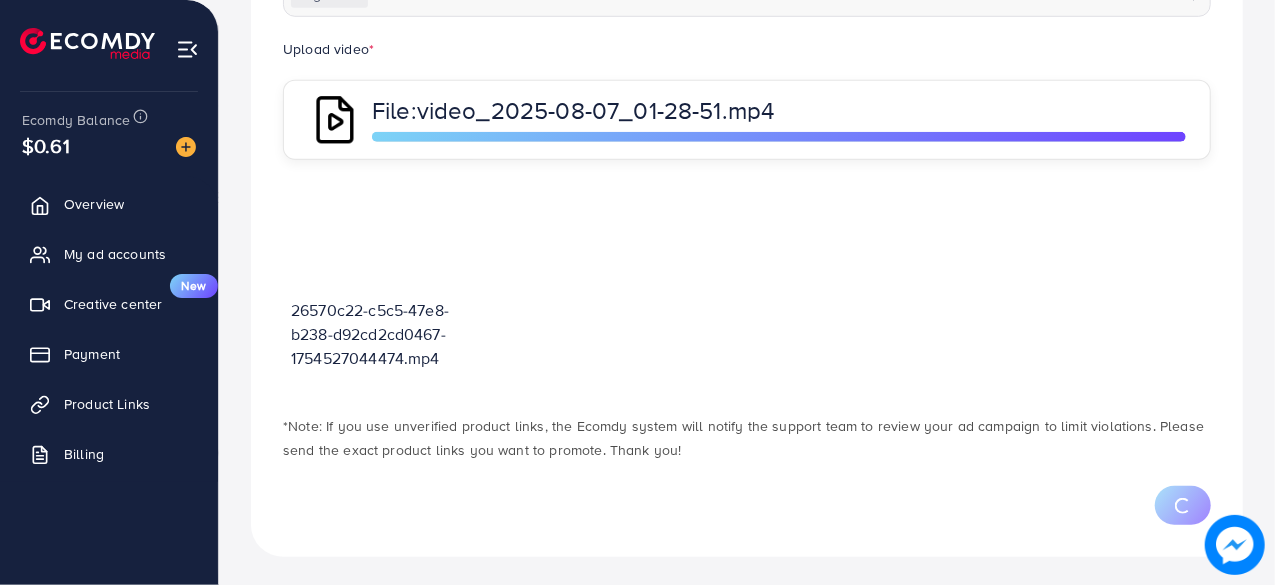 scroll, scrollTop: 716, scrollLeft: 0, axis: vertical 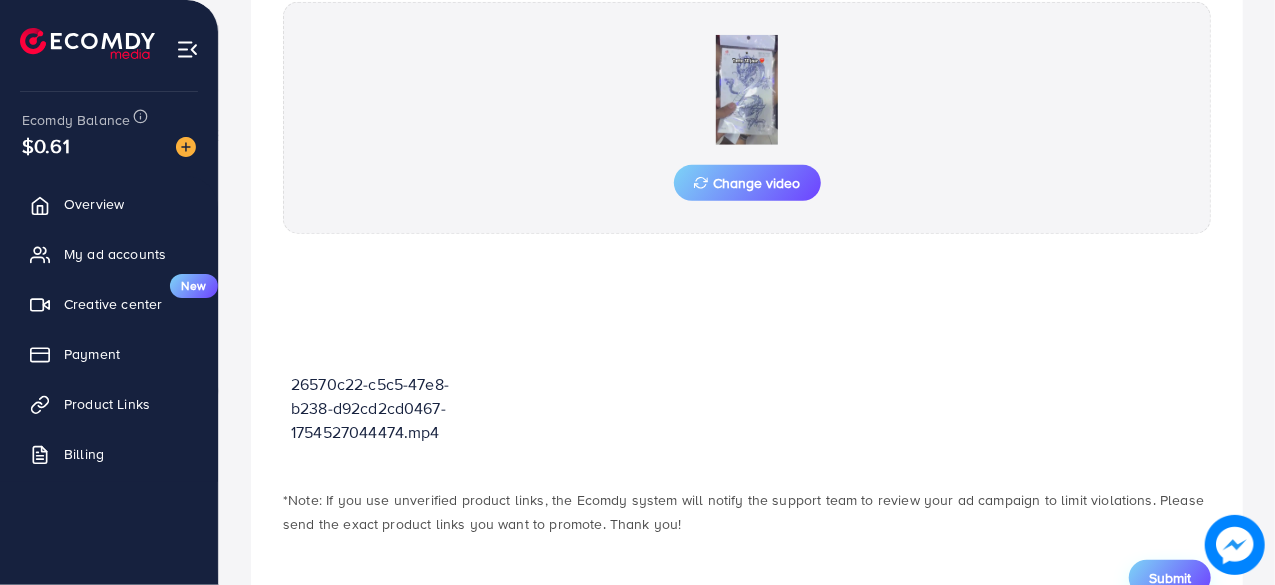 click on "Submit" at bounding box center [1170, 578] 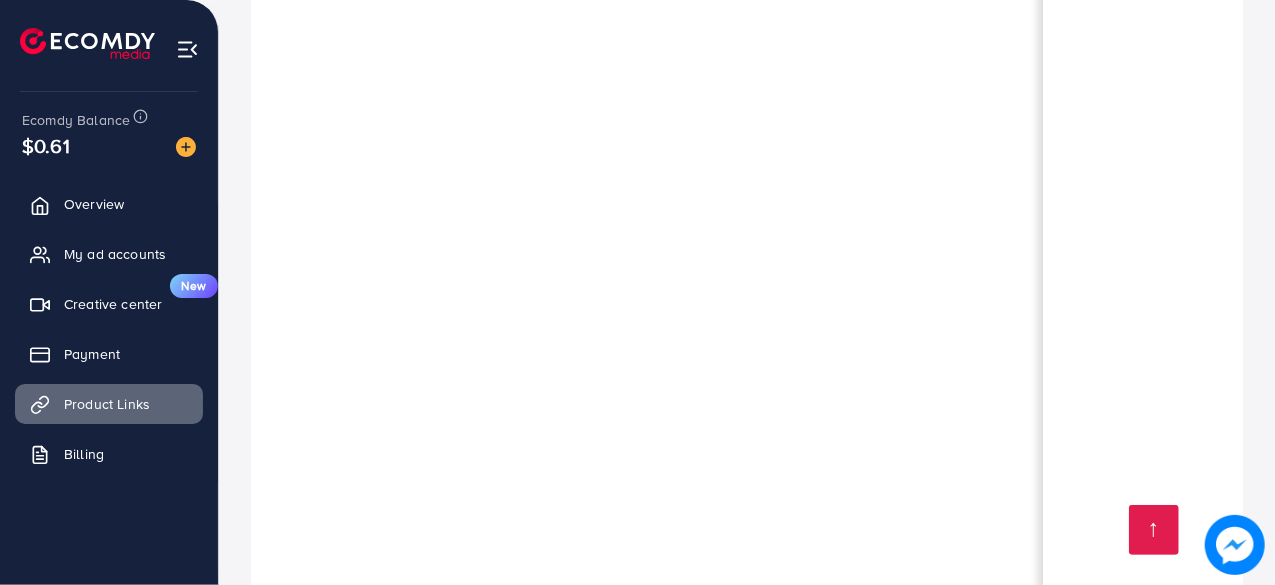 scroll, scrollTop: 16594, scrollLeft: 0, axis: vertical 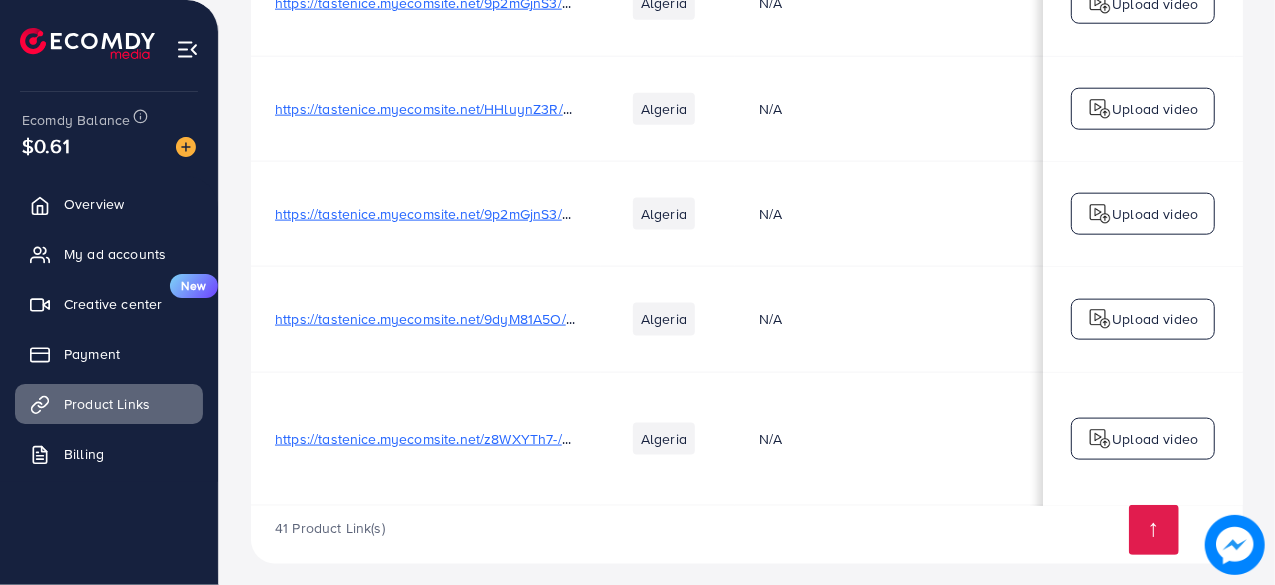 click at bounding box center (1100, 439) 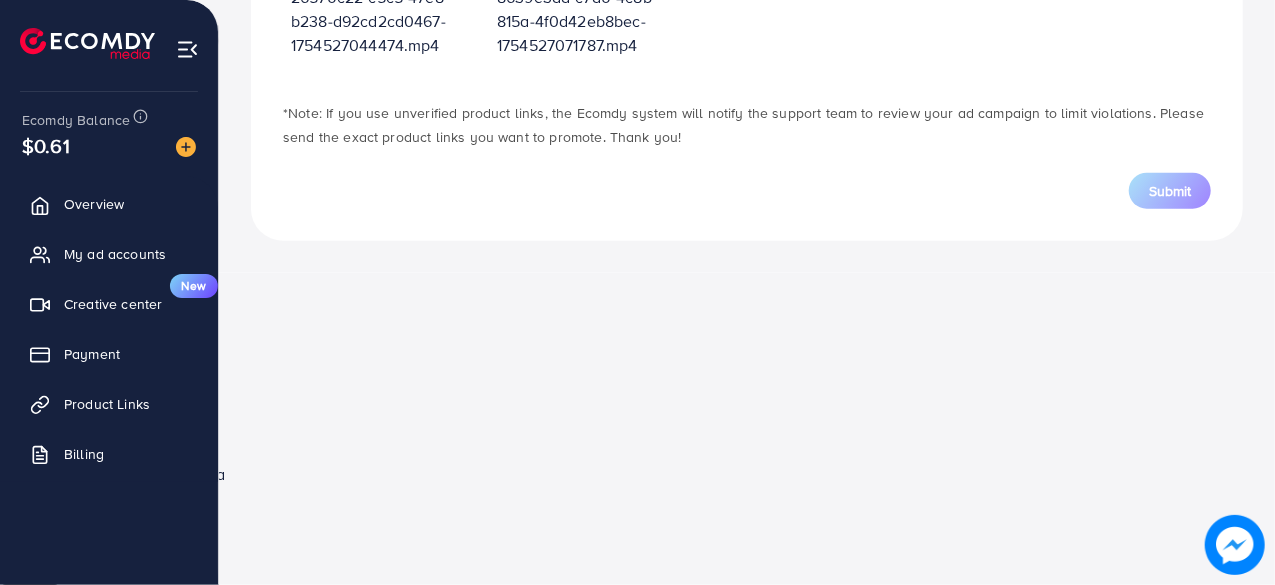 scroll, scrollTop: 716, scrollLeft: 0, axis: vertical 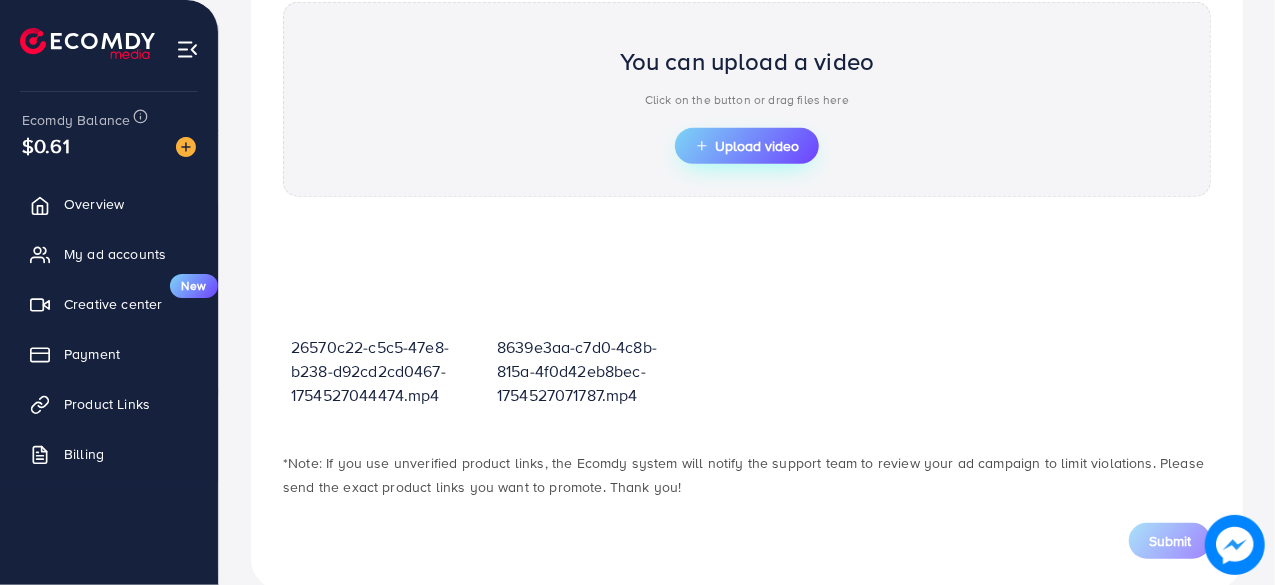 click on "Upload video" at bounding box center (747, 146) 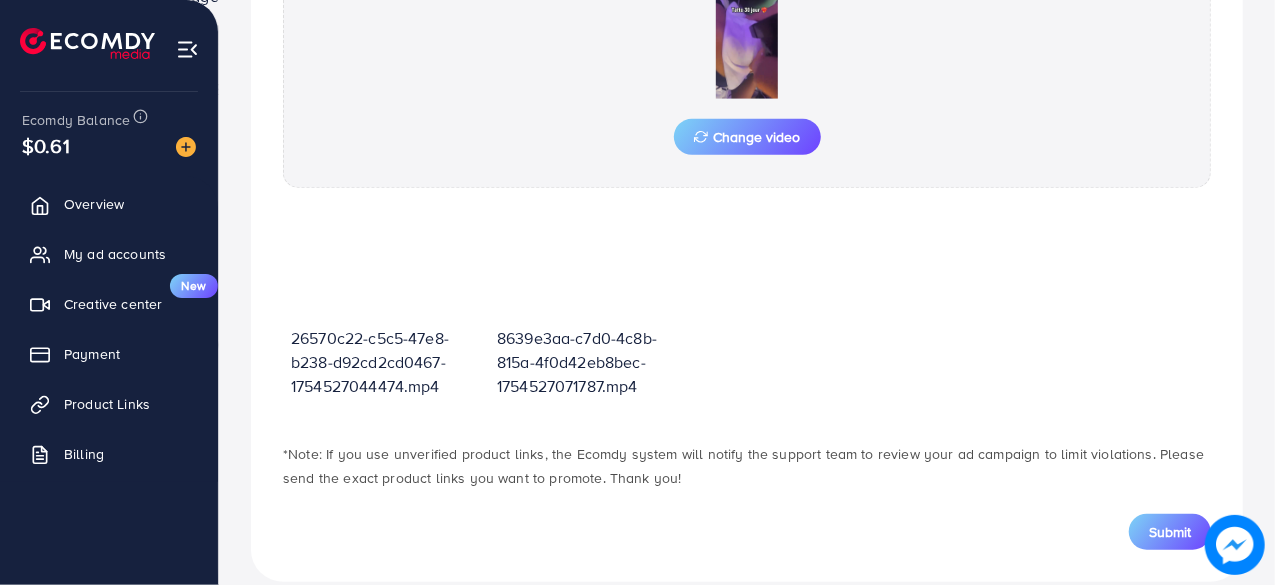 scroll, scrollTop: 788, scrollLeft: 0, axis: vertical 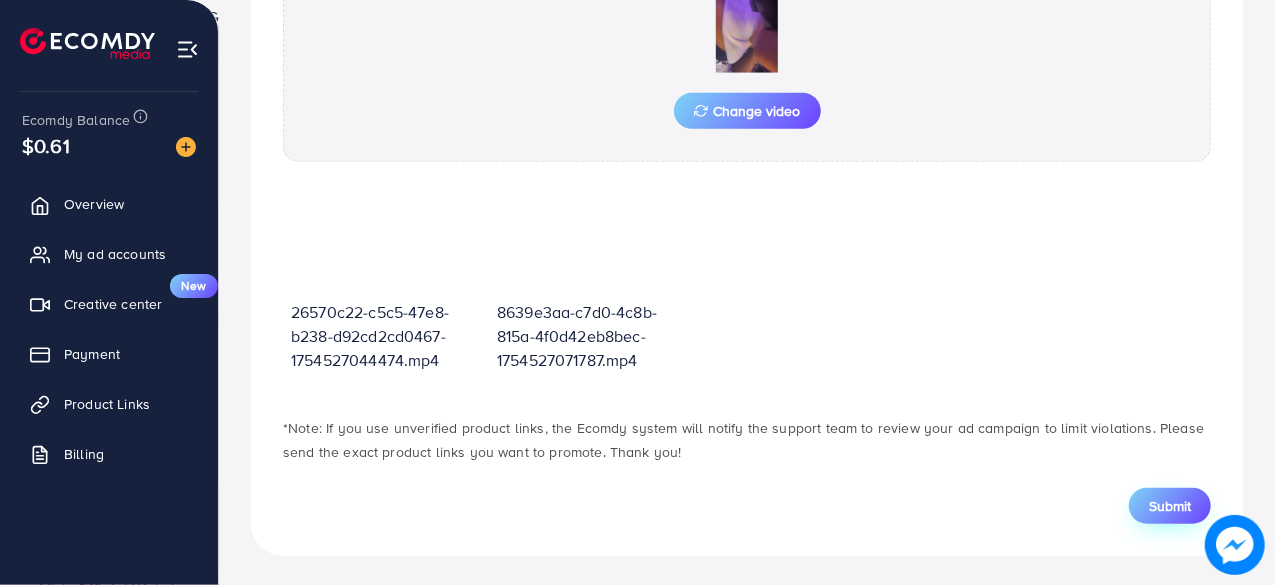 click on "Submit" at bounding box center [1170, 506] 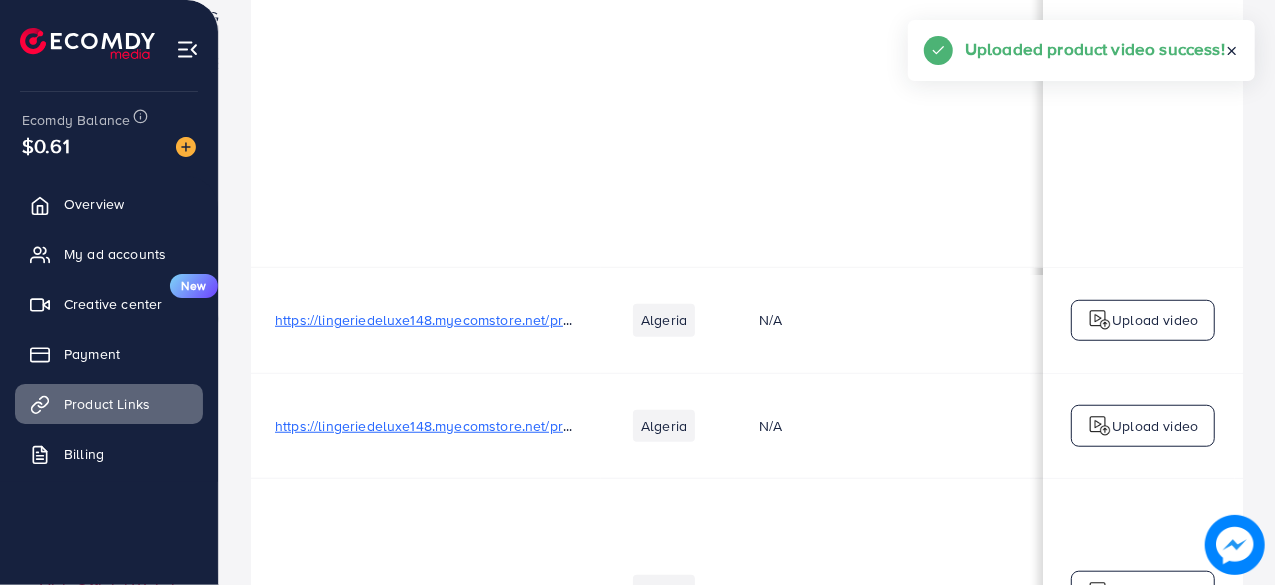 scroll, scrollTop: 0, scrollLeft: 0, axis: both 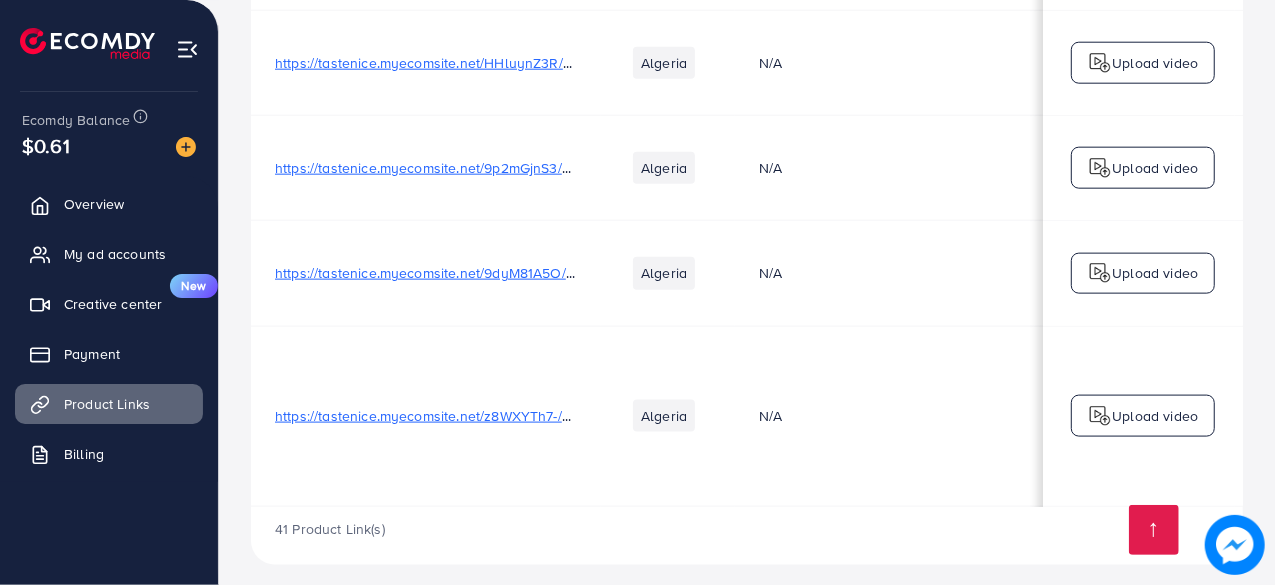 click on "Upload video" at bounding box center (1155, 416) 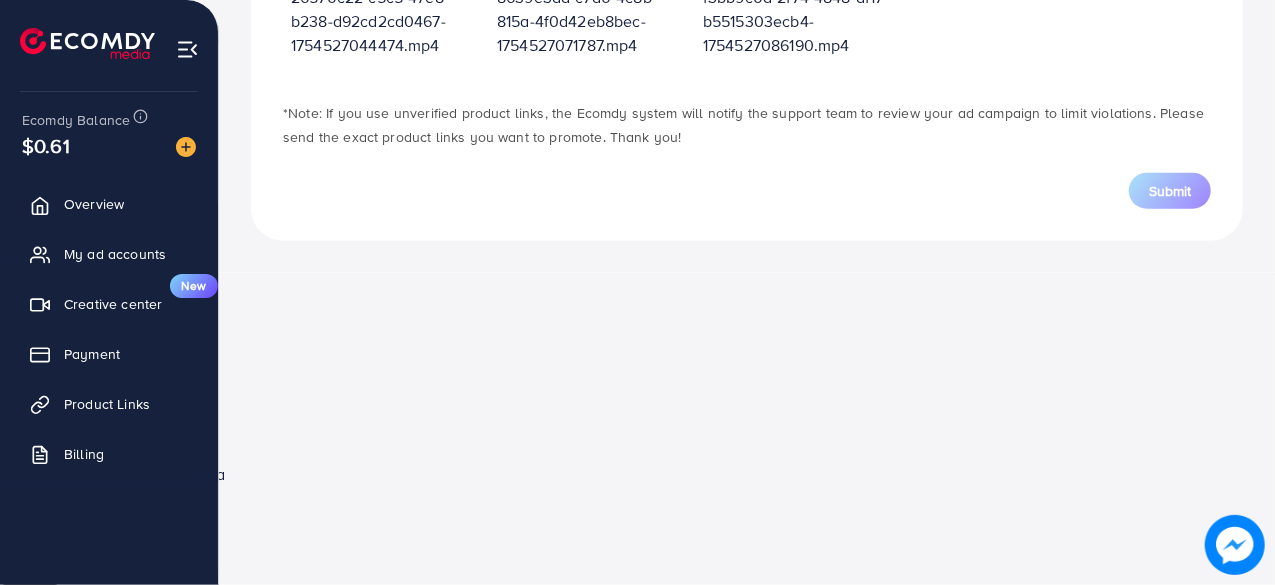 scroll, scrollTop: 716, scrollLeft: 0, axis: vertical 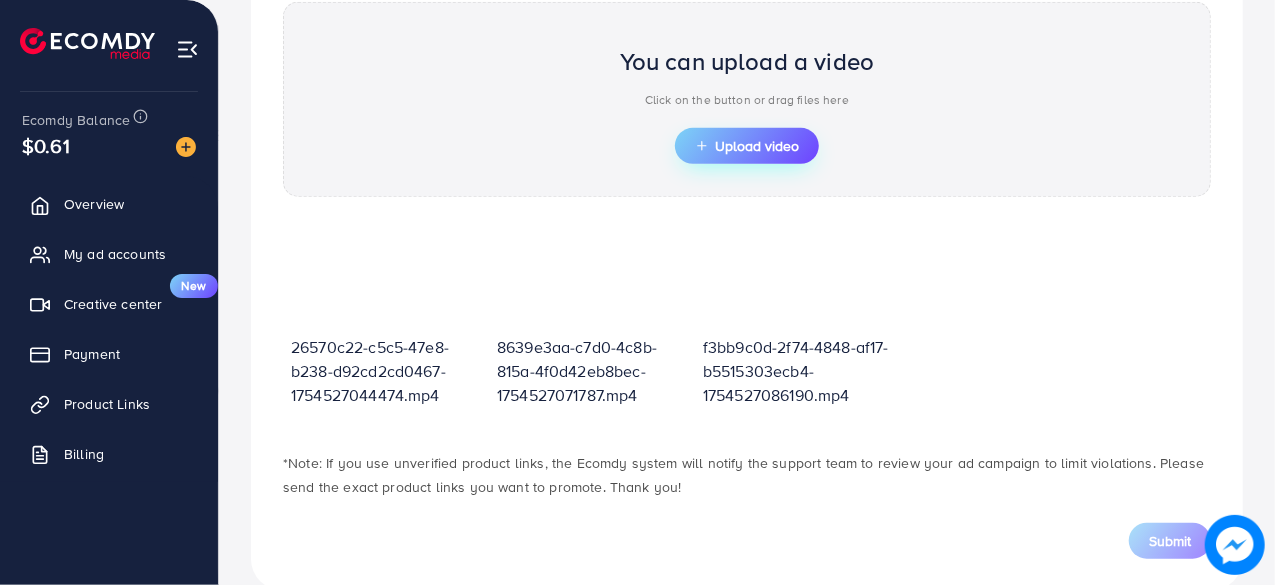 click on "Upload video" at bounding box center [747, 146] 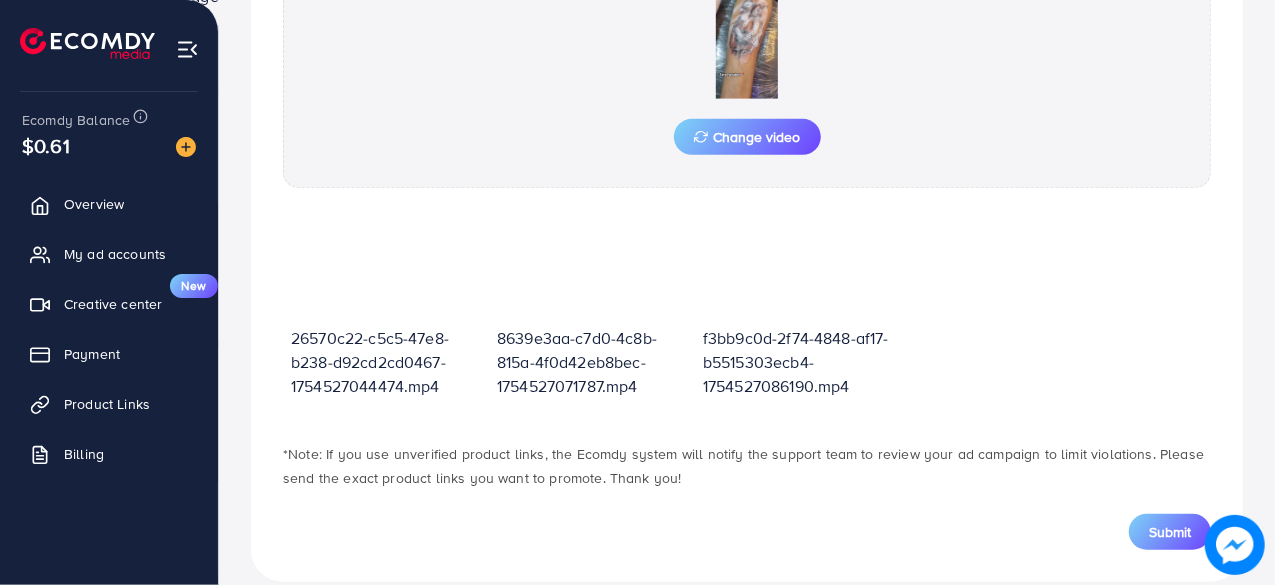 scroll, scrollTop: 788, scrollLeft: 0, axis: vertical 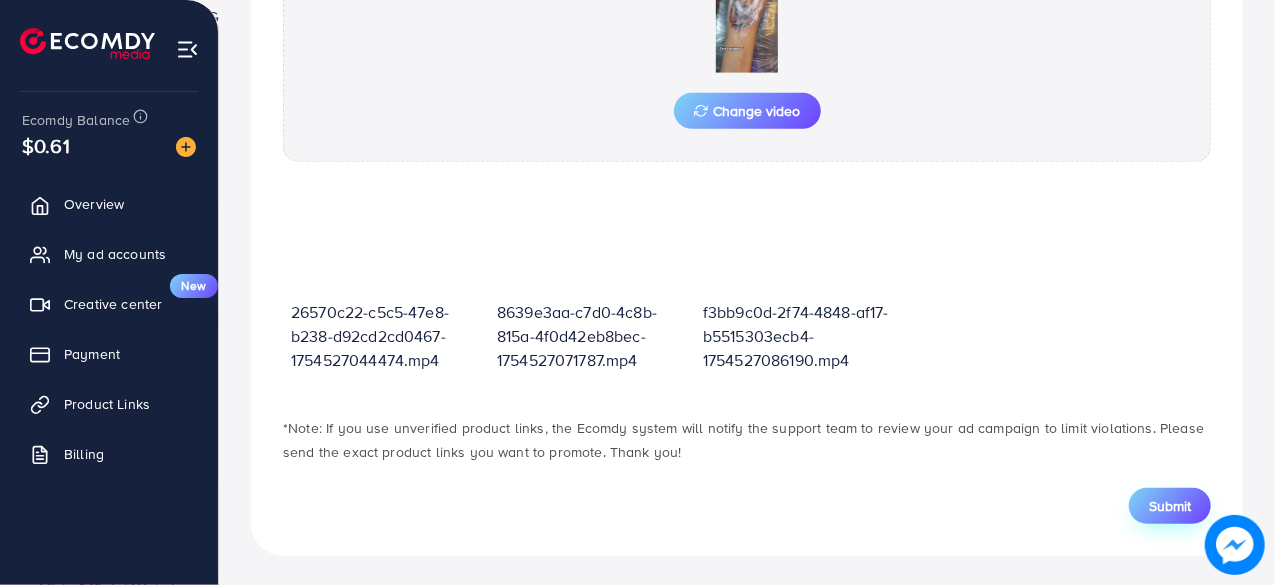 click on "Submit" at bounding box center [1170, 506] 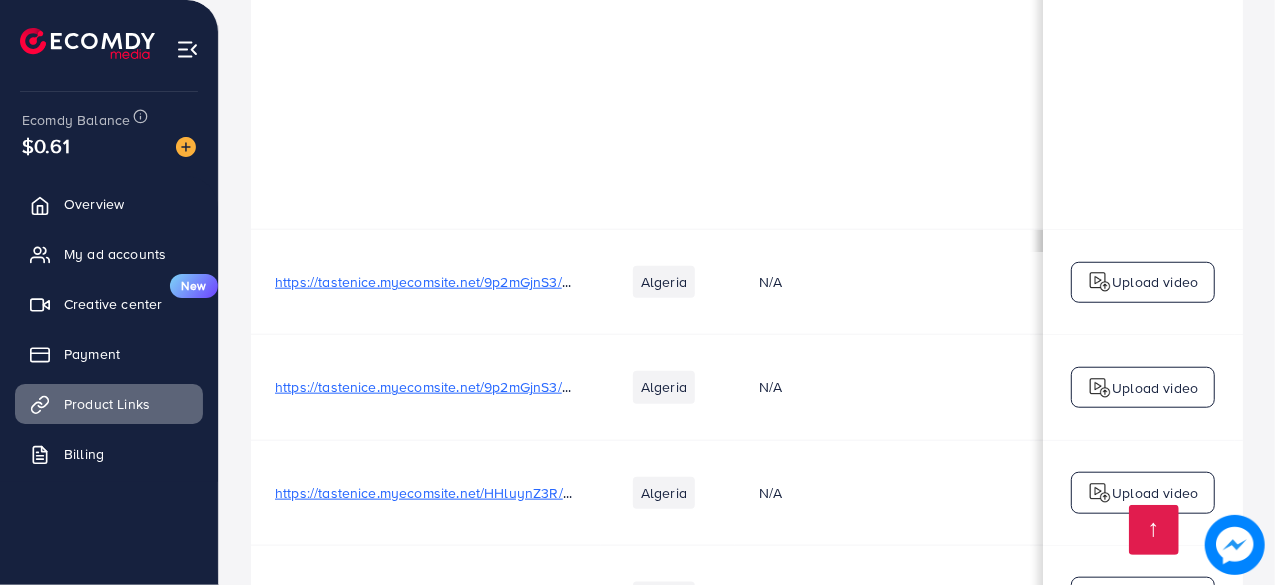 scroll, scrollTop: 16687, scrollLeft: 0, axis: vertical 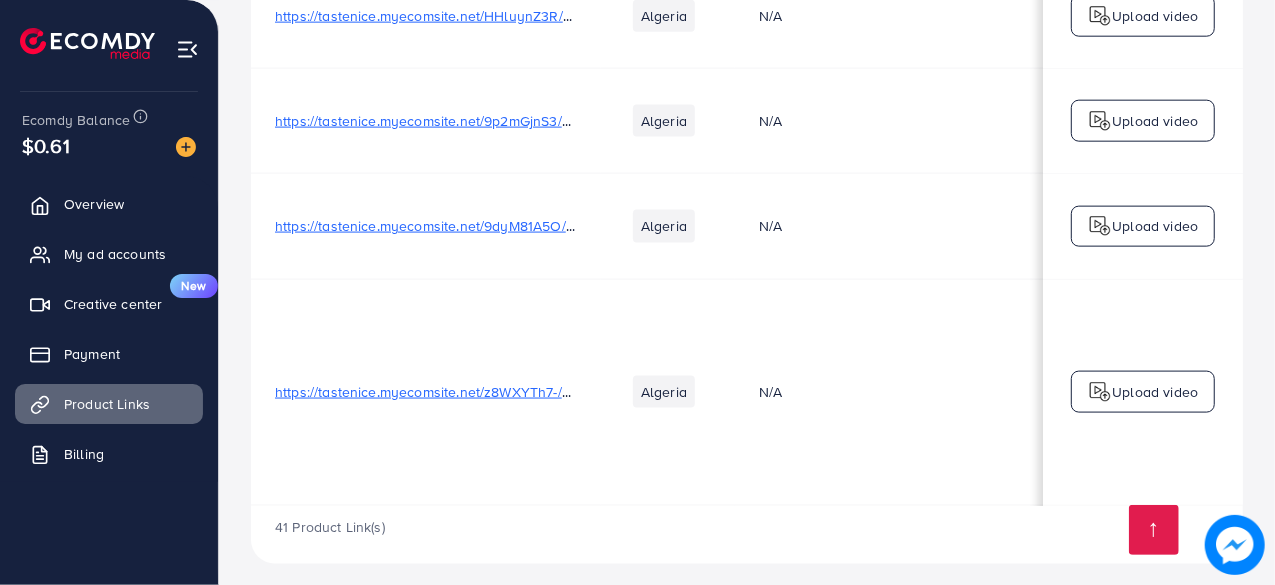 click on "Upload video" at bounding box center [1155, 392] 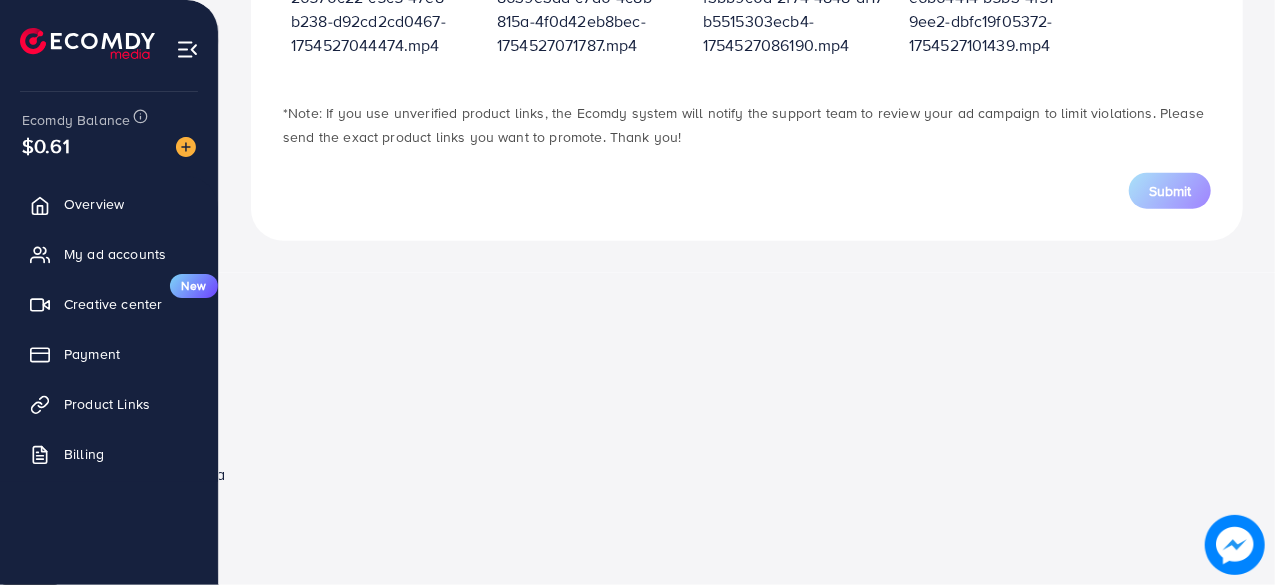 scroll, scrollTop: 716, scrollLeft: 0, axis: vertical 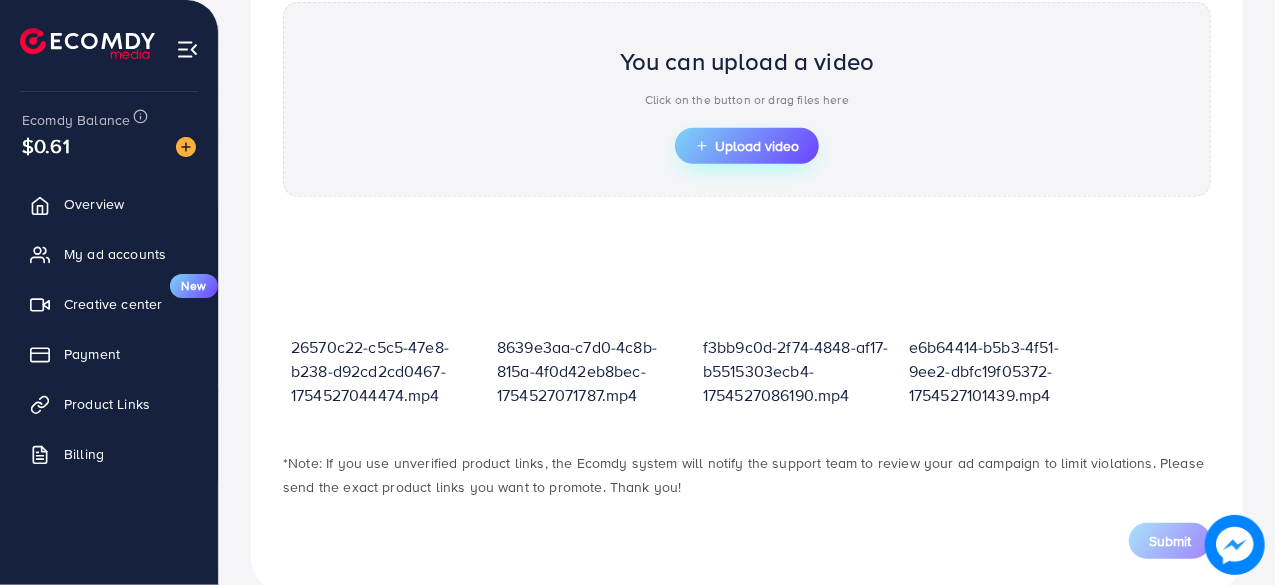 click on "Upload video" at bounding box center (747, 146) 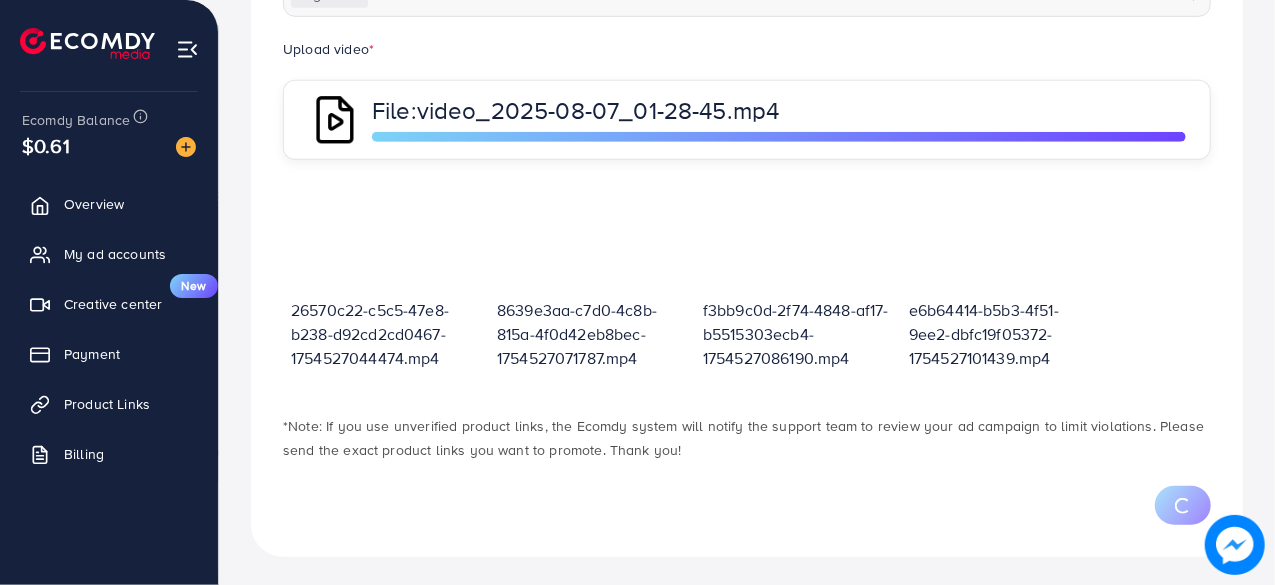 scroll, scrollTop: 716, scrollLeft: 0, axis: vertical 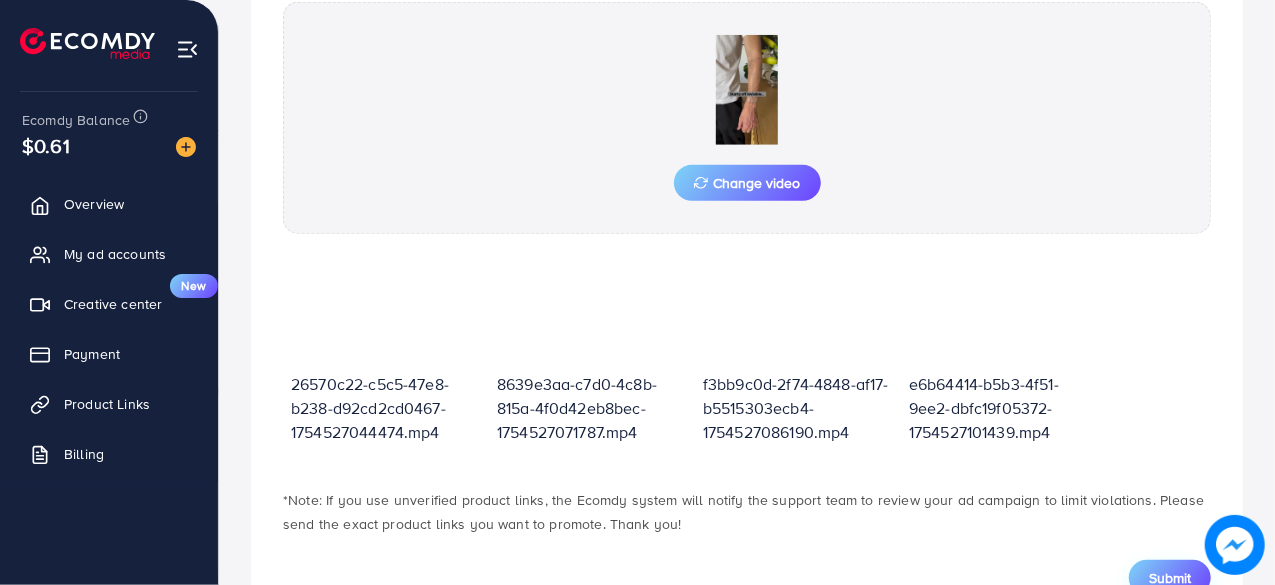 click on "Submit" at bounding box center (1170, 578) 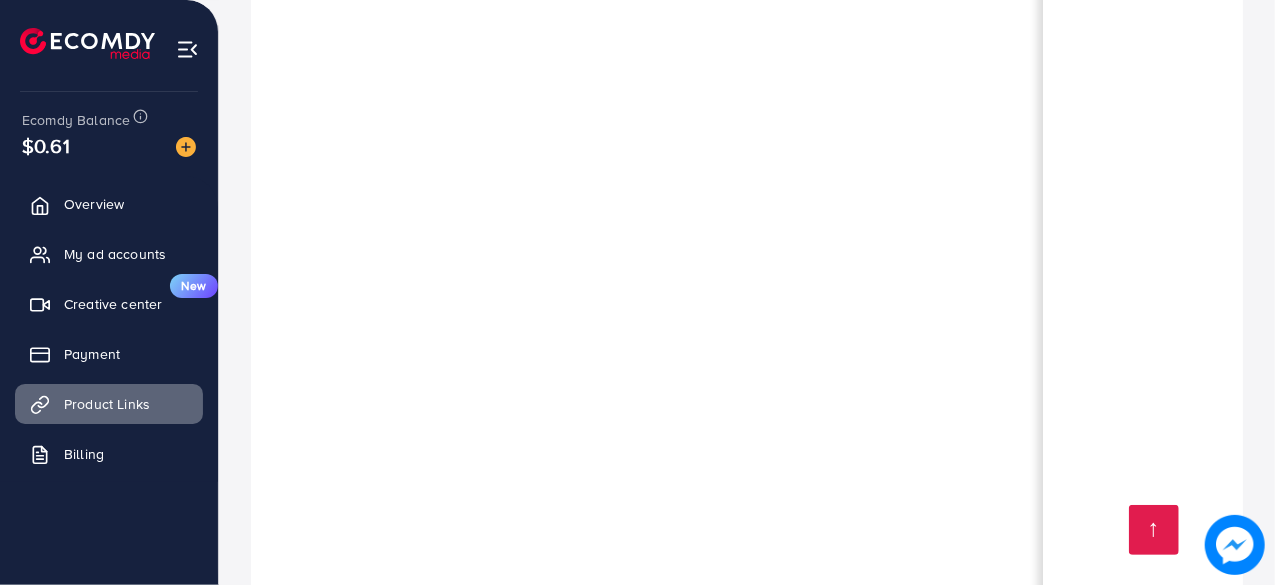 scroll, scrollTop: 16733, scrollLeft: 0, axis: vertical 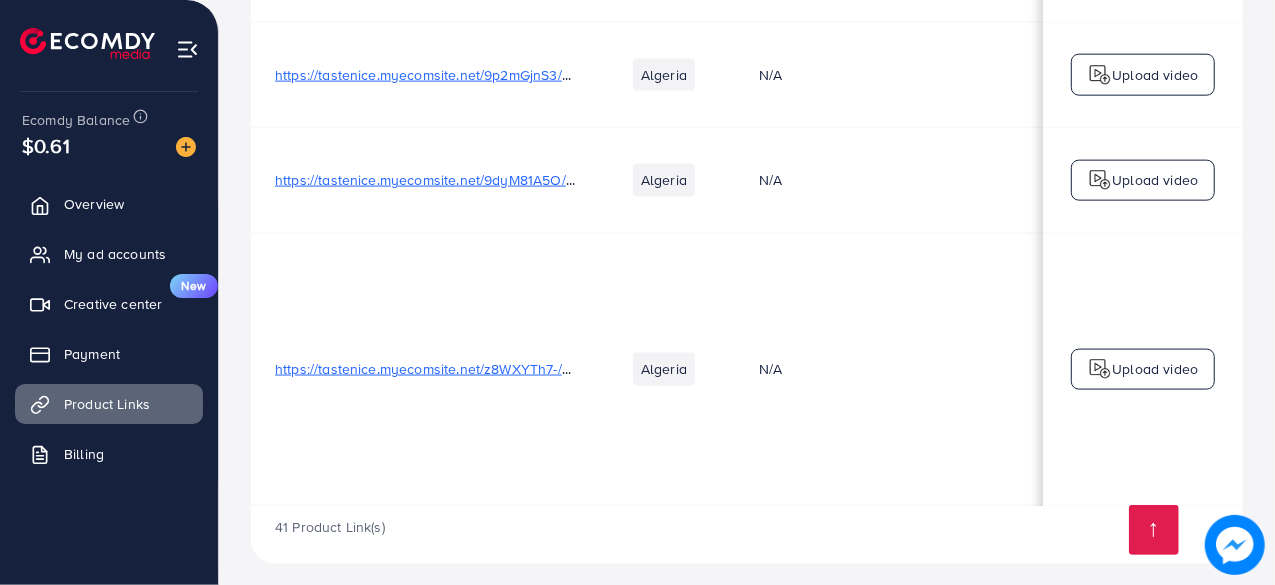 click on "Upload video" at bounding box center [1143, 369] 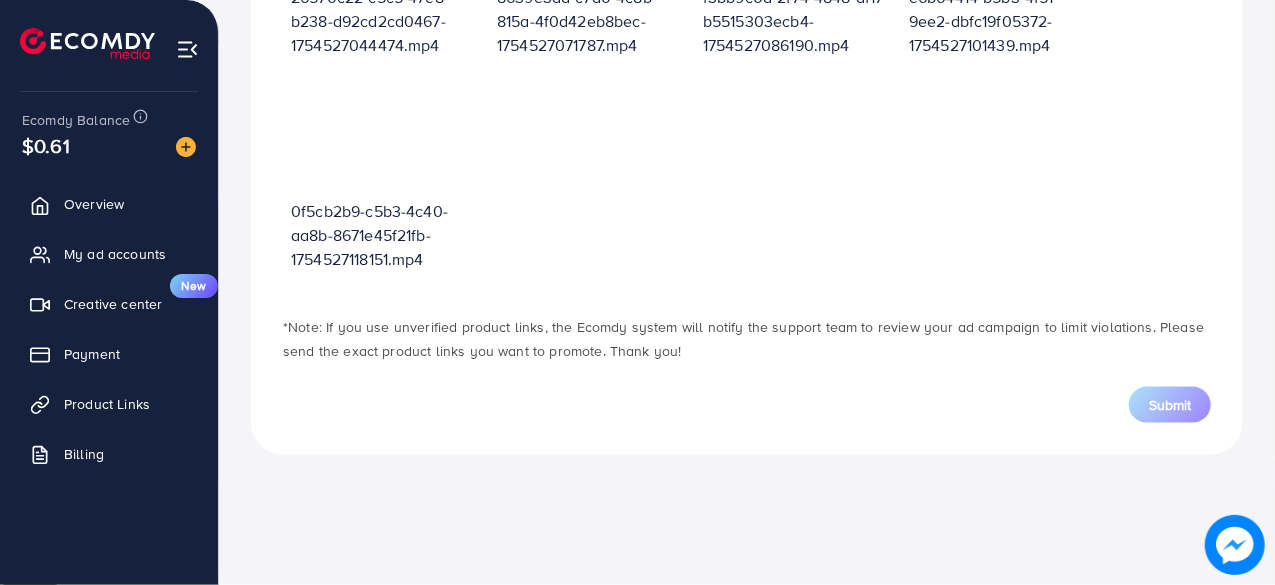 scroll, scrollTop: 716, scrollLeft: 0, axis: vertical 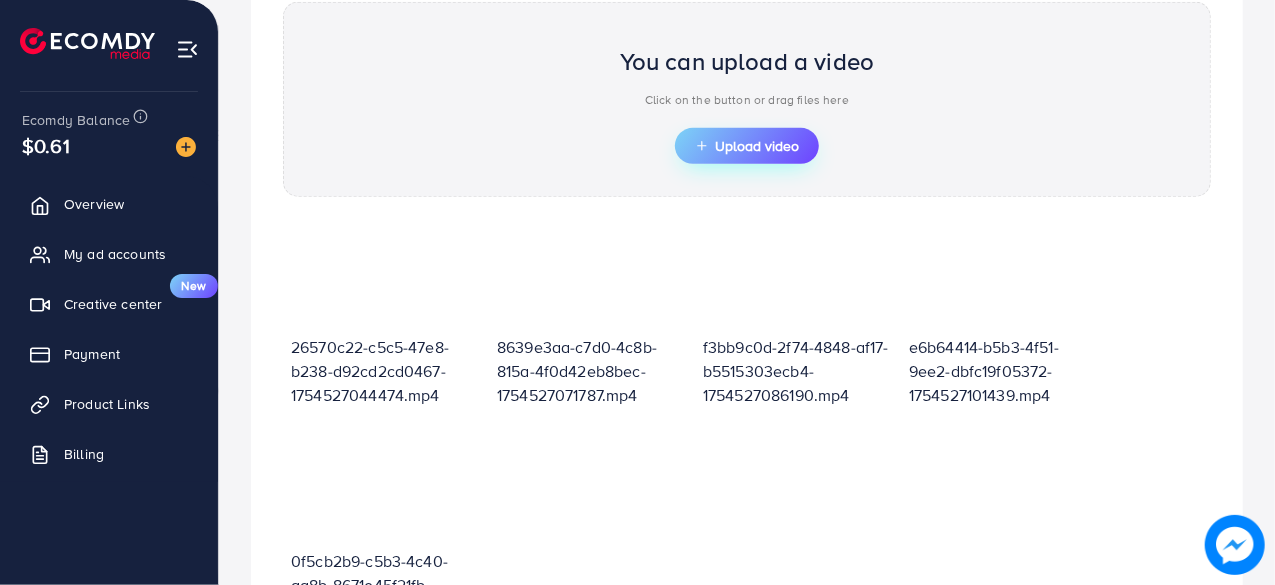 click on "Upload video" at bounding box center [747, 146] 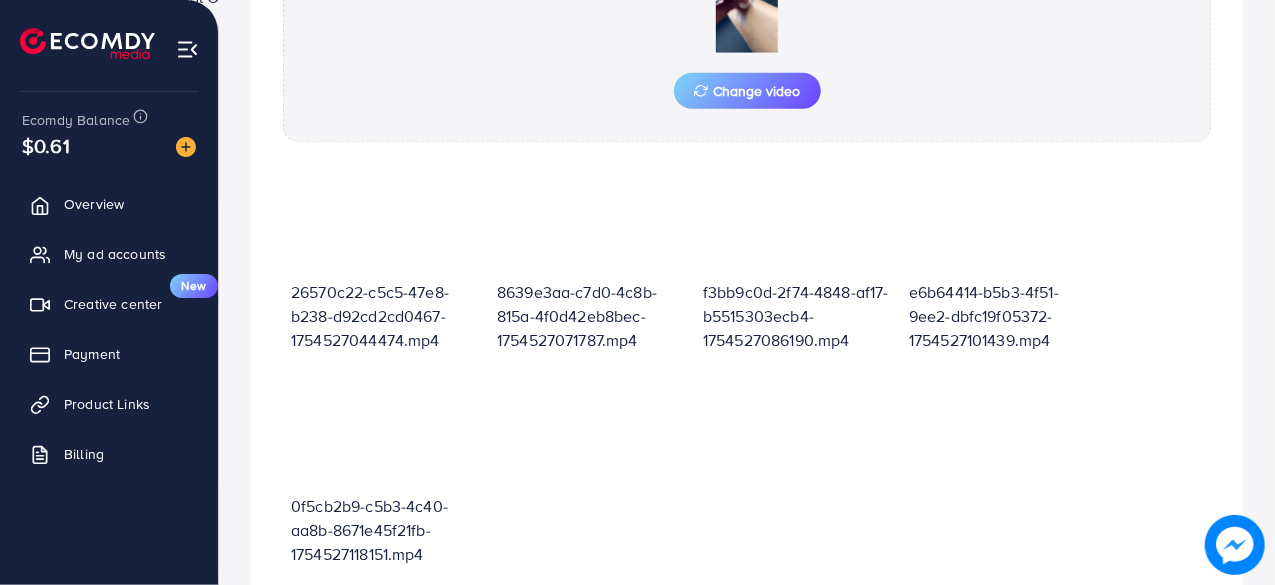 scroll, scrollTop: 1002, scrollLeft: 0, axis: vertical 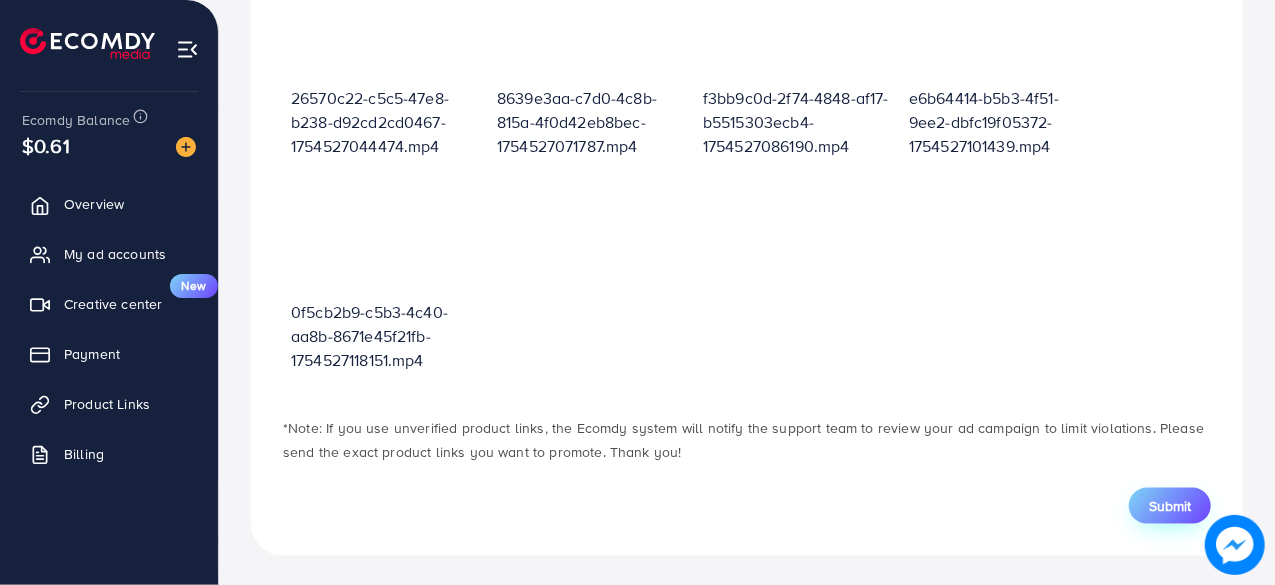 click on "Submit" at bounding box center (1170, 506) 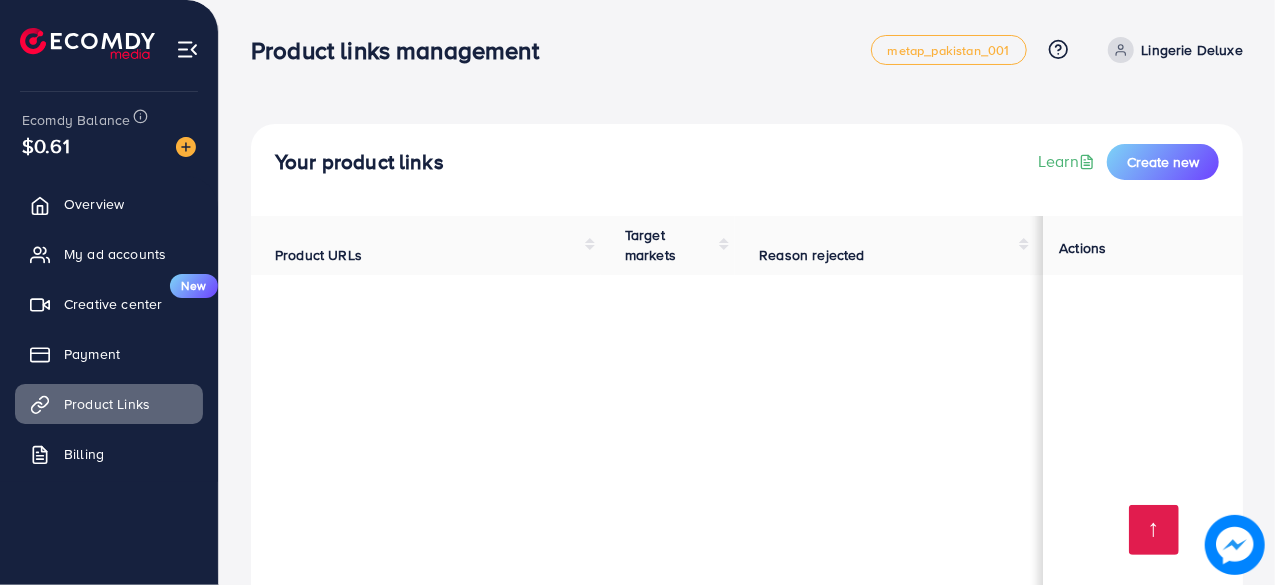 scroll, scrollTop: 15849, scrollLeft: 0, axis: vertical 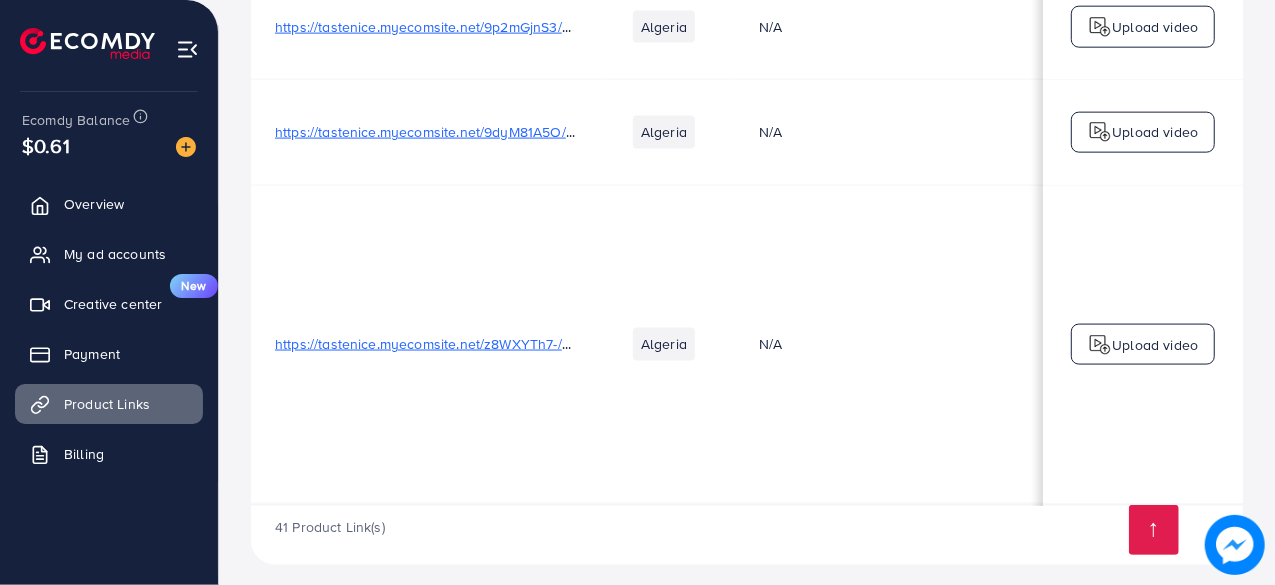 click on "Upload video" at bounding box center (1143, 345) 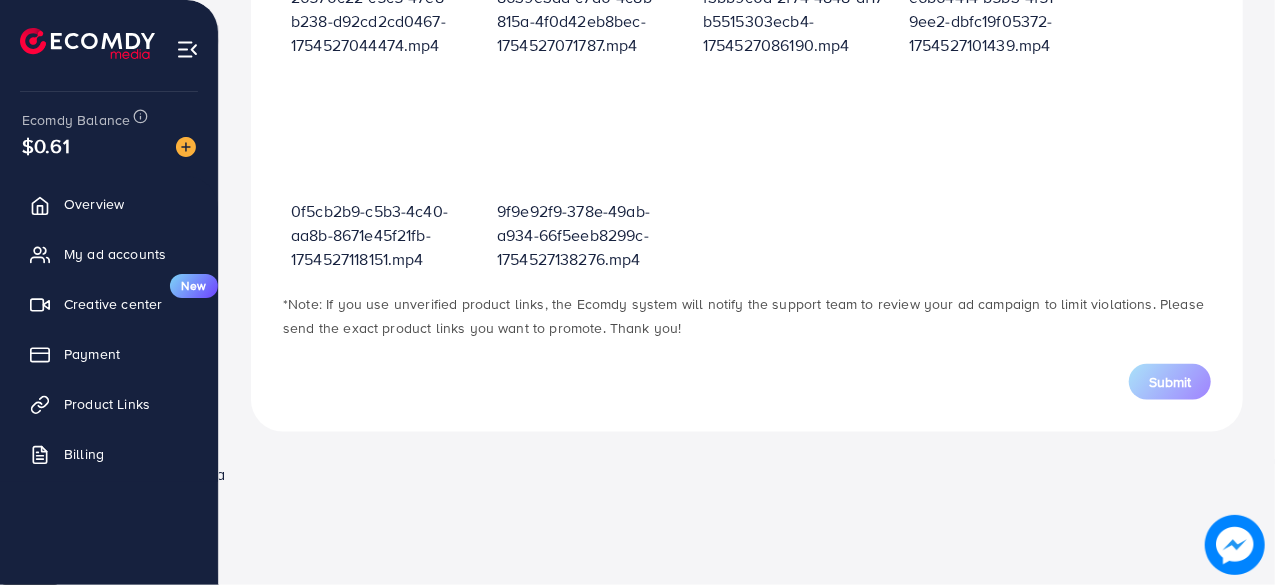 scroll, scrollTop: 716, scrollLeft: 0, axis: vertical 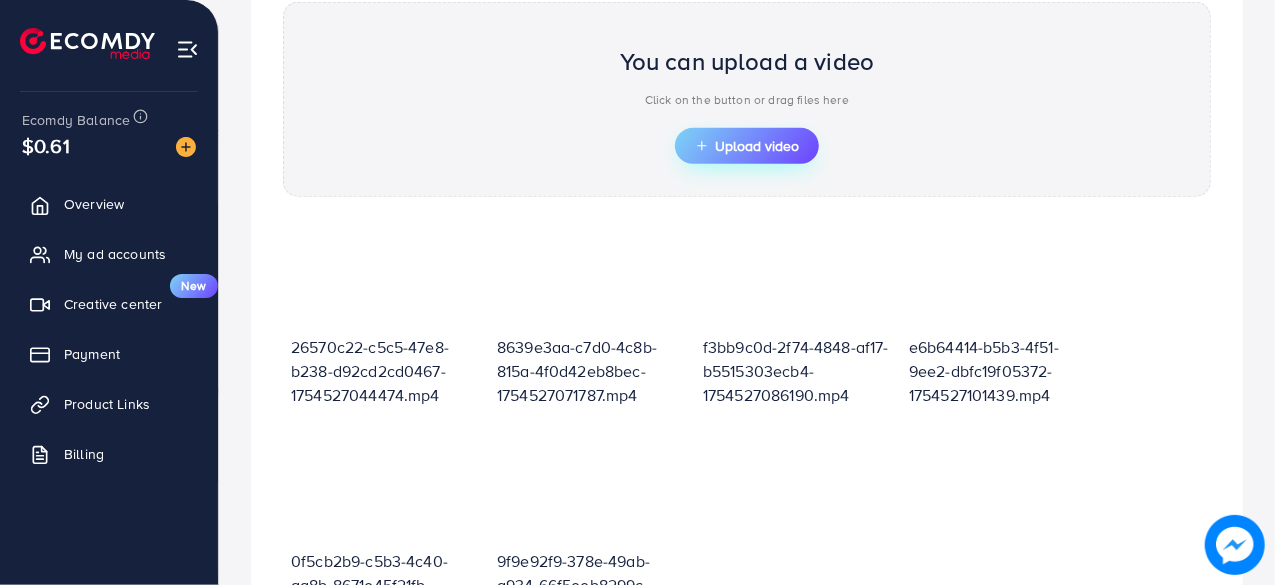 click on "Upload video" at bounding box center (747, 146) 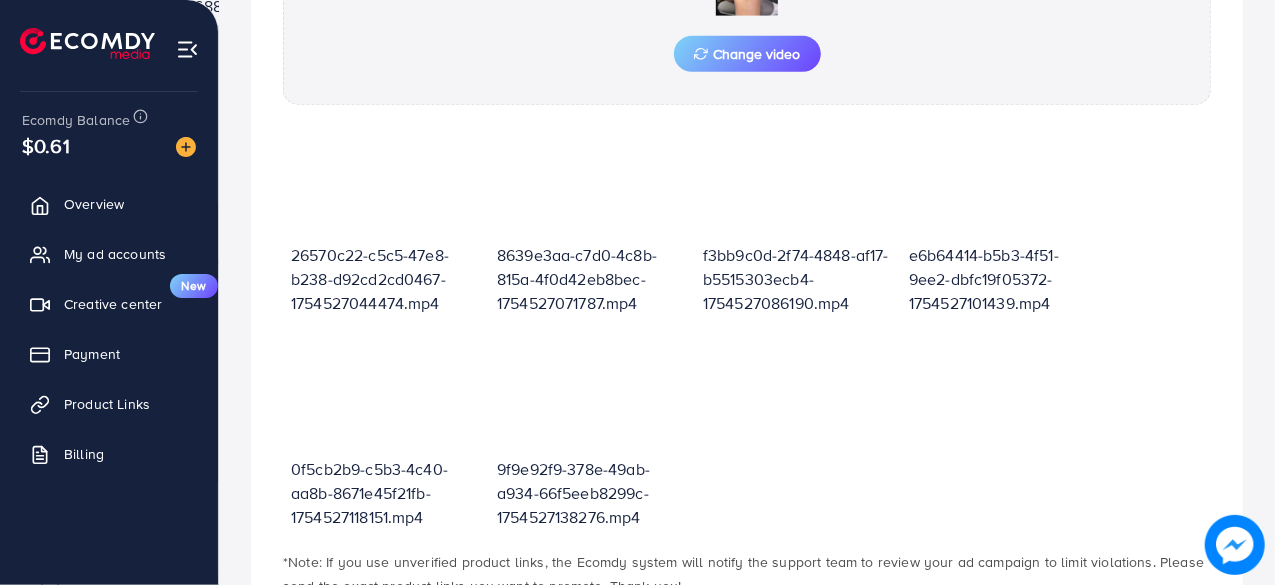 scroll, scrollTop: 978, scrollLeft: 0, axis: vertical 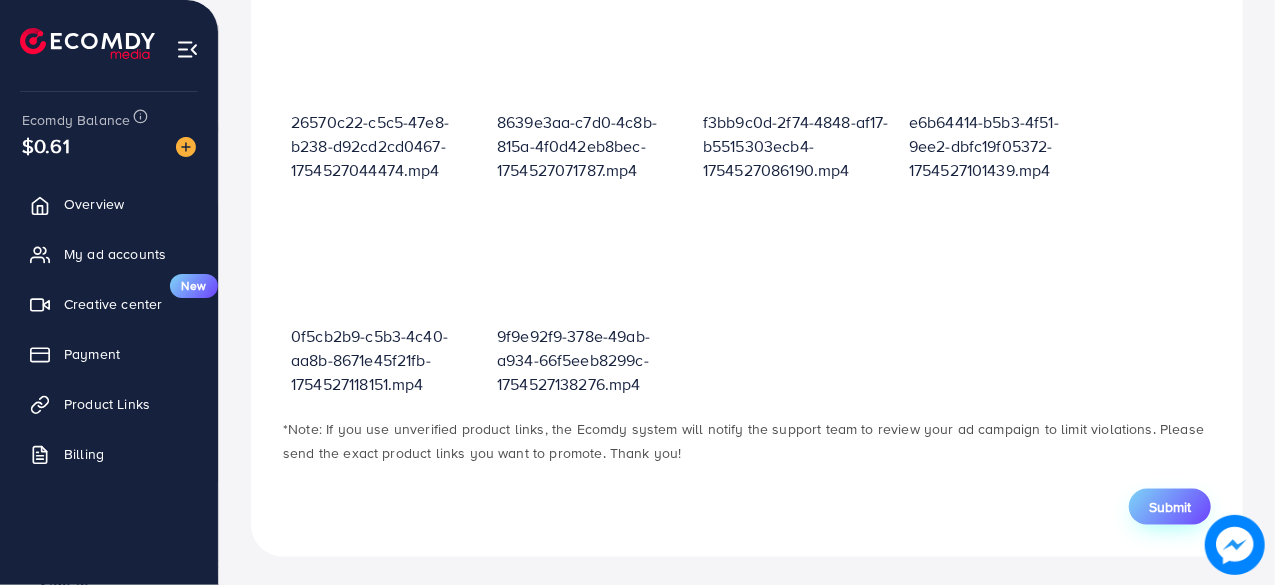 click on "Submit" at bounding box center [1170, 507] 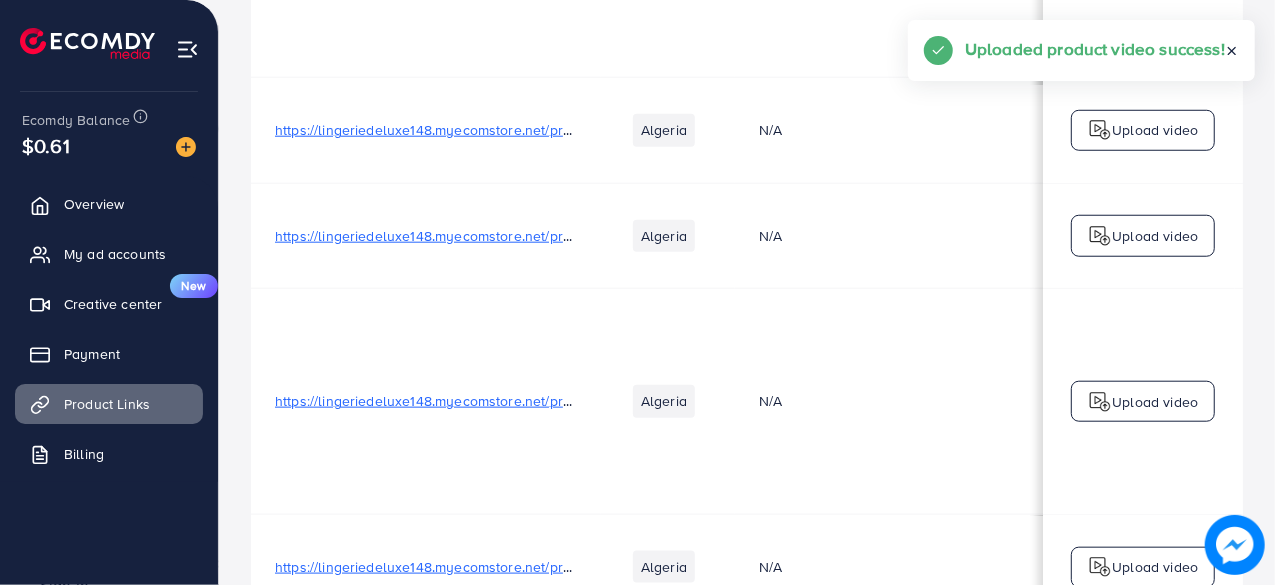 scroll, scrollTop: 0, scrollLeft: 0, axis: both 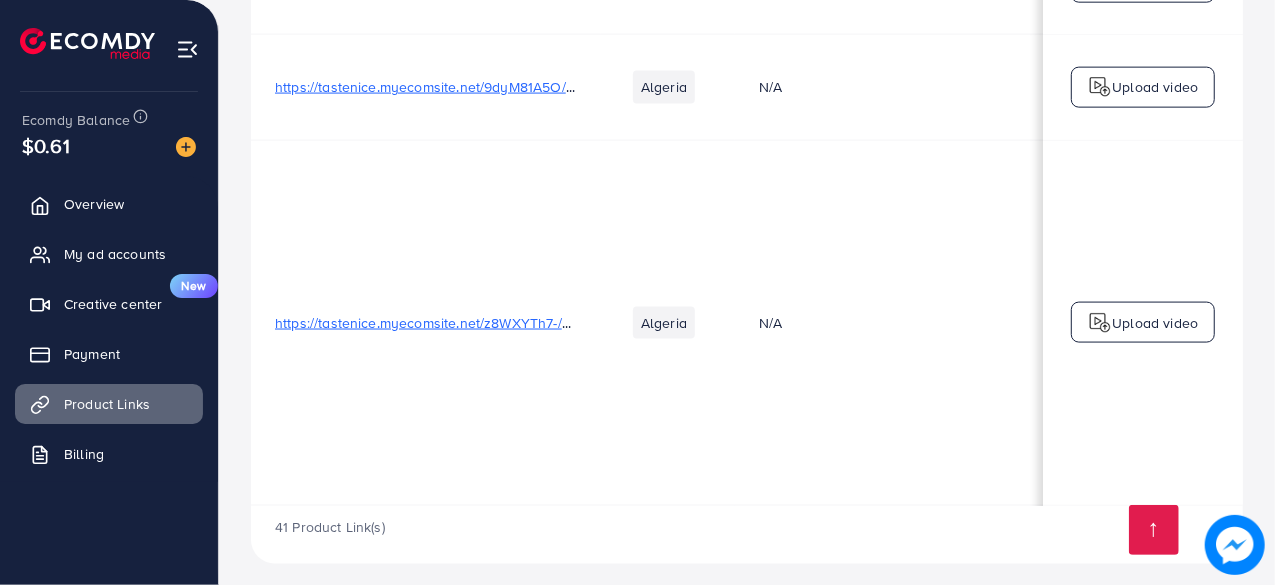 click on "Upload video" at bounding box center (1155, 323) 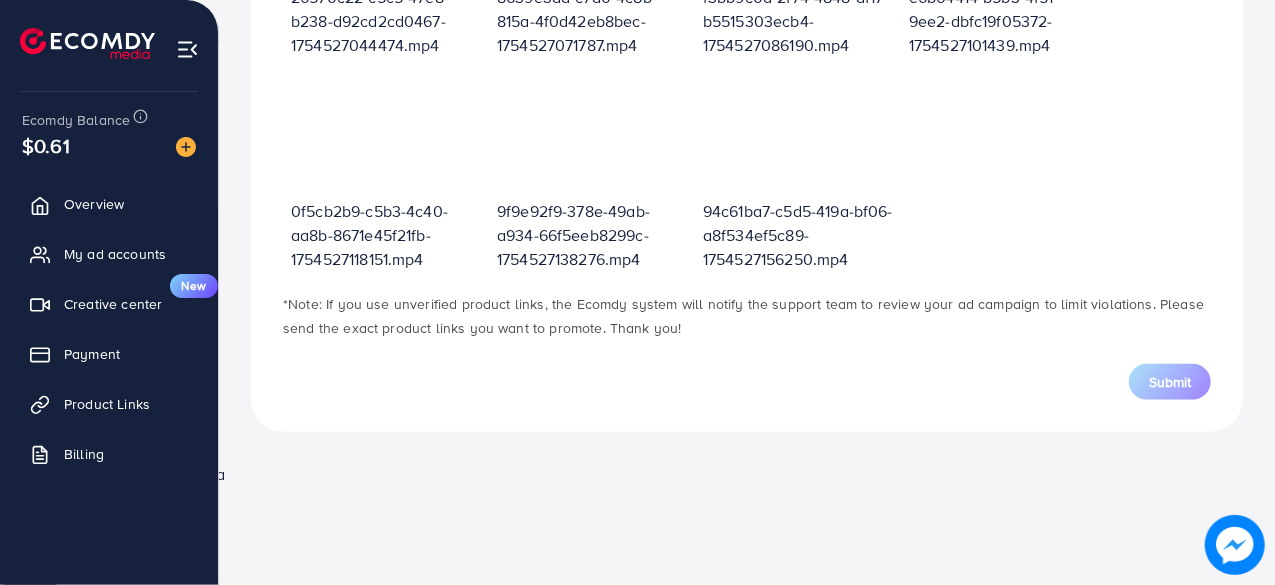 scroll, scrollTop: 716, scrollLeft: 0, axis: vertical 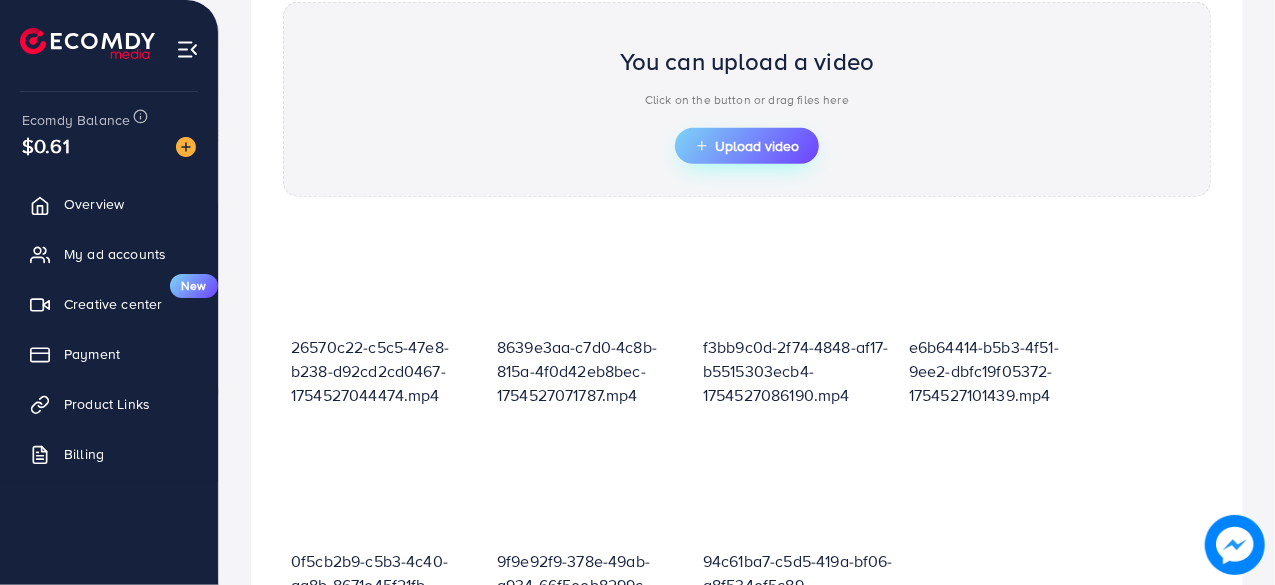 click on "Upload video" at bounding box center (747, 146) 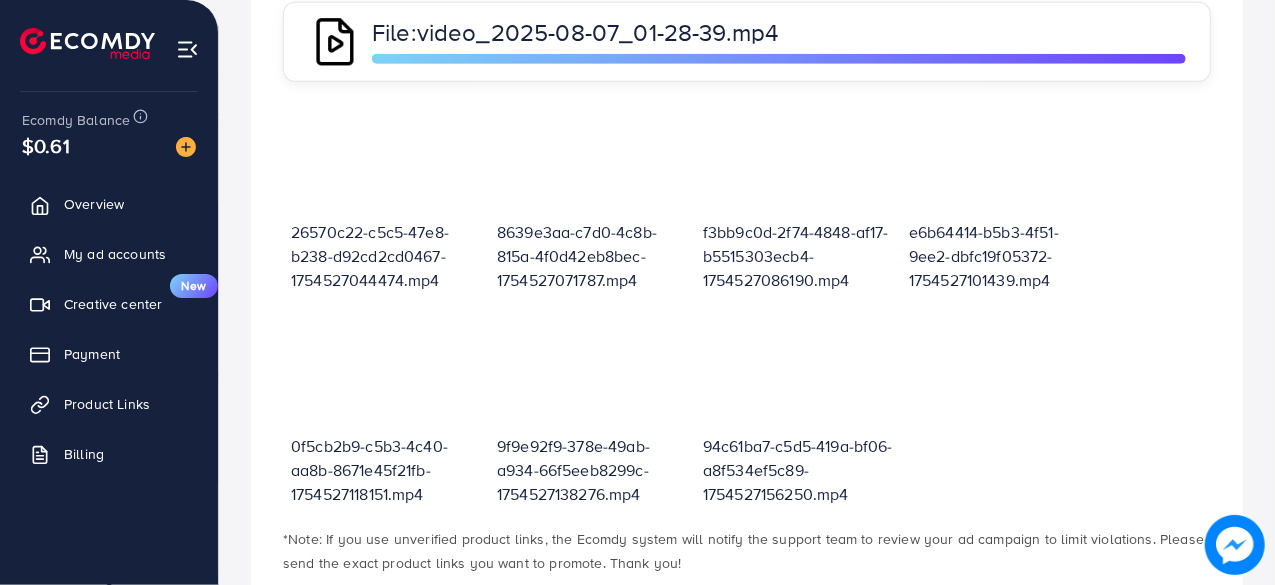 scroll, scrollTop: 716, scrollLeft: 0, axis: vertical 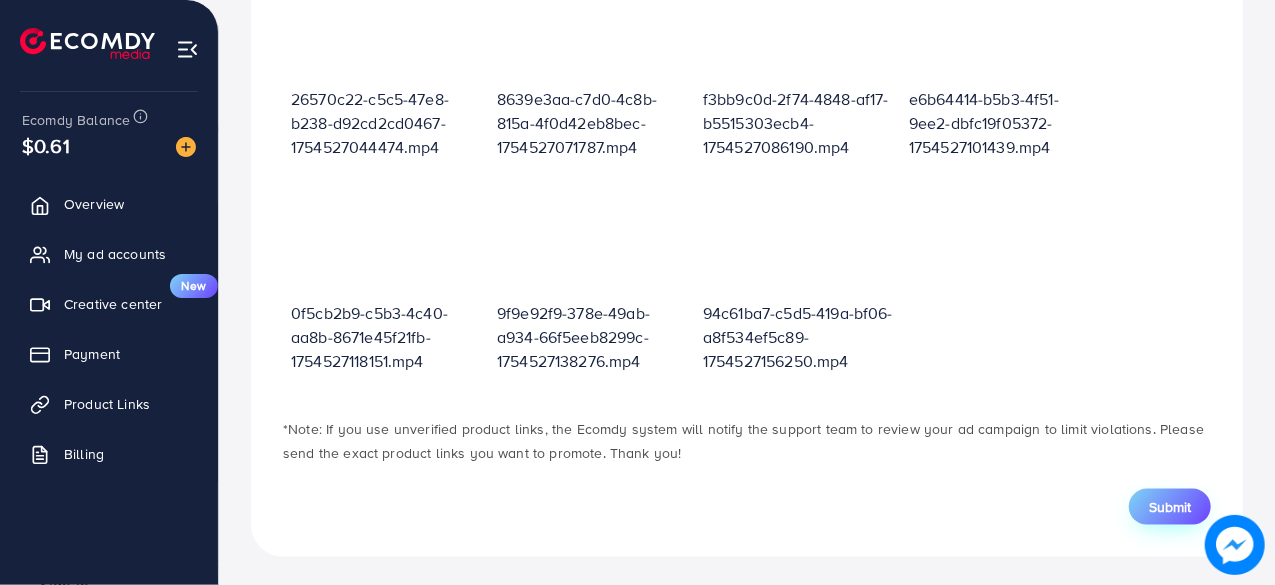 click on "Submit" at bounding box center (1170, 507) 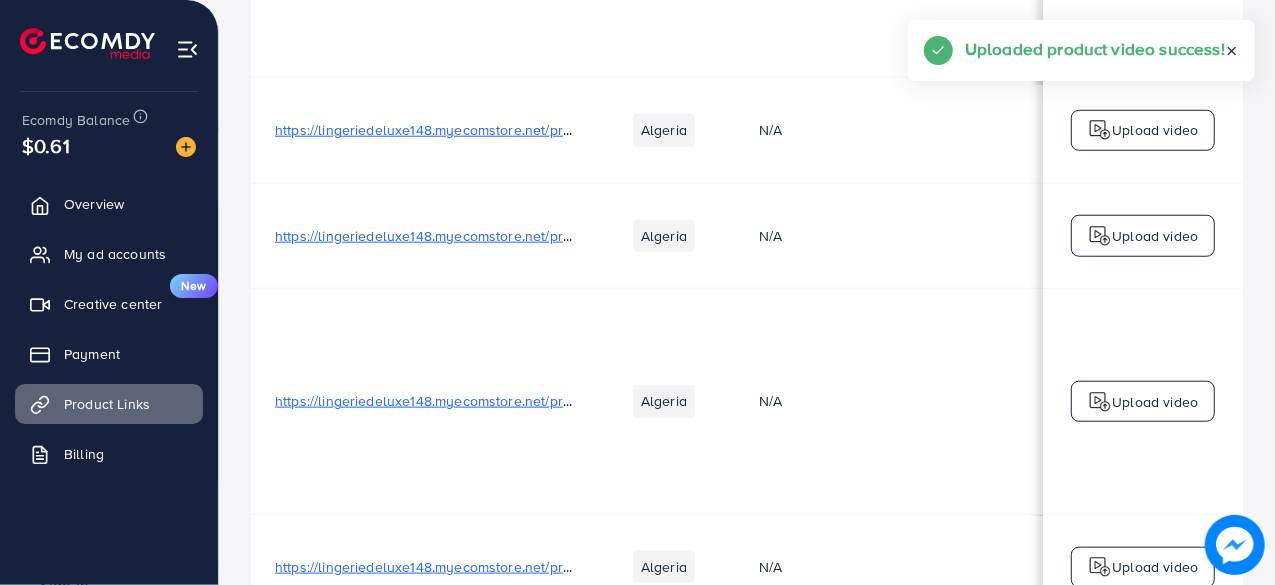 scroll, scrollTop: 0, scrollLeft: 0, axis: both 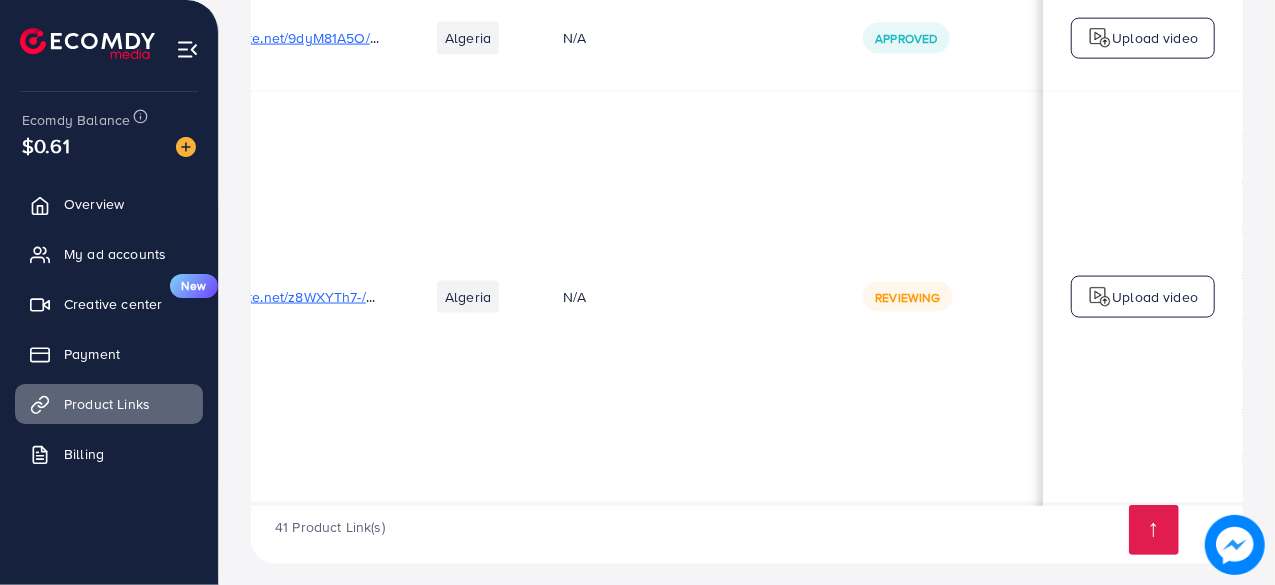 drag, startPoint x: 916, startPoint y: 499, endPoint x: 1108, endPoint y: 487, distance: 192.37463 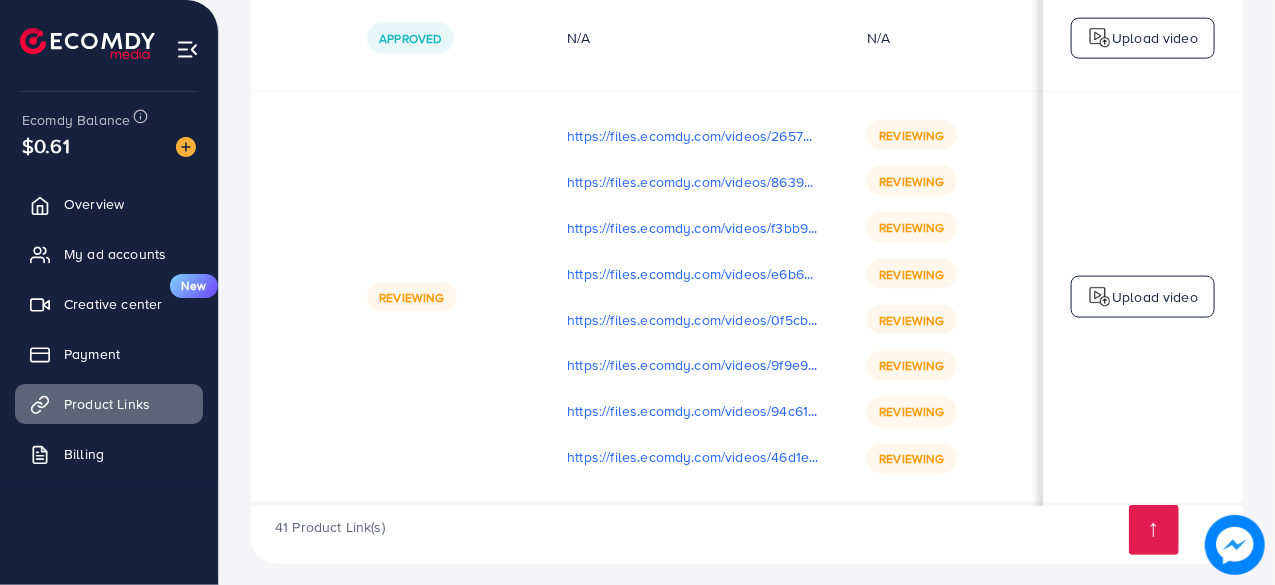 click on "Upload video" at bounding box center (1155, 297) 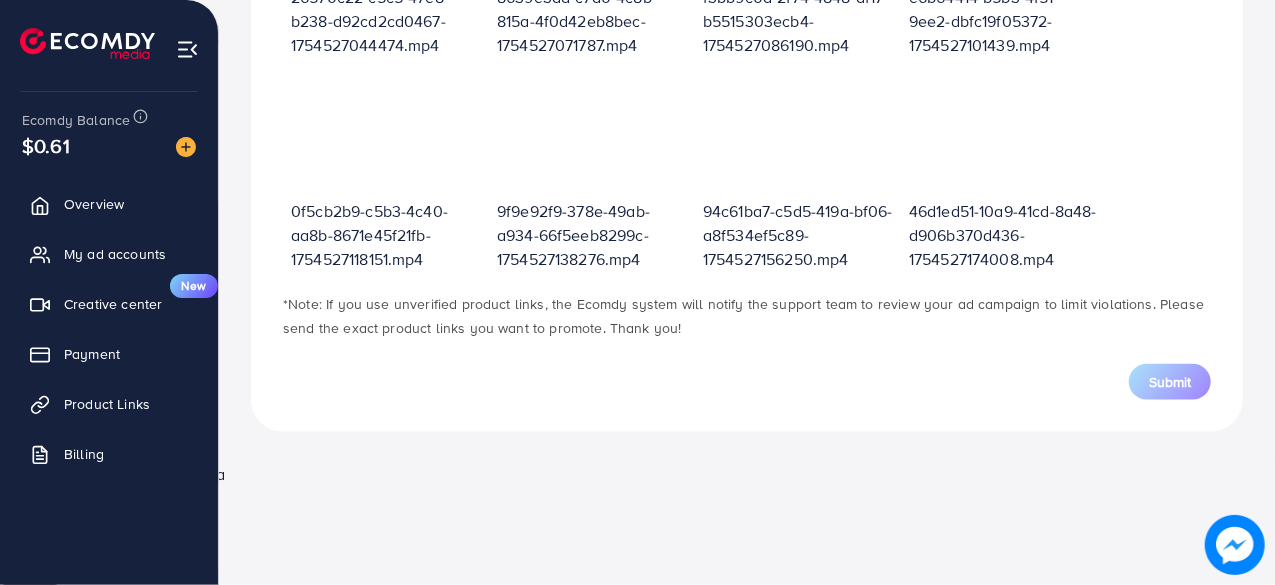 scroll, scrollTop: 716, scrollLeft: 0, axis: vertical 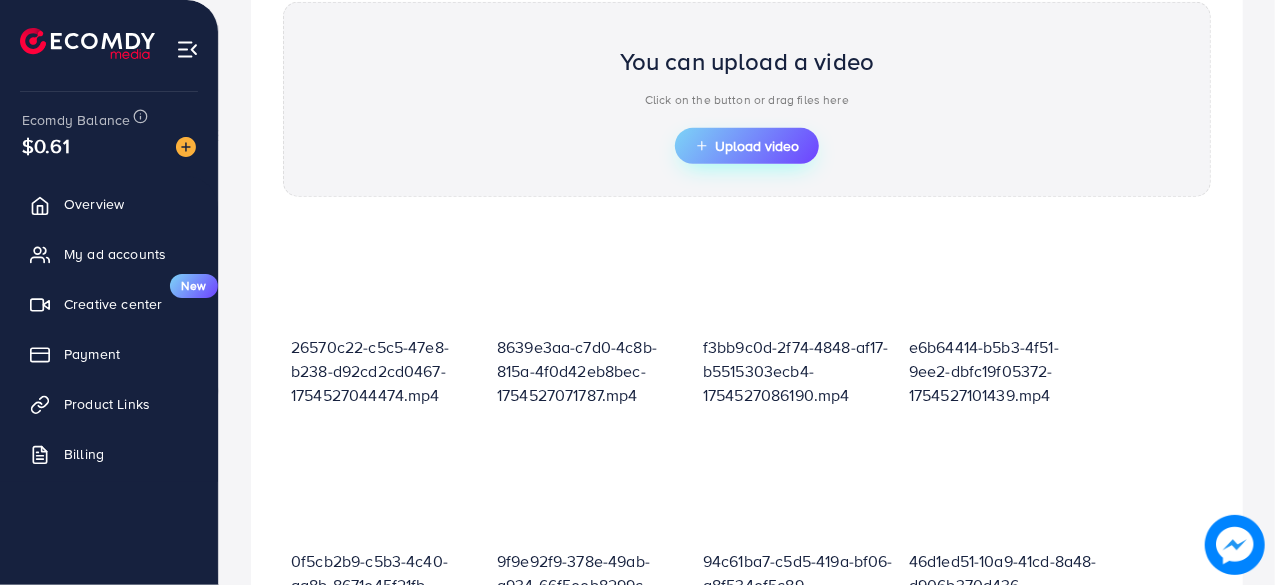 click on "Upload video" at bounding box center (747, 146) 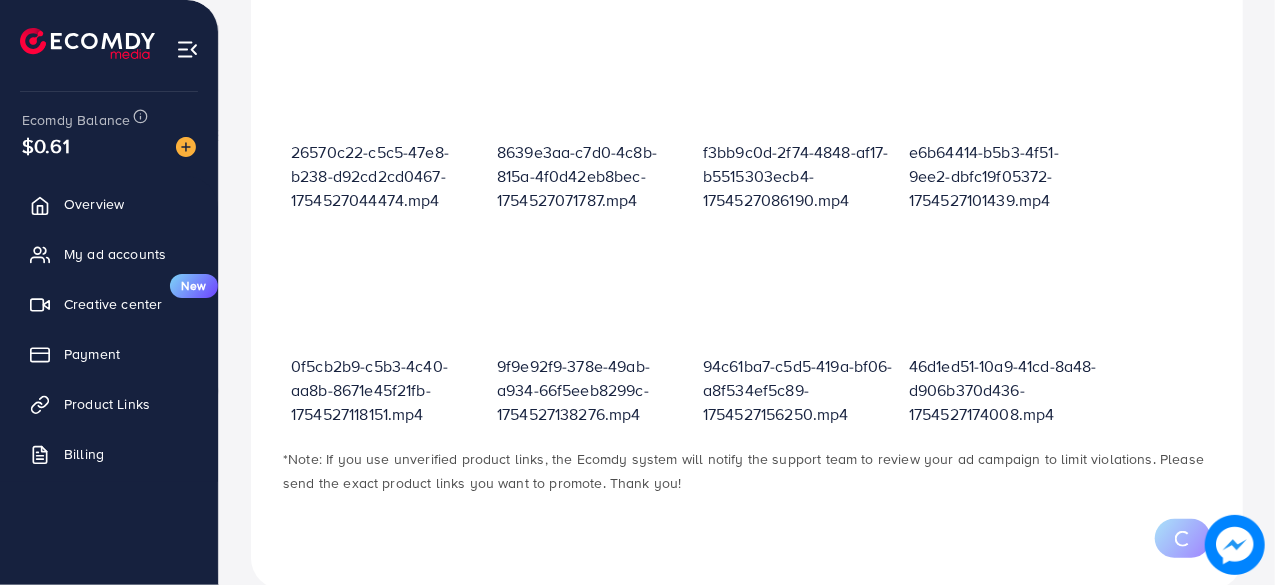 scroll, scrollTop: 732, scrollLeft: 0, axis: vertical 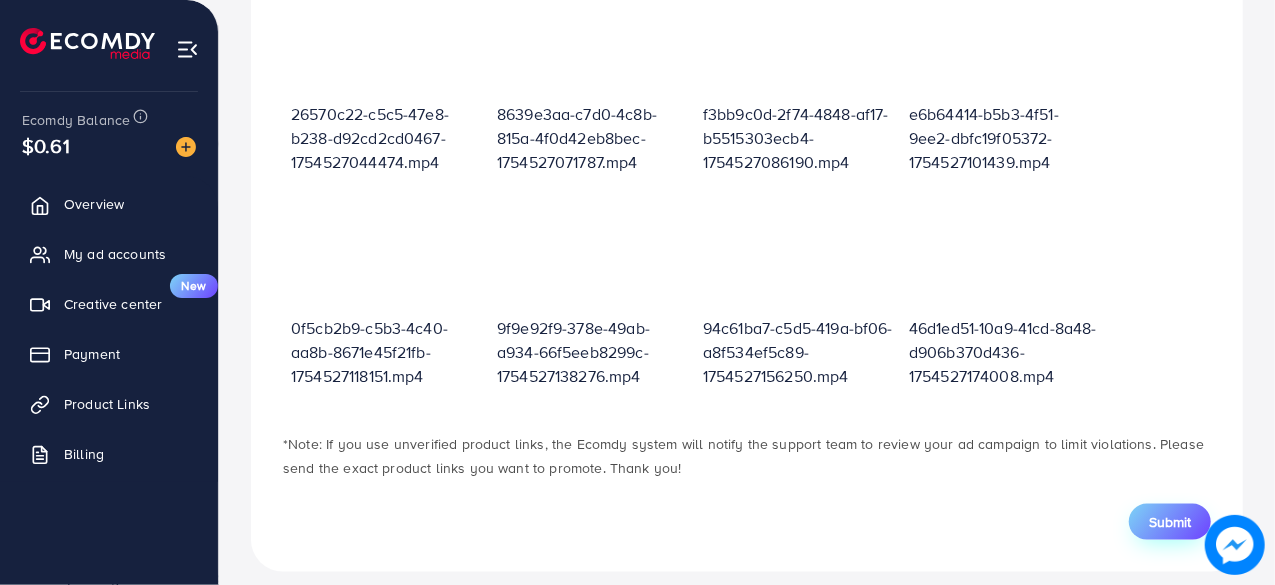 click on "Submit" at bounding box center (1170, 522) 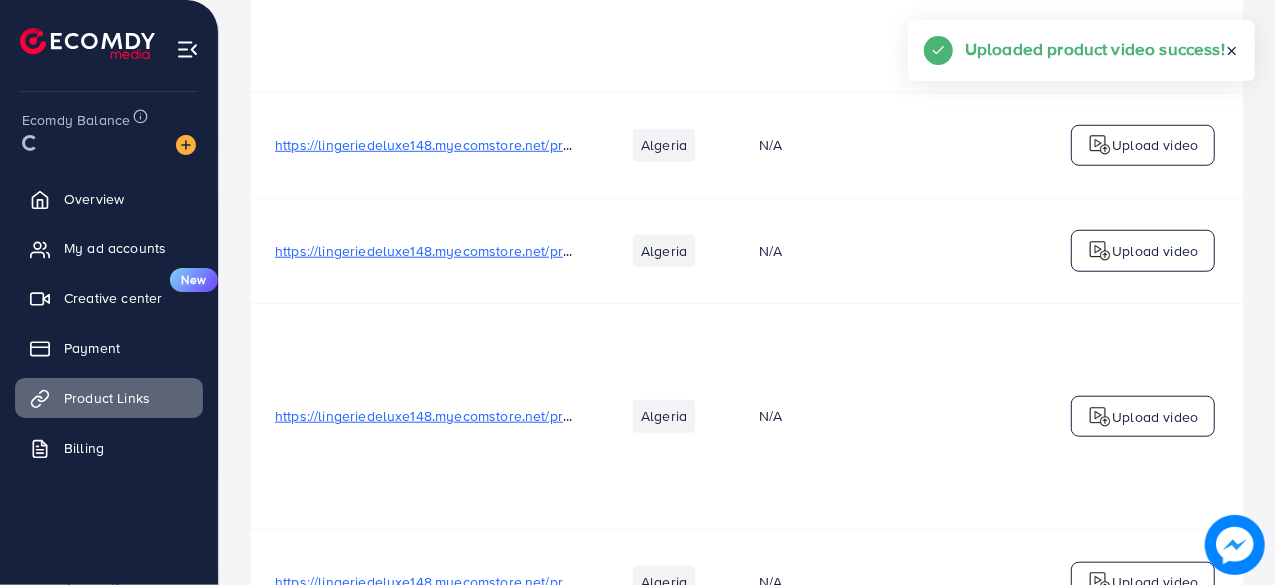 scroll, scrollTop: 0, scrollLeft: 0, axis: both 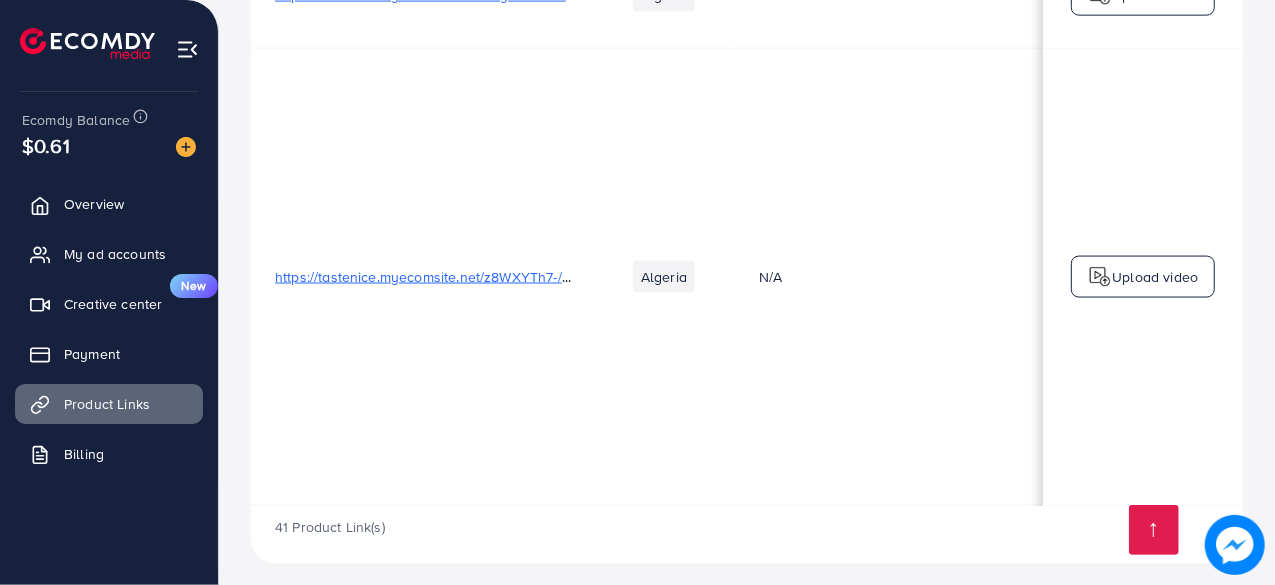 click at bounding box center [1100, 277] 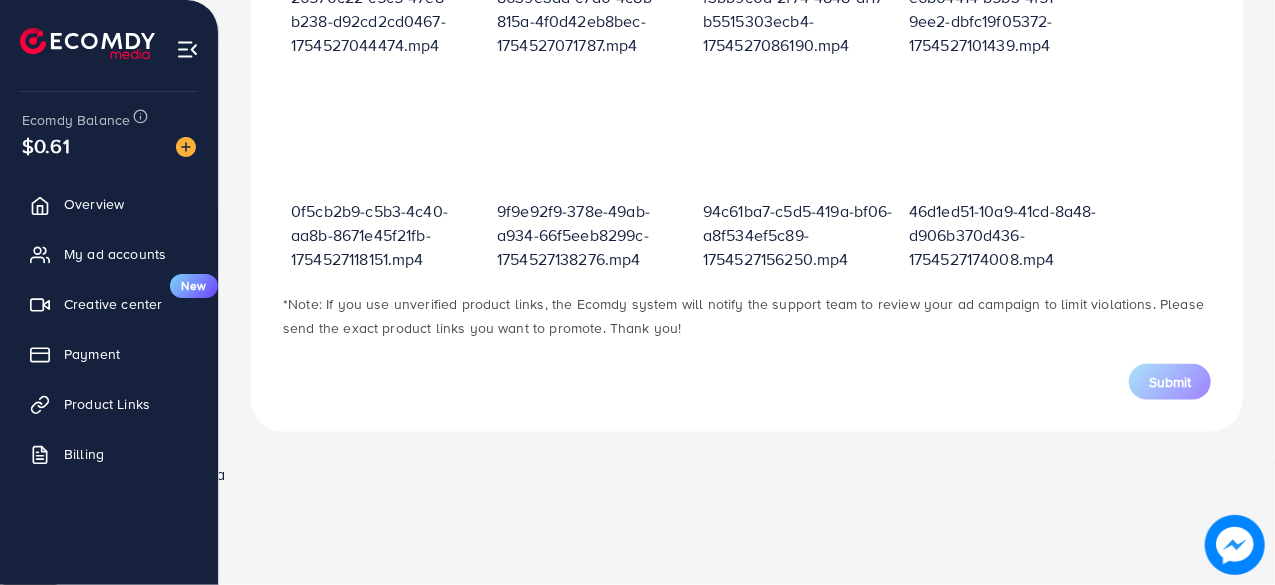 scroll, scrollTop: 716, scrollLeft: 0, axis: vertical 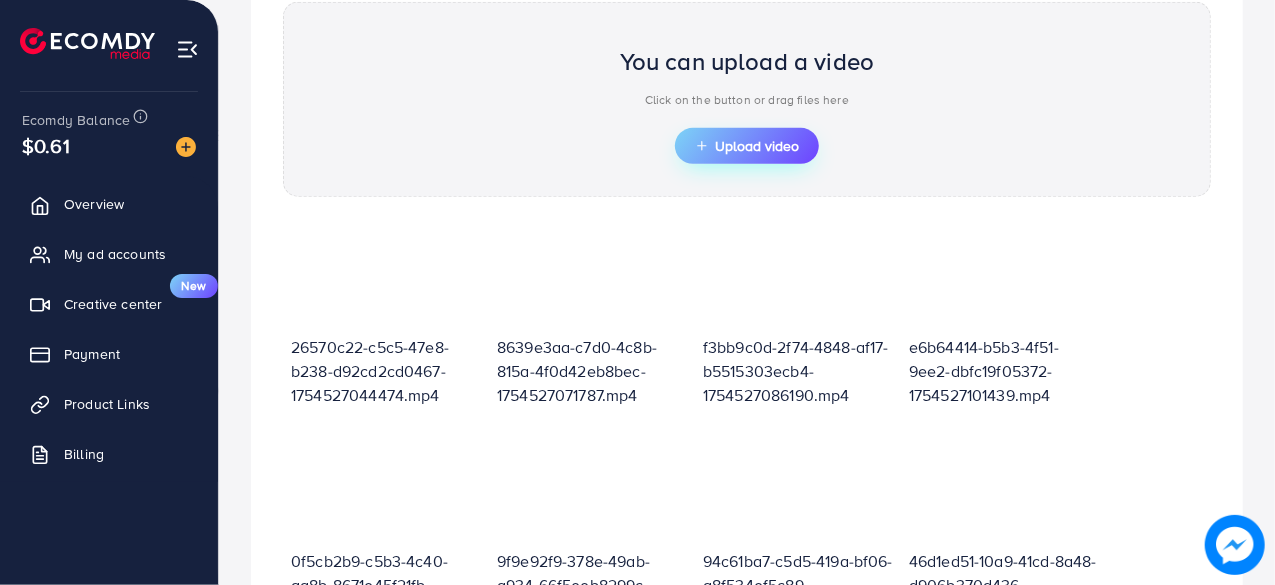 click on "Upload video" at bounding box center [747, 146] 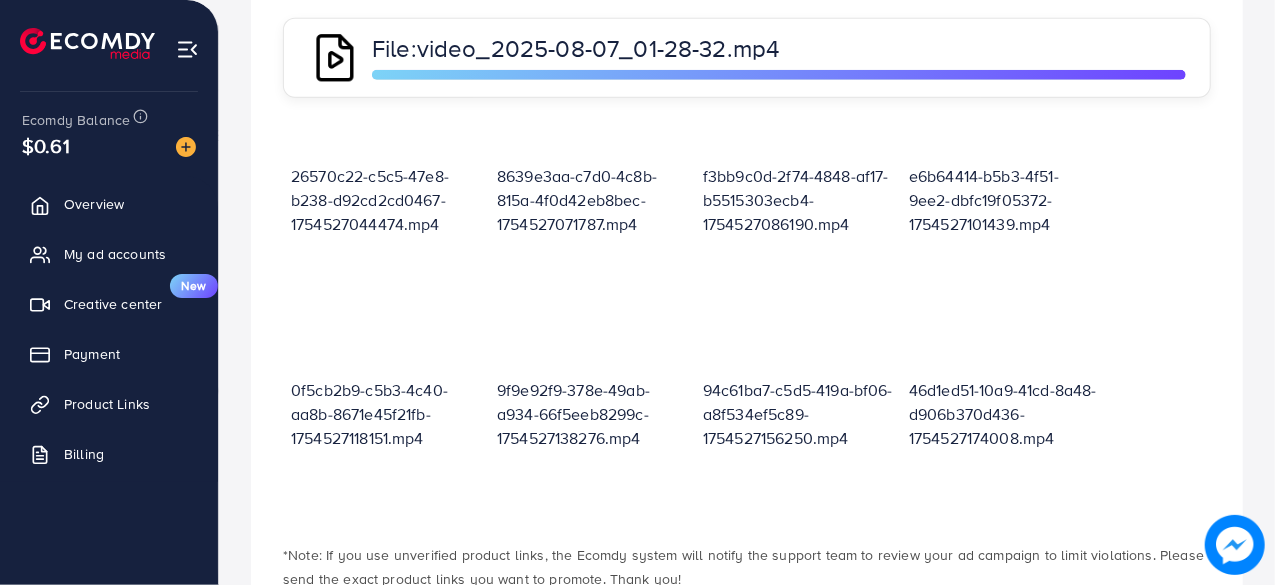 scroll, scrollTop: 241, scrollLeft: 0, axis: vertical 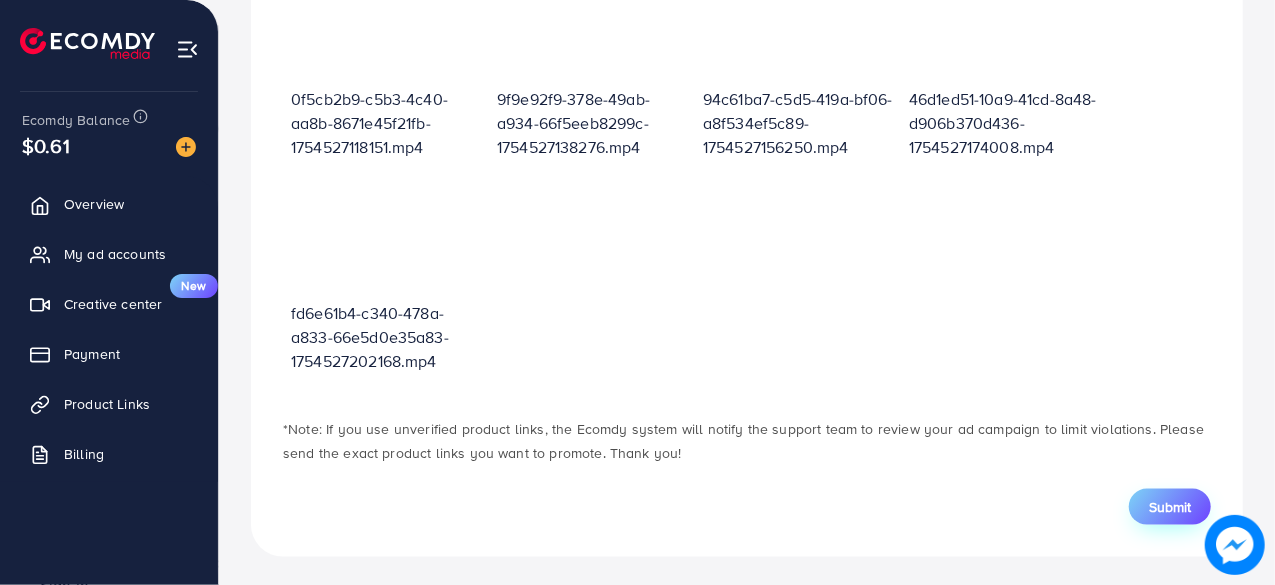 click on "Submit" at bounding box center [1170, 507] 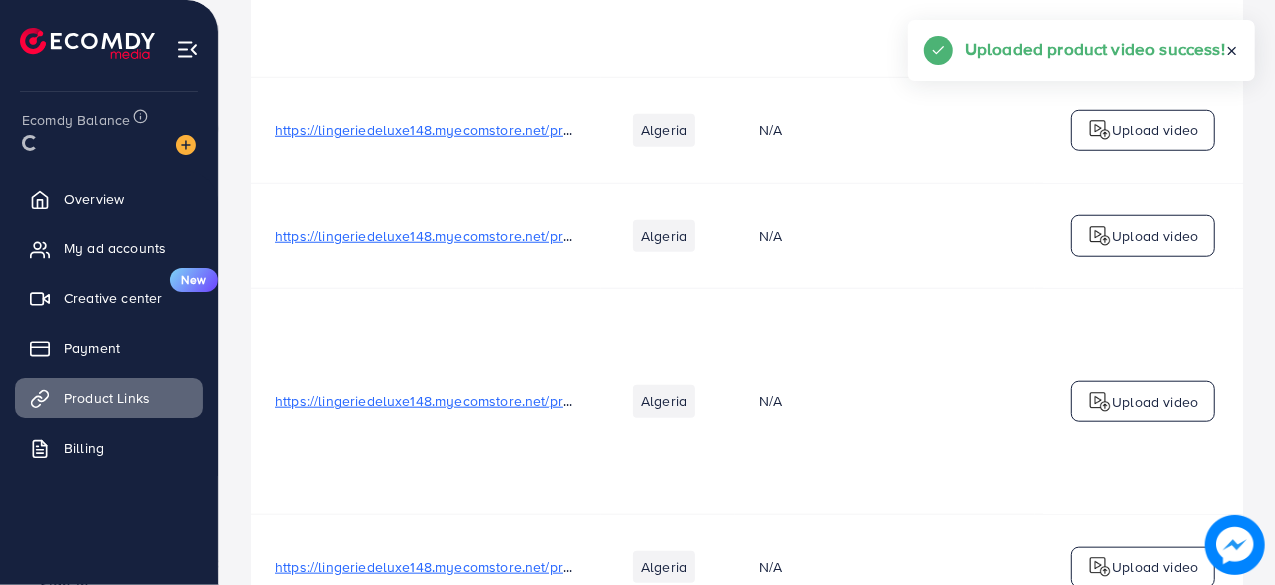 scroll, scrollTop: 0, scrollLeft: 0, axis: both 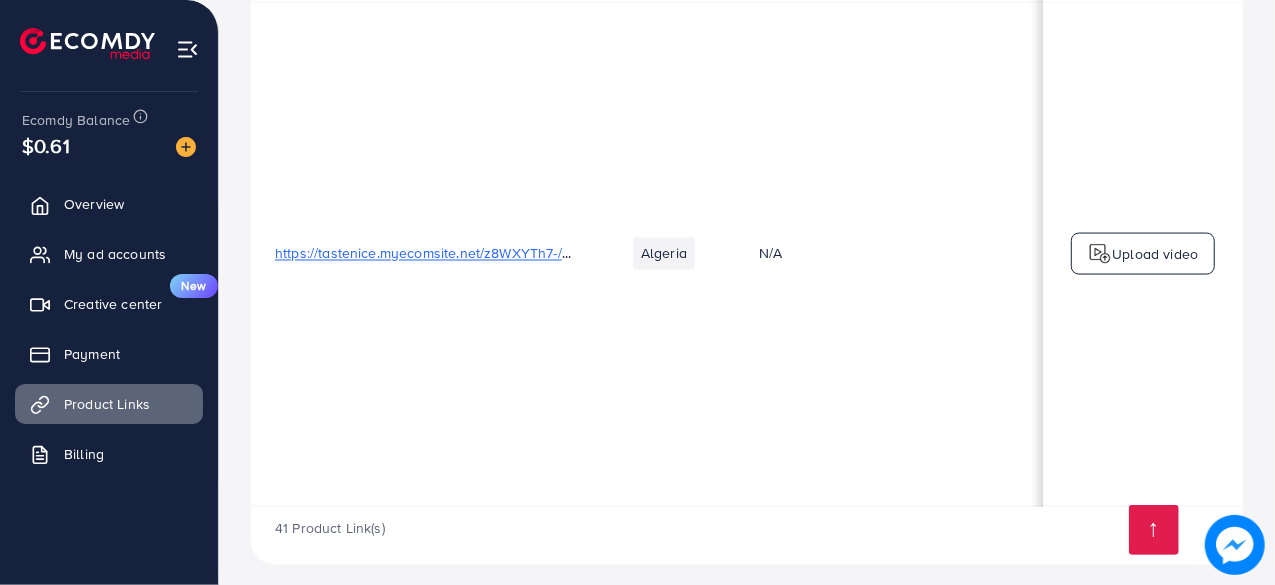 click at bounding box center (1100, 254) 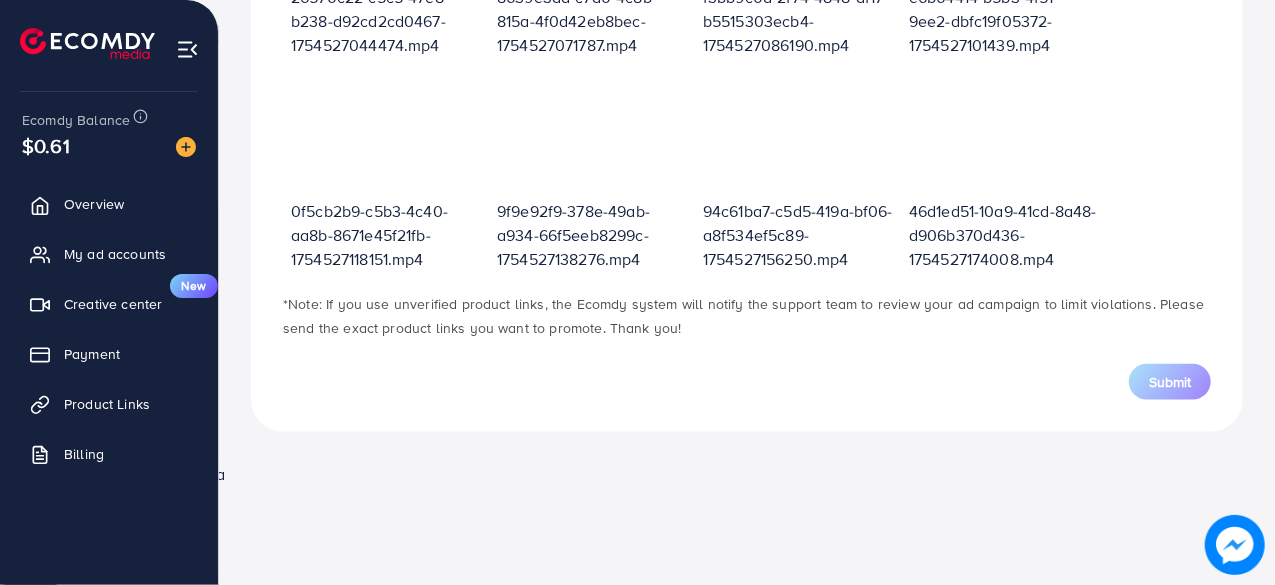 scroll, scrollTop: 716, scrollLeft: 0, axis: vertical 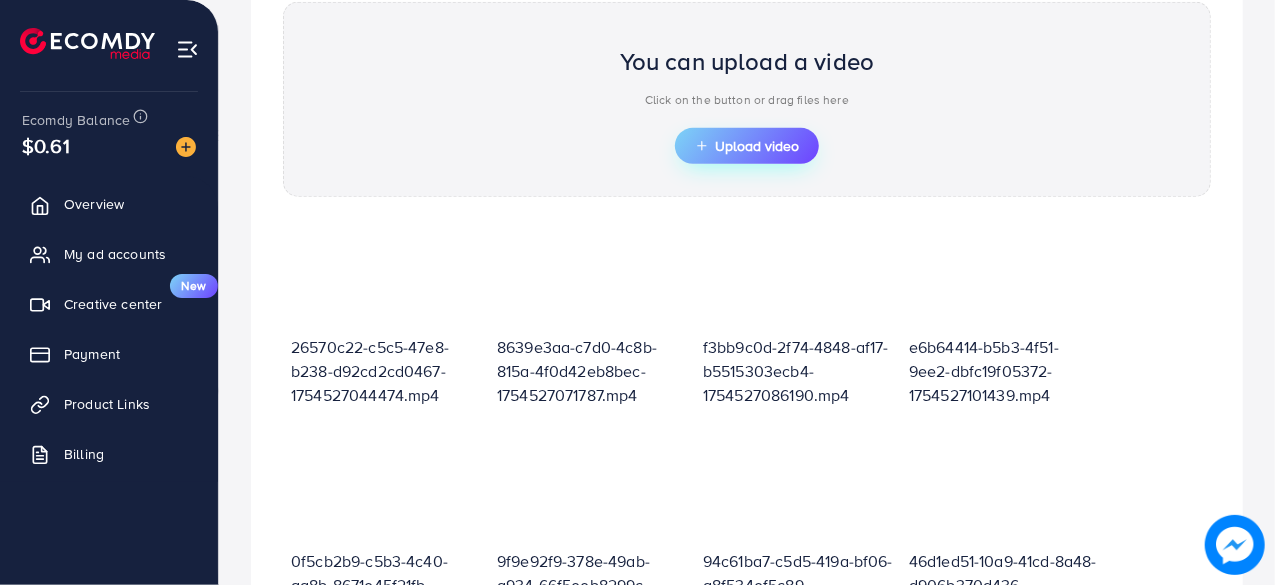 click on "Upload video" at bounding box center (747, 146) 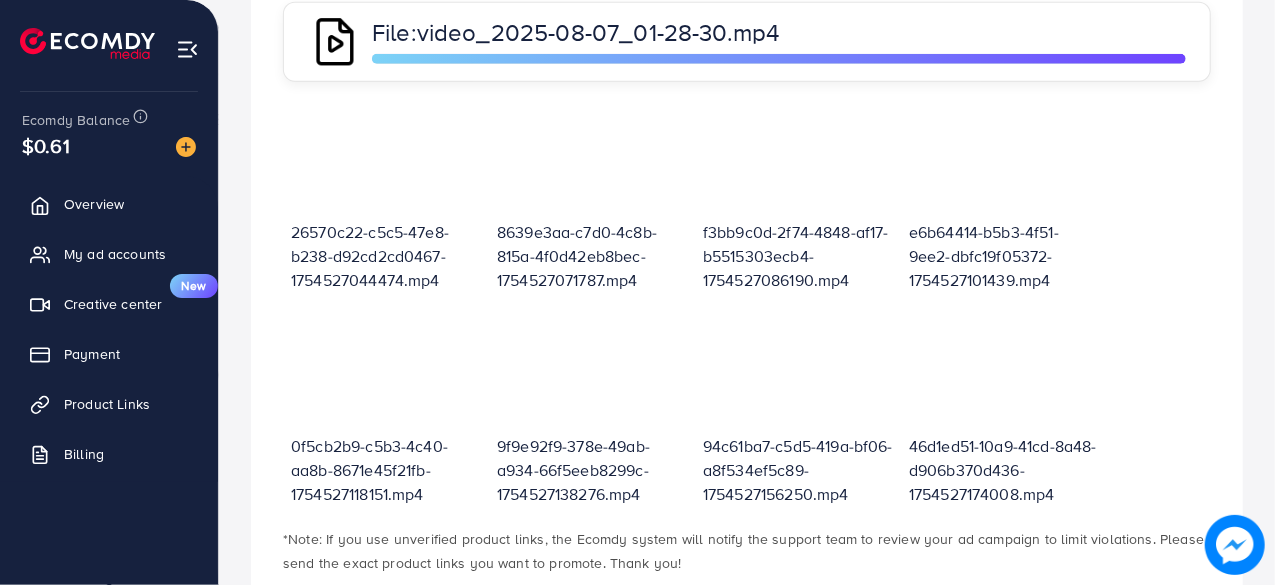 scroll, scrollTop: 716, scrollLeft: 0, axis: vertical 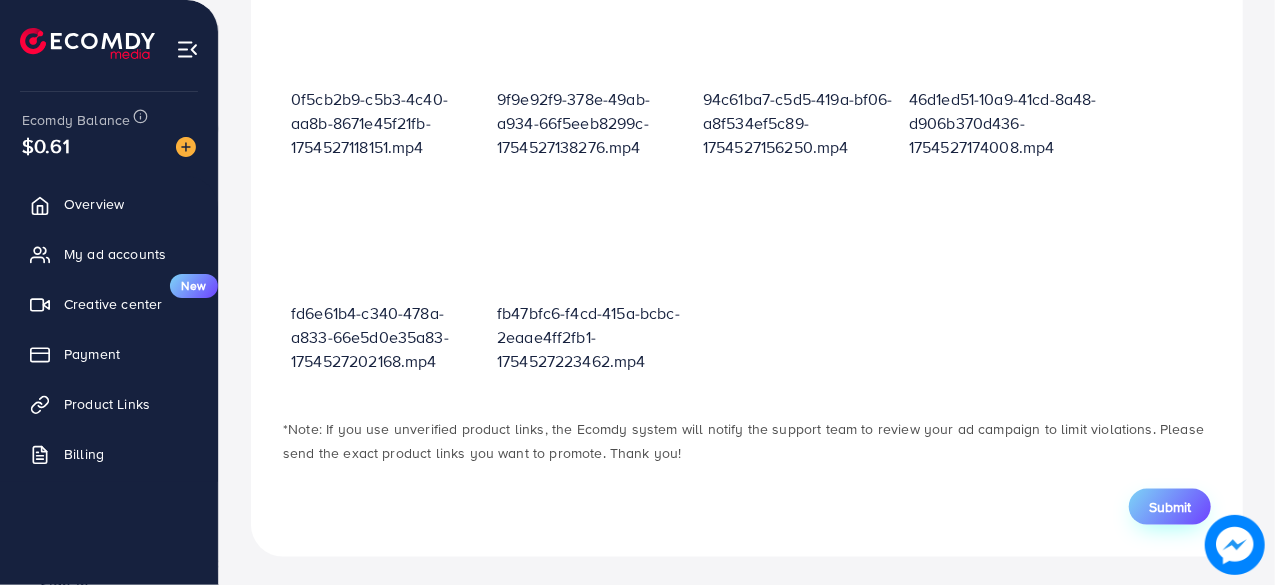 click on "Submit" at bounding box center [1170, 507] 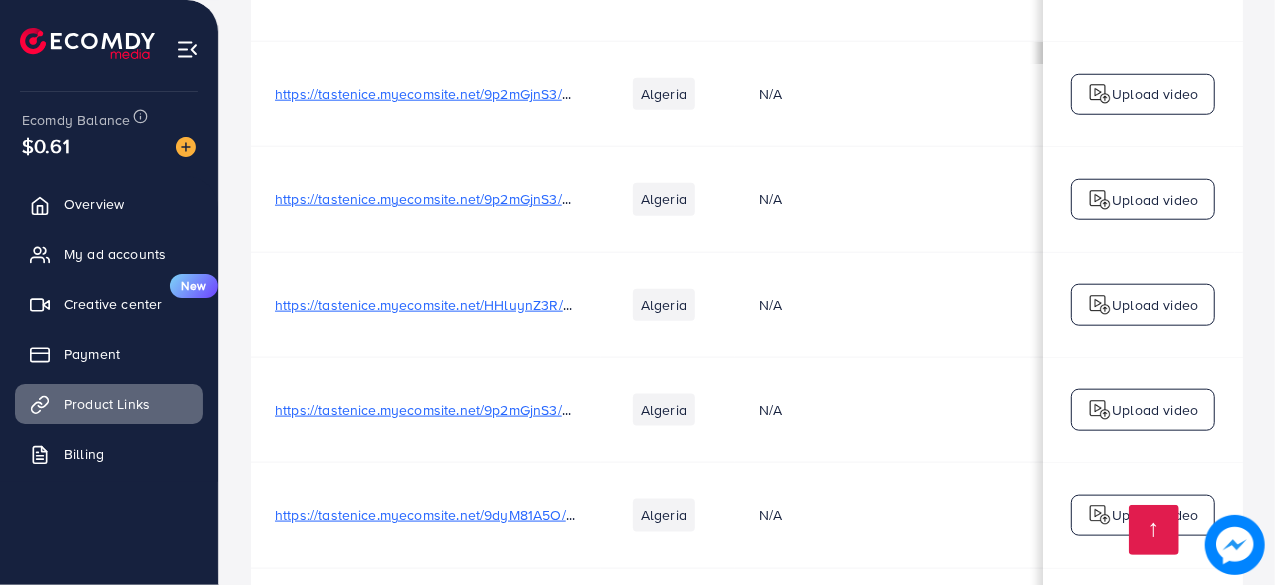 scroll, scrollTop: 17011, scrollLeft: 0, axis: vertical 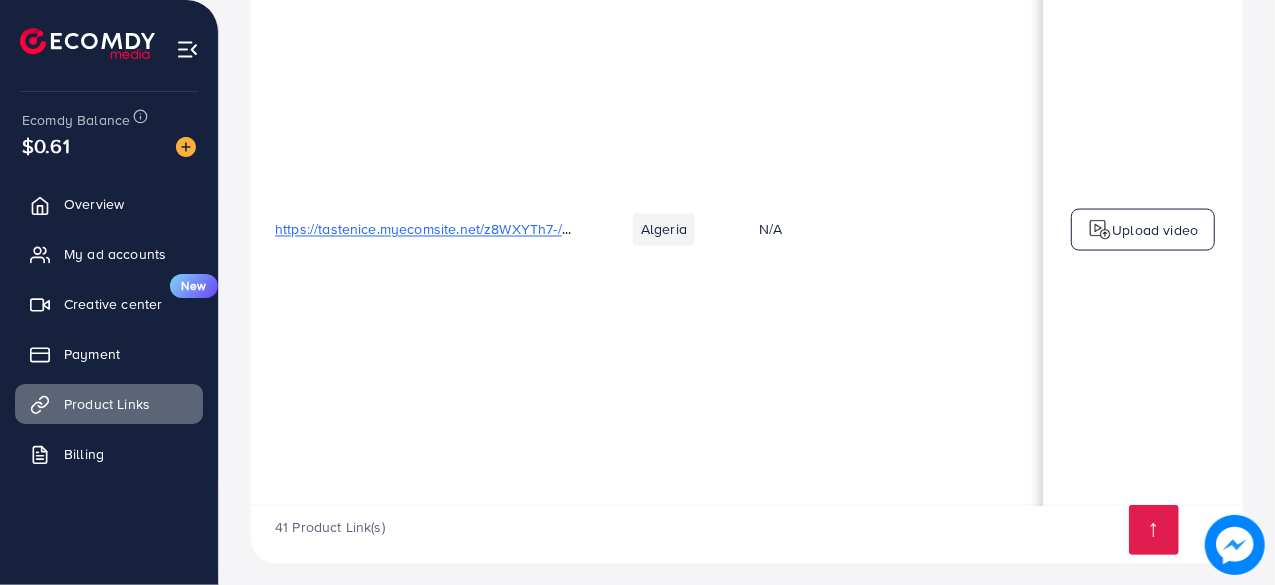click on "Upload video" at bounding box center (1155, 230) 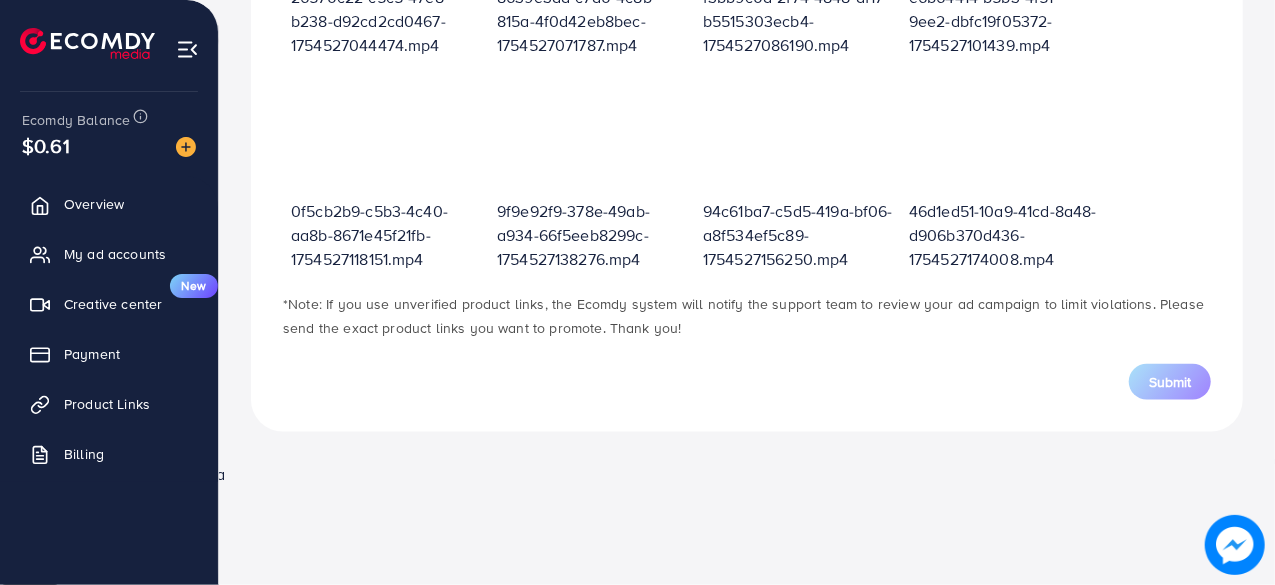 scroll, scrollTop: 716, scrollLeft: 0, axis: vertical 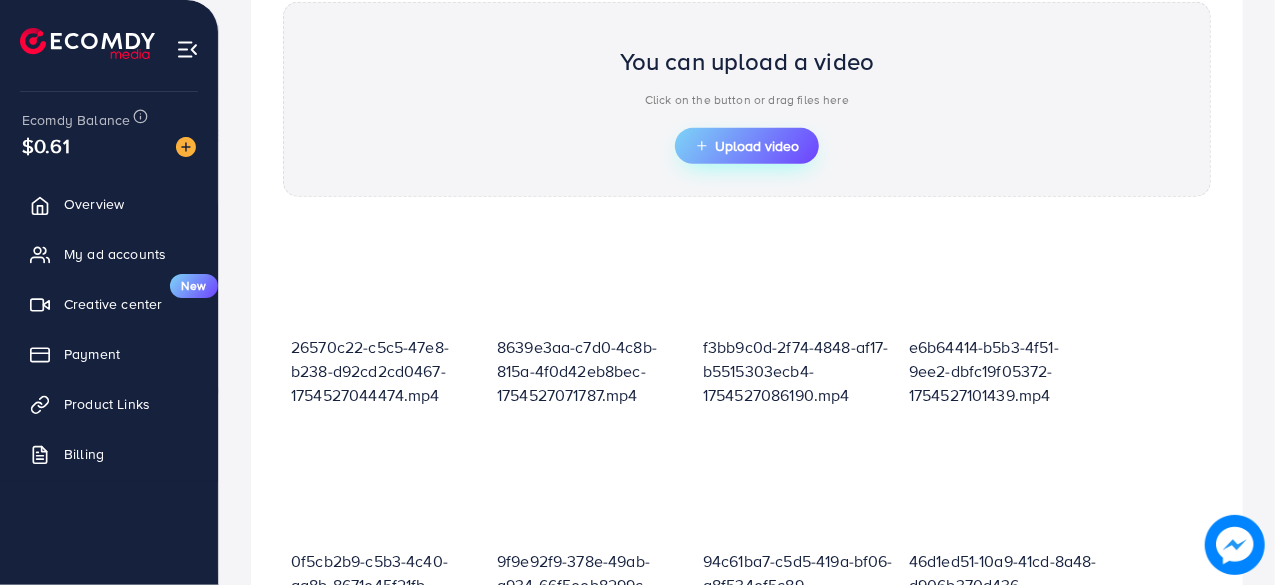 click 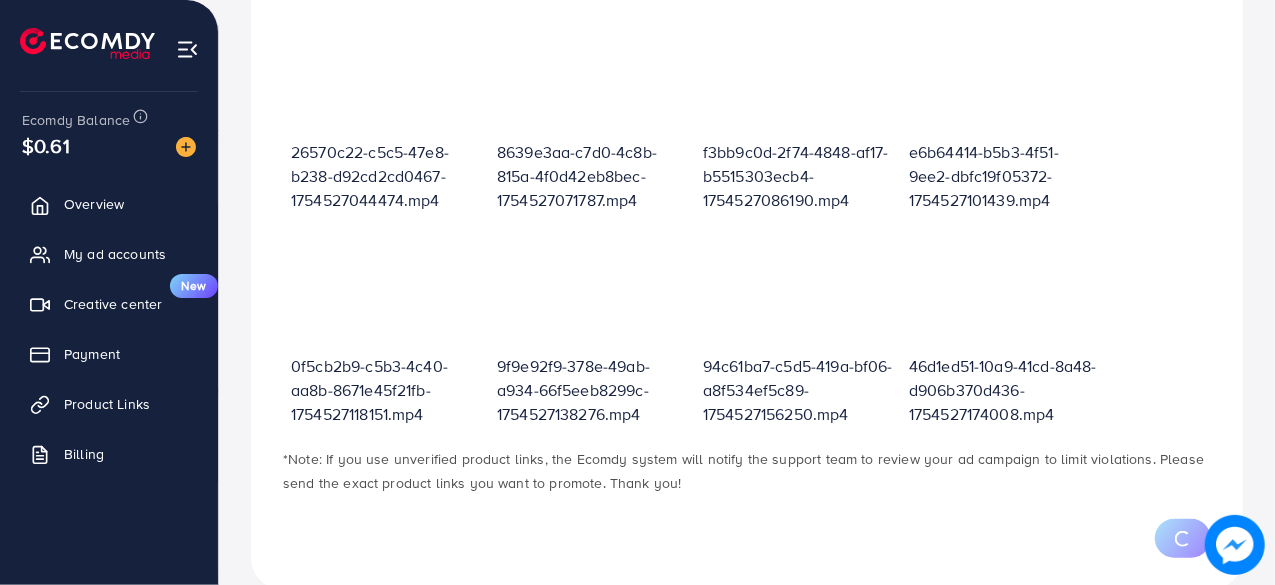 scroll, scrollTop: 732, scrollLeft: 0, axis: vertical 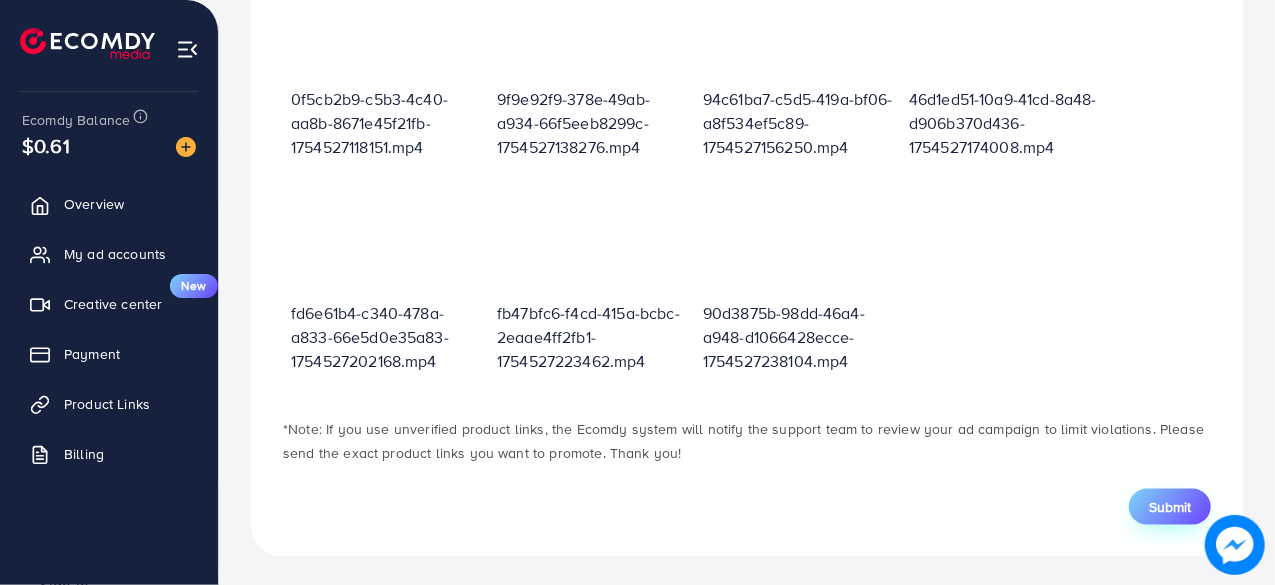 click on "Submit" at bounding box center [1170, 507] 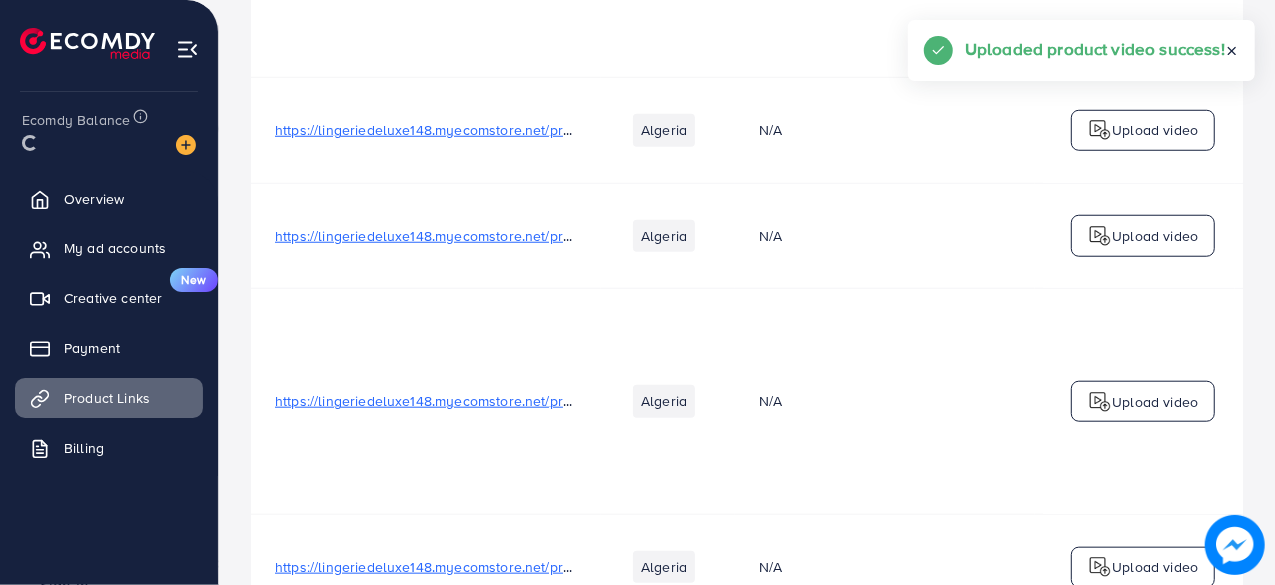 scroll, scrollTop: 0, scrollLeft: 0, axis: both 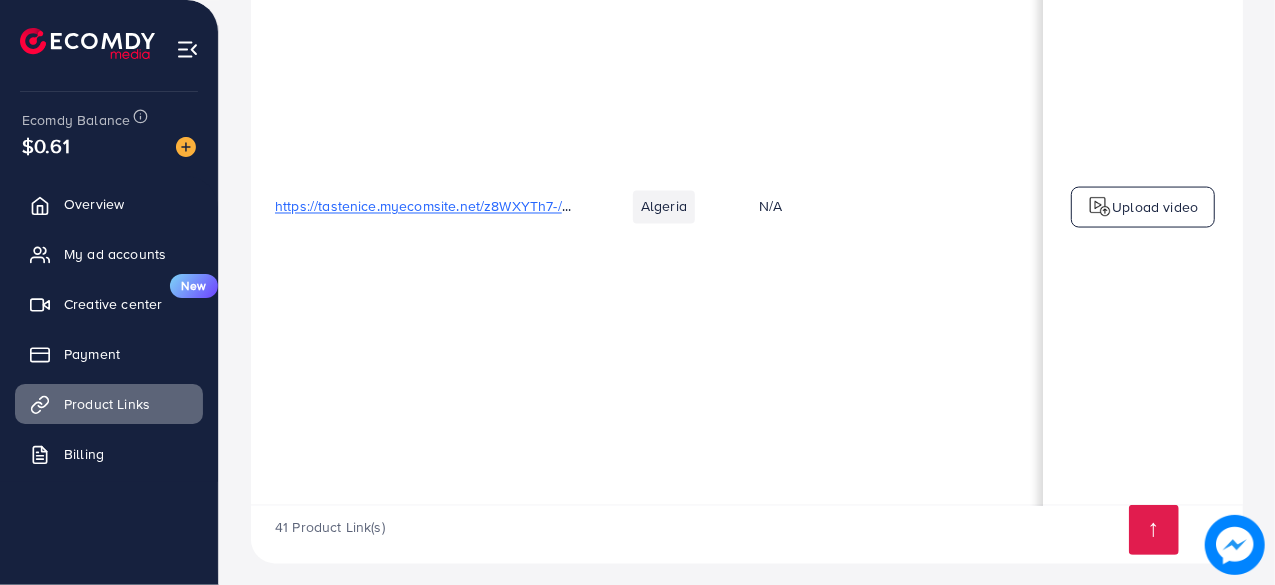 click on "Upload video" at bounding box center (1155, 207) 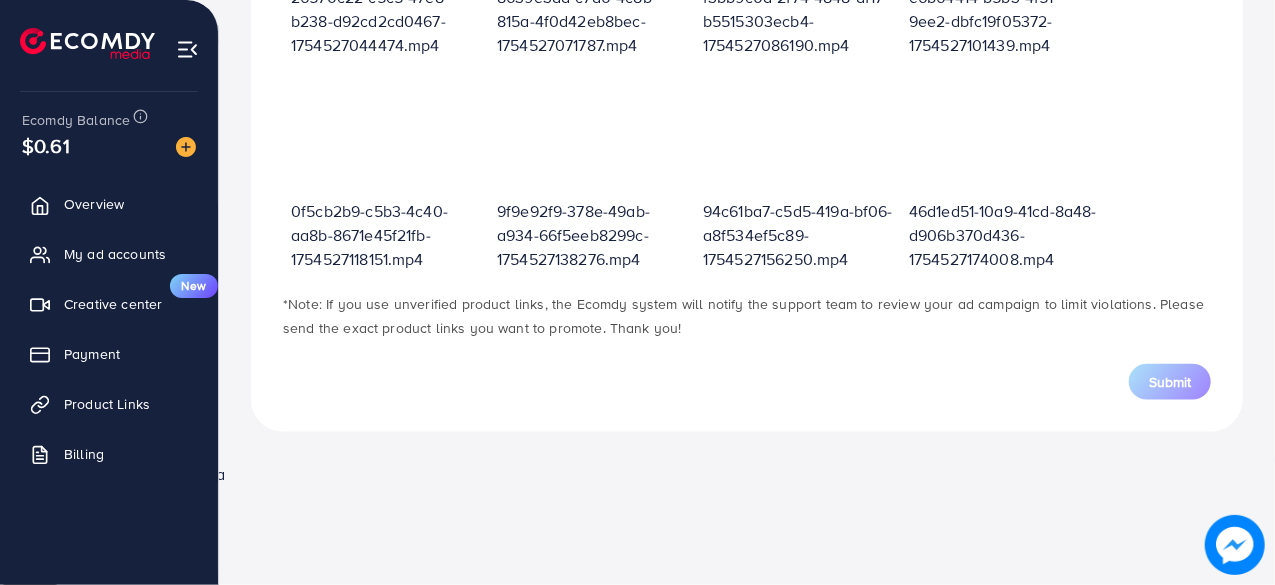 scroll, scrollTop: 716, scrollLeft: 0, axis: vertical 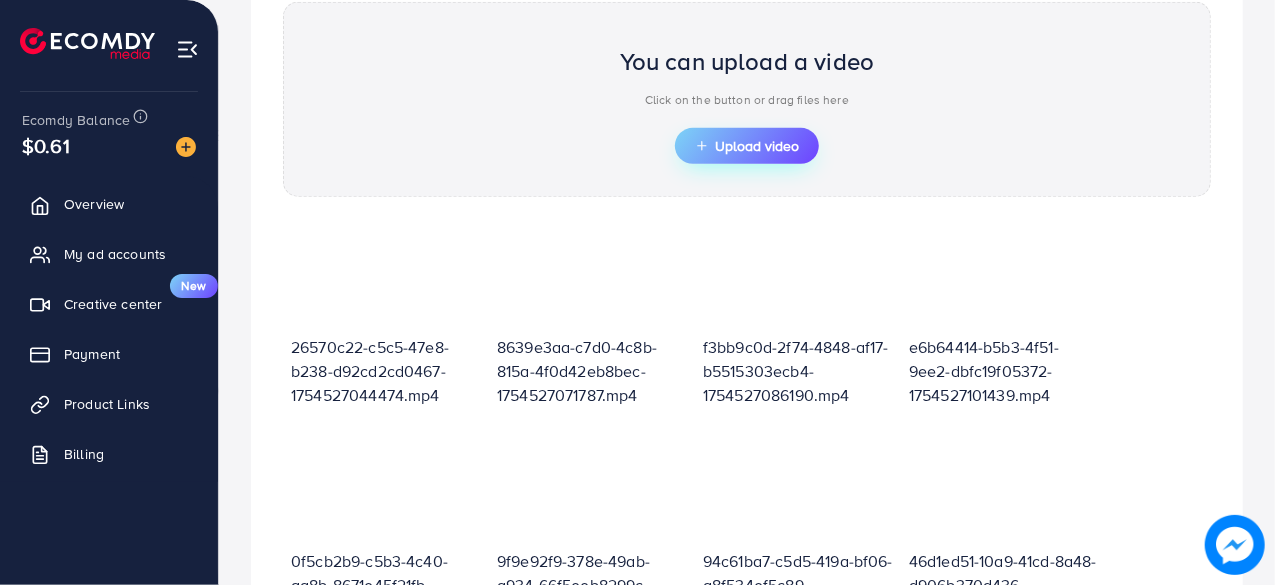click on "Upload video" at bounding box center (747, 146) 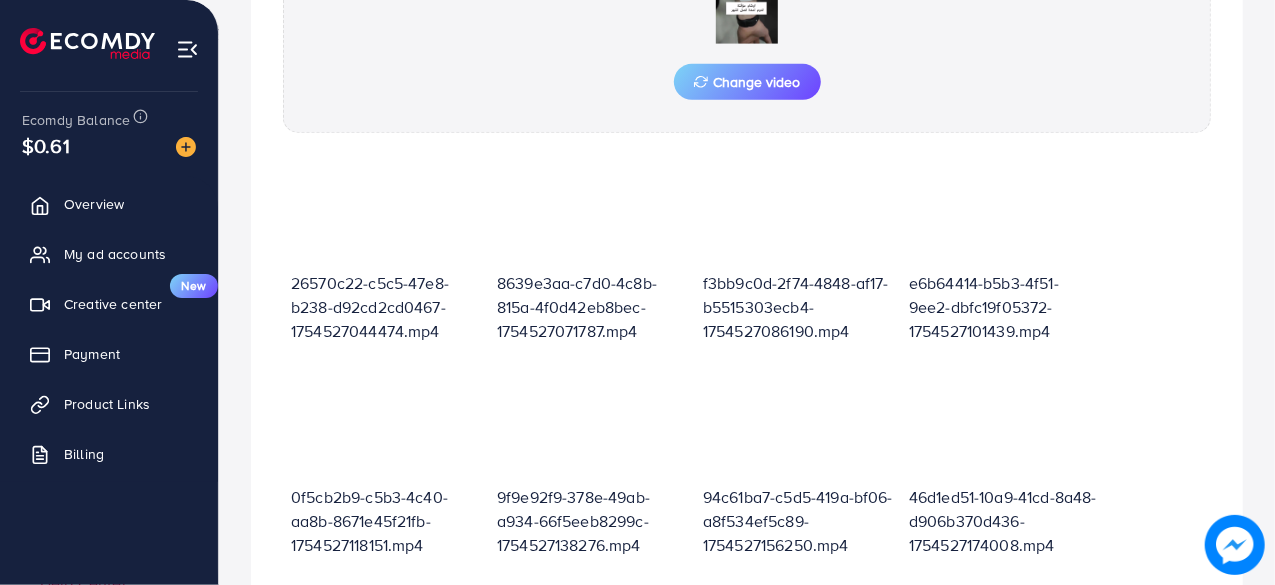 scroll, scrollTop: 978, scrollLeft: 0, axis: vertical 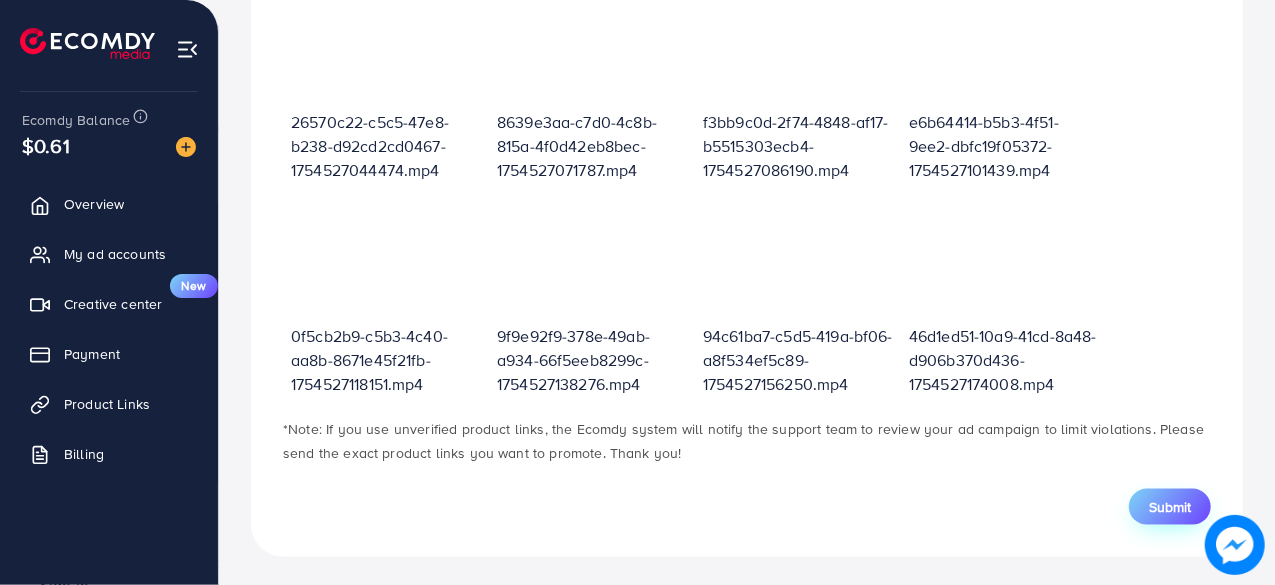 click on "Submit" at bounding box center (1170, 507) 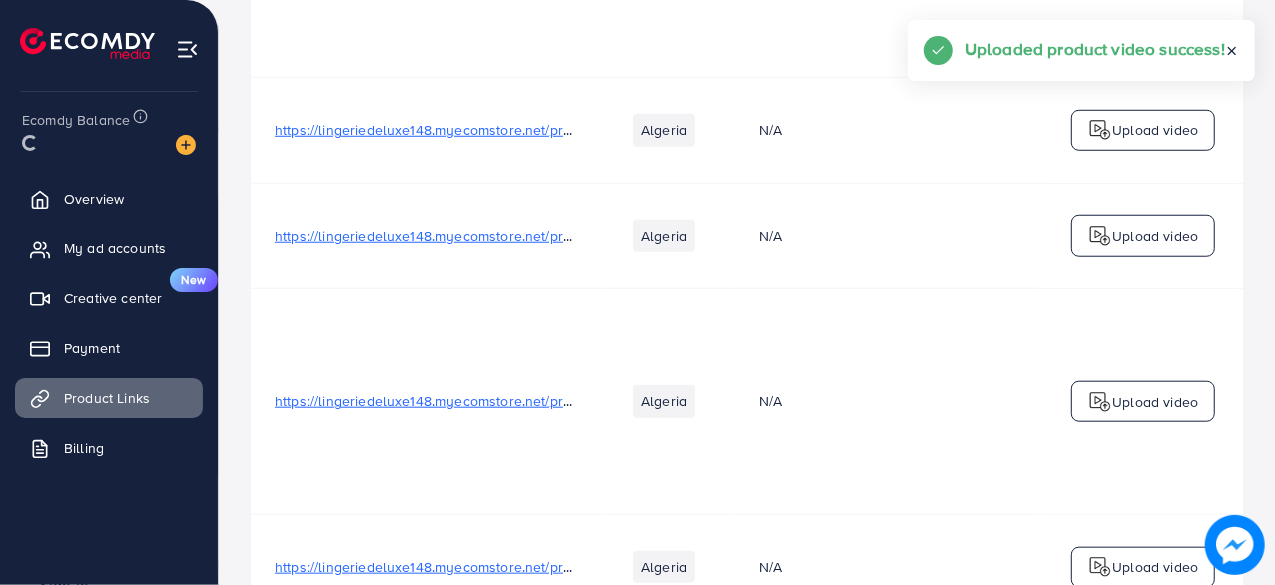 scroll, scrollTop: 0, scrollLeft: 0, axis: both 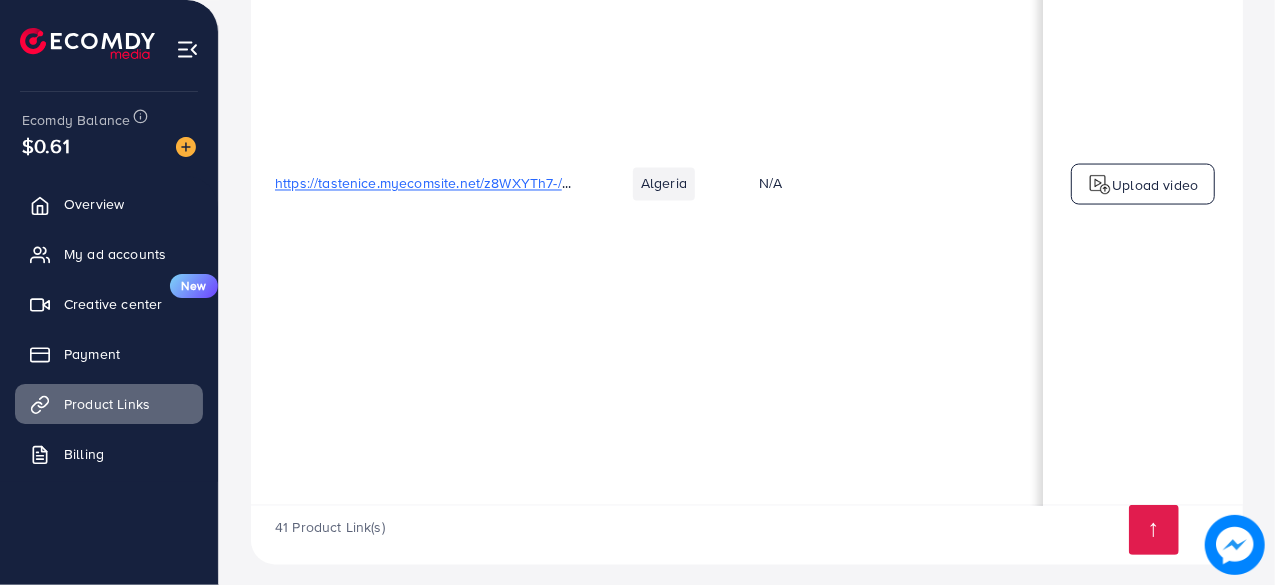 click on "Upload video" at bounding box center (1155, 185) 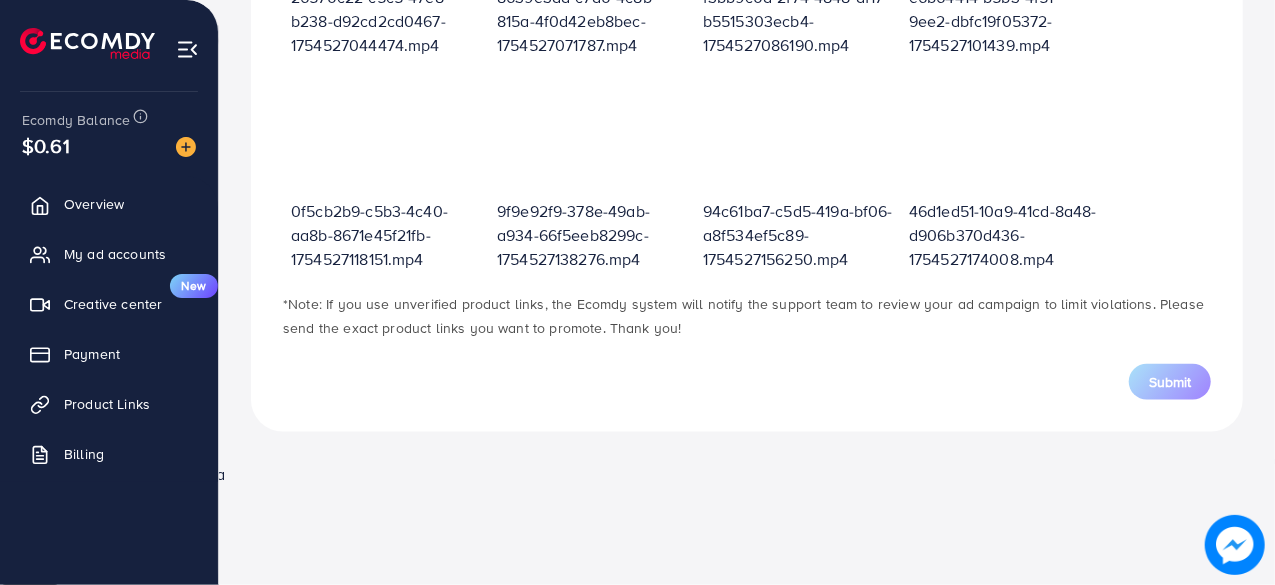 scroll, scrollTop: 716, scrollLeft: 0, axis: vertical 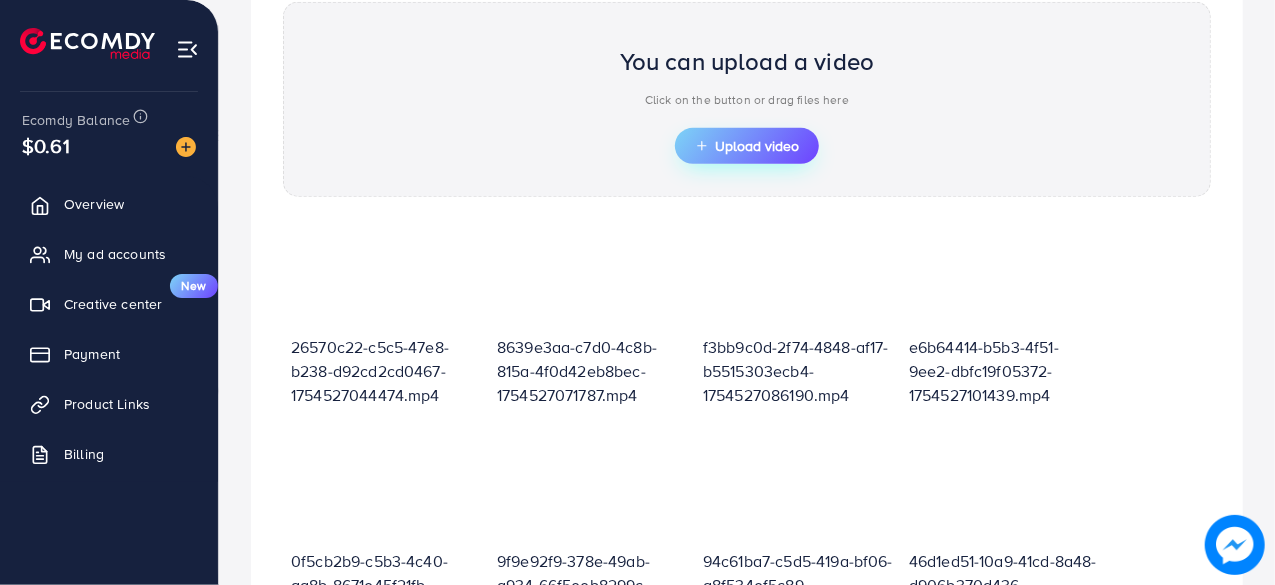 click on "Upload video" at bounding box center (747, 146) 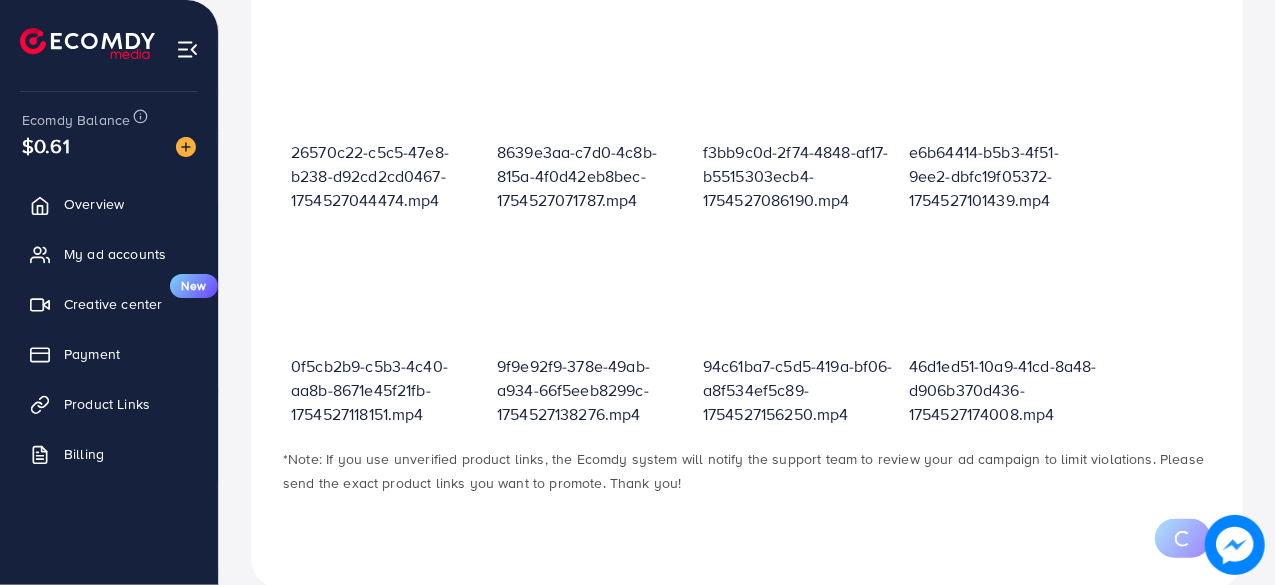 scroll, scrollTop: 732, scrollLeft: 0, axis: vertical 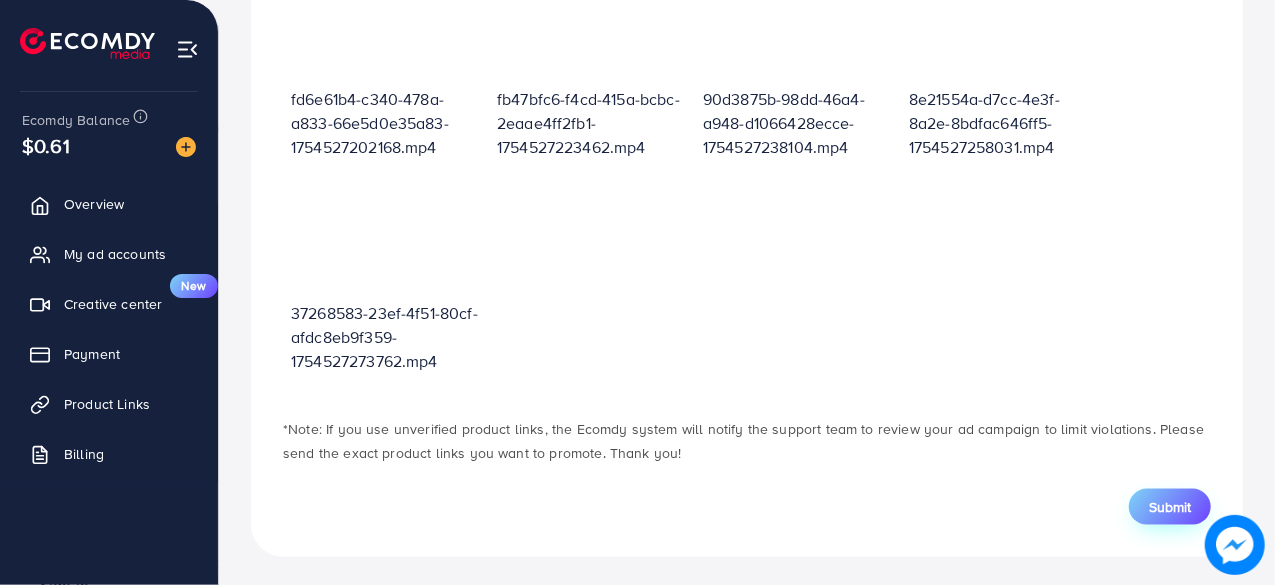 click on "Submit" at bounding box center [1170, 507] 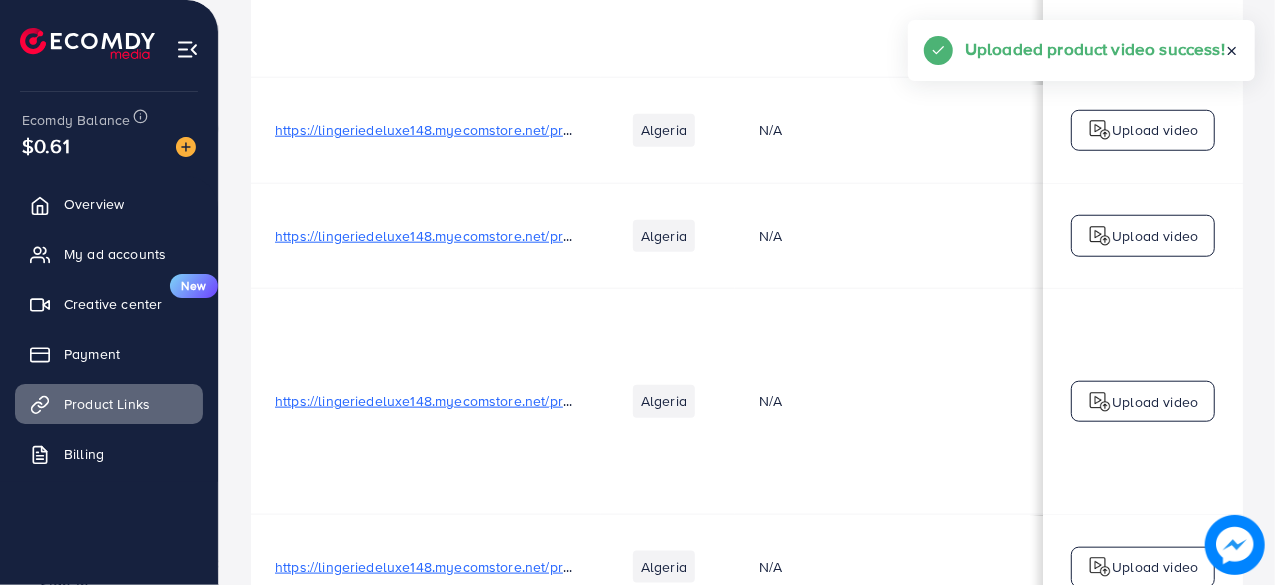 scroll, scrollTop: 0, scrollLeft: 0, axis: both 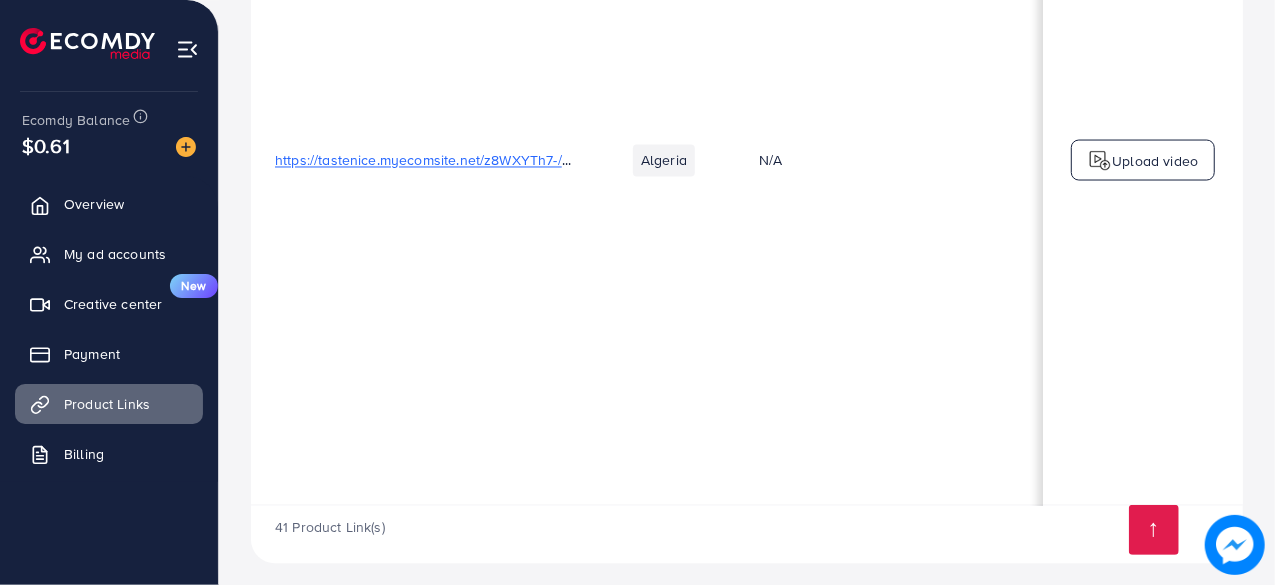 click on "Upload video" at bounding box center (1155, 161) 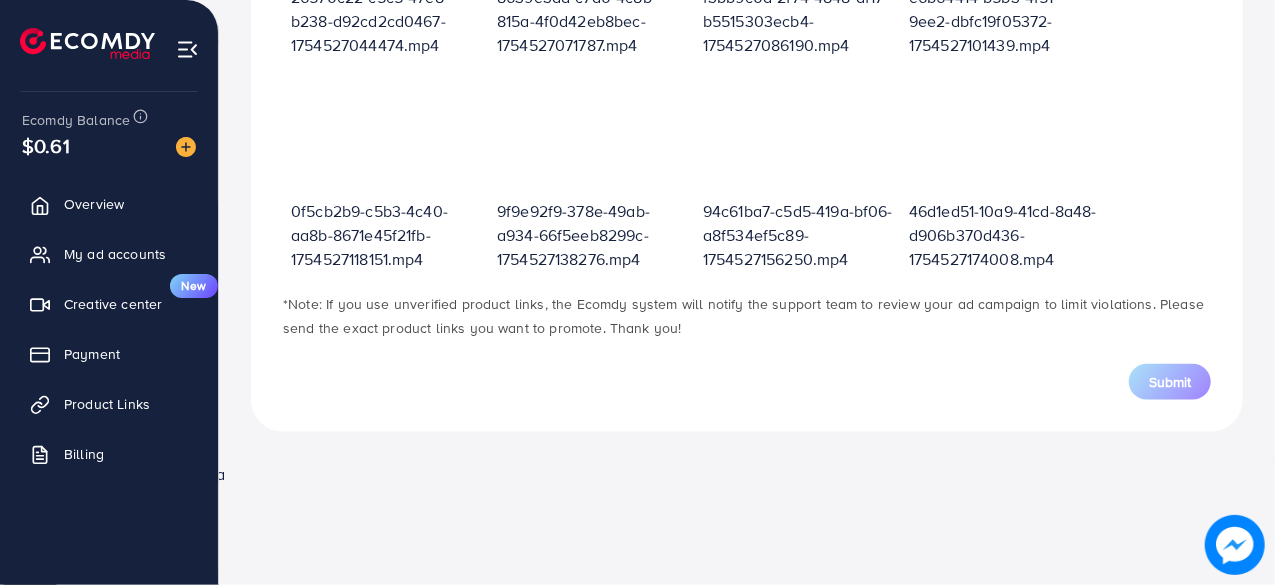scroll, scrollTop: 716, scrollLeft: 0, axis: vertical 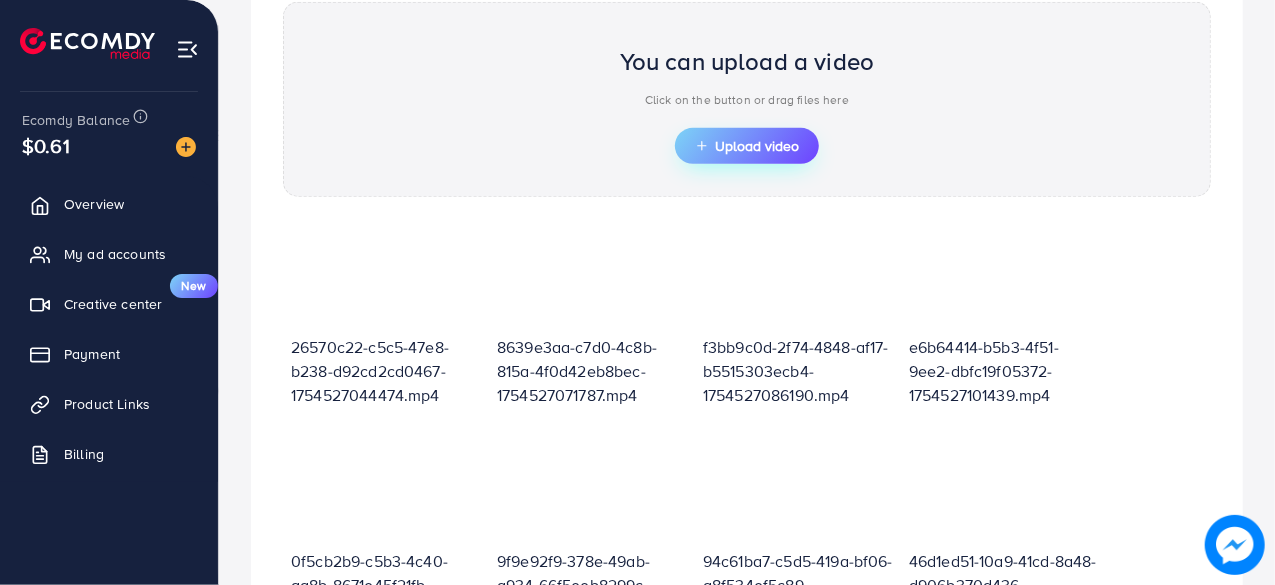 click on "Upload video" at bounding box center [747, 146] 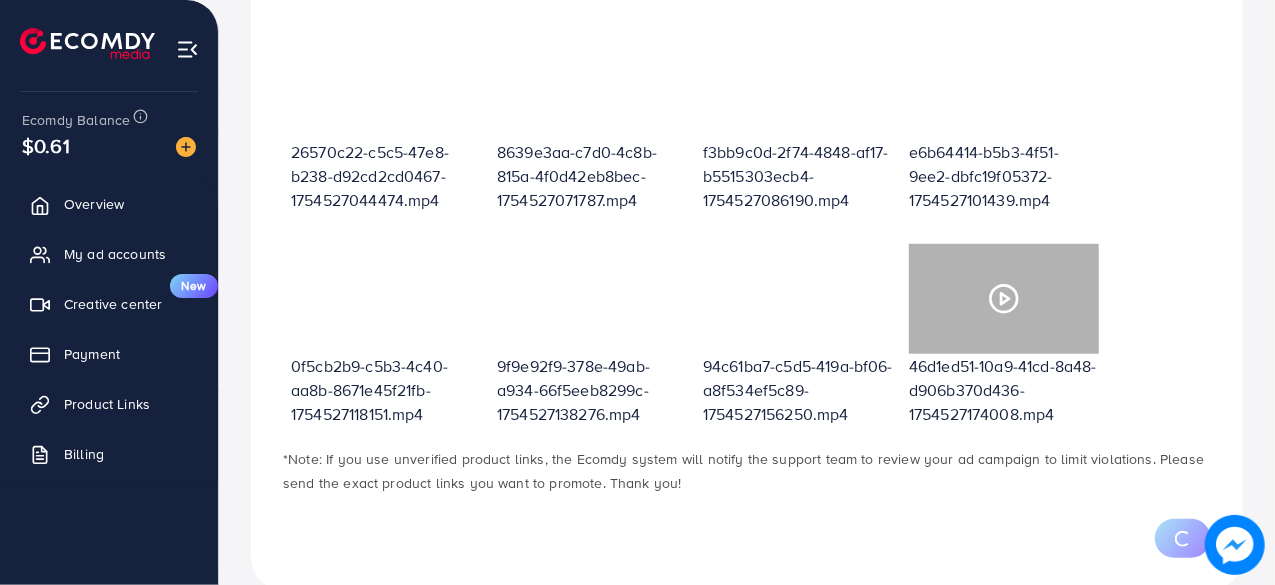 scroll, scrollTop: 732, scrollLeft: 0, axis: vertical 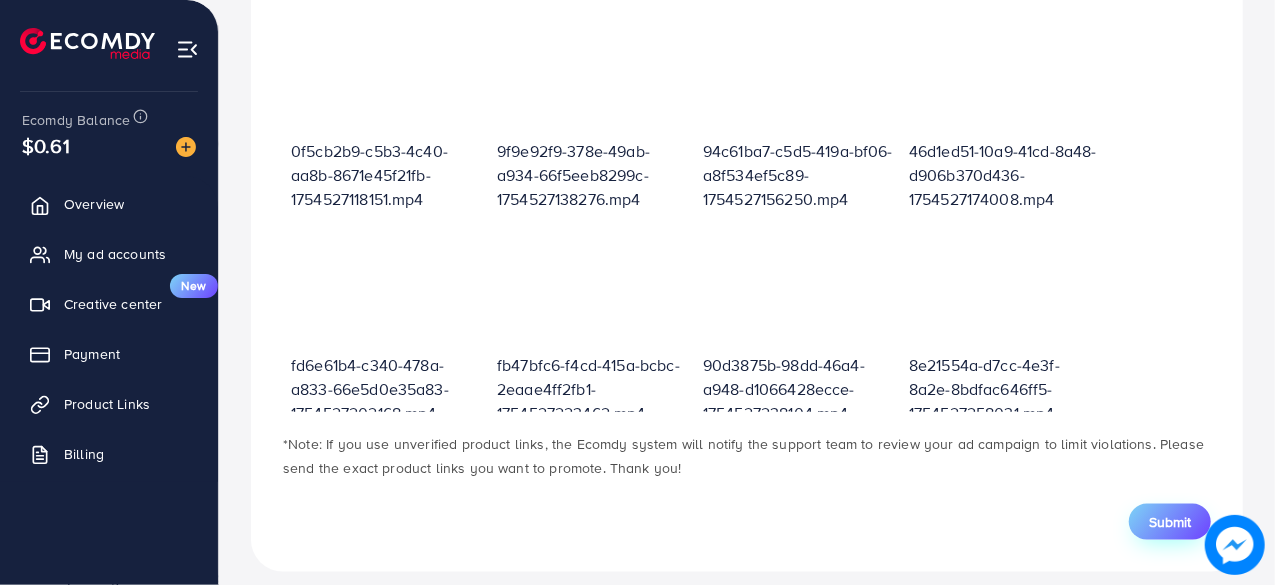 click on "Submit" at bounding box center (1170, 522) 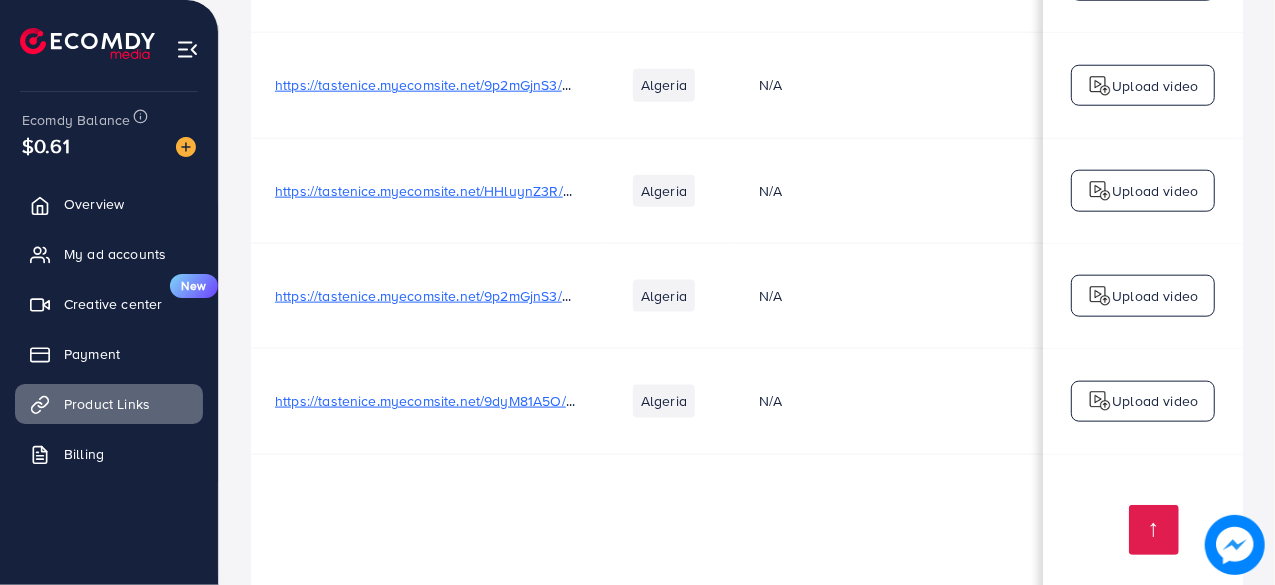 scroll, scrollTop: 17196, scrollLeft: 0, axis: vertical 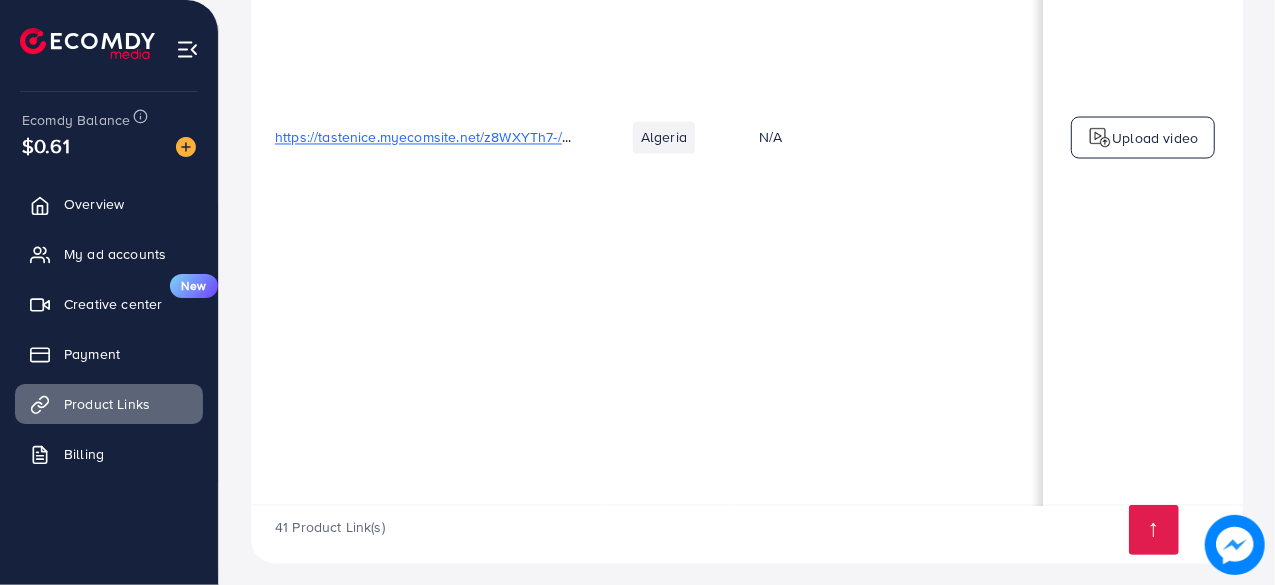 click on "Upload video" at bounding box center [1143, 138] 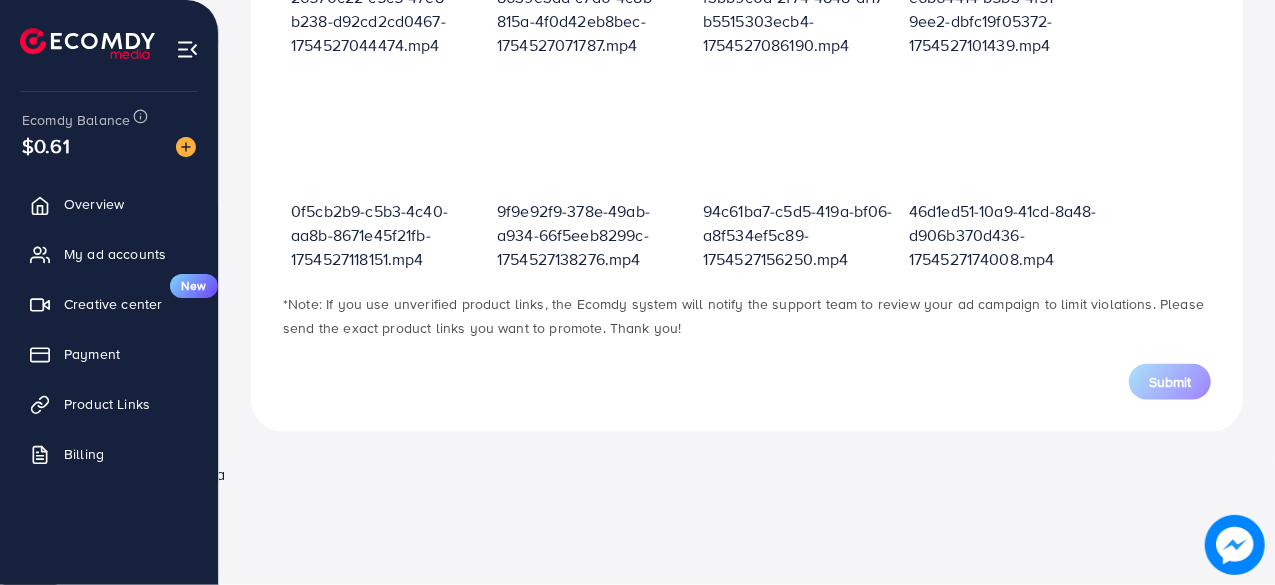 scroll, scrollTop: 716, scrollLeft: 0, axis: vertical 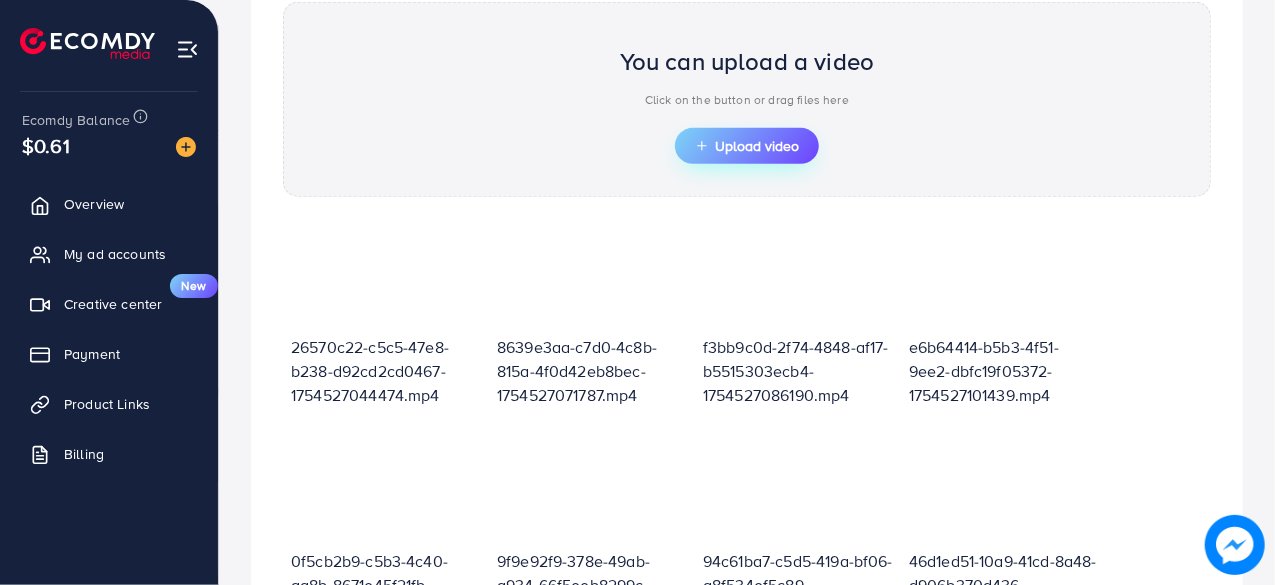 click on "Upload video" at bounding box center [747, 146] 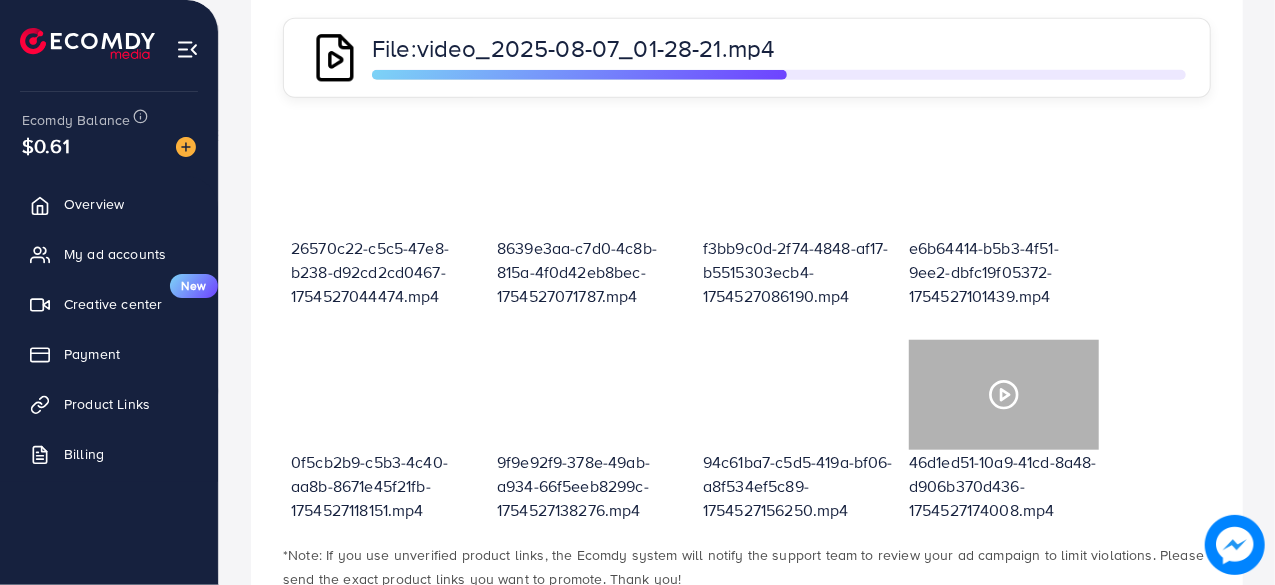 scroll, scrollTop: 732, scrollLeft: 0, axis: vertical 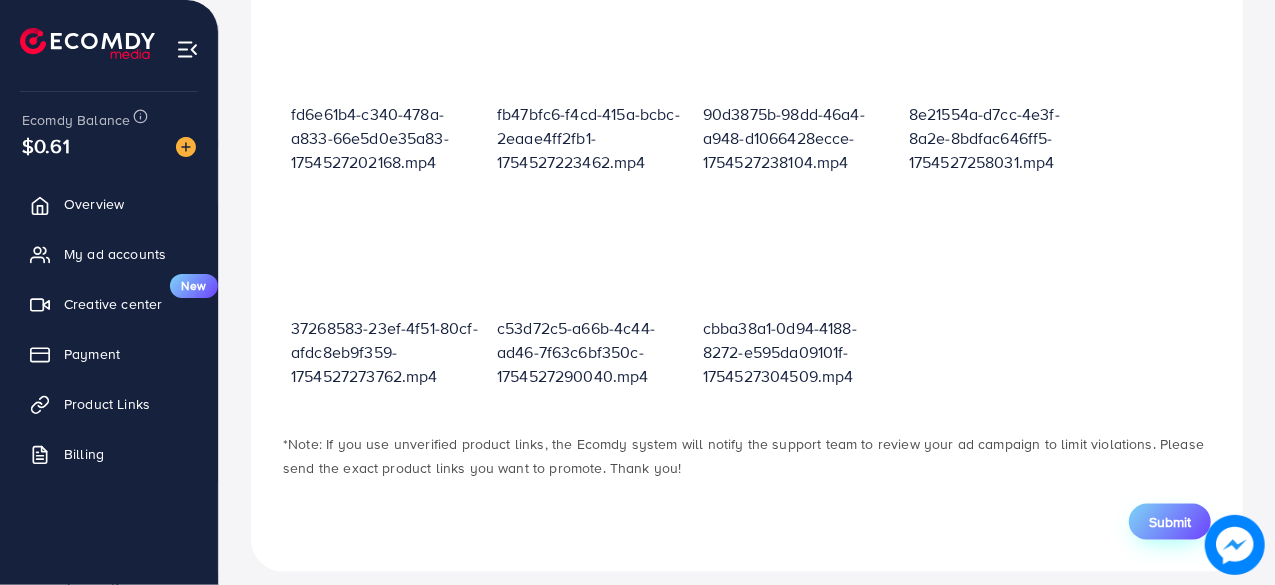 click on "Submit" at bounding box center [1170, 522] 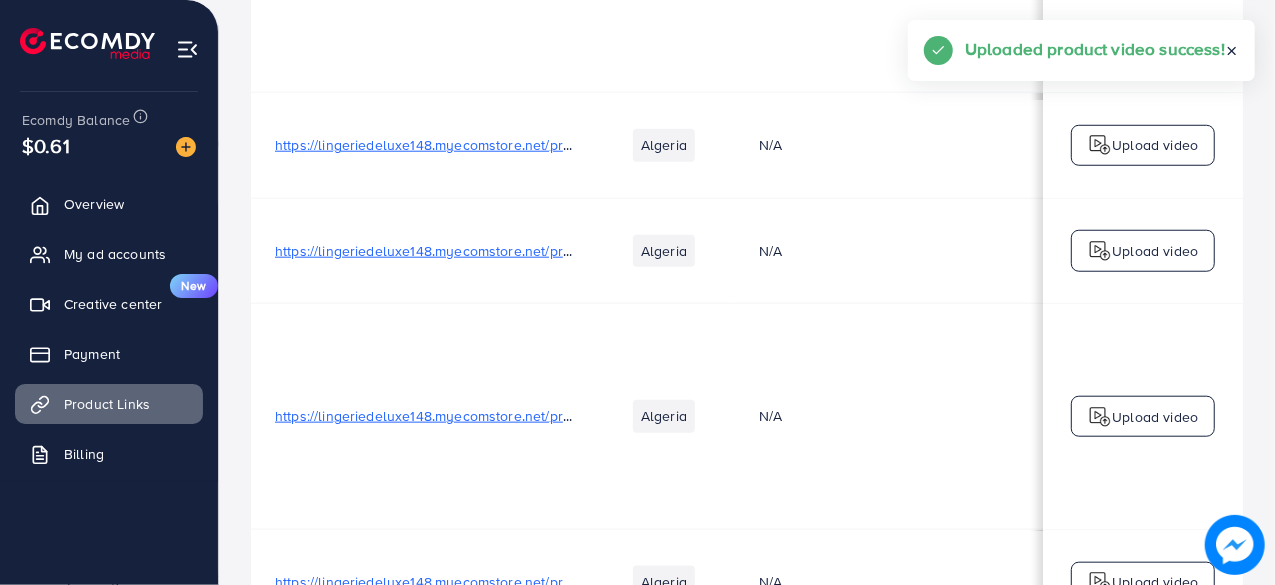 scroll, scrollTop: 0, scrollLeft: 0, axis: both 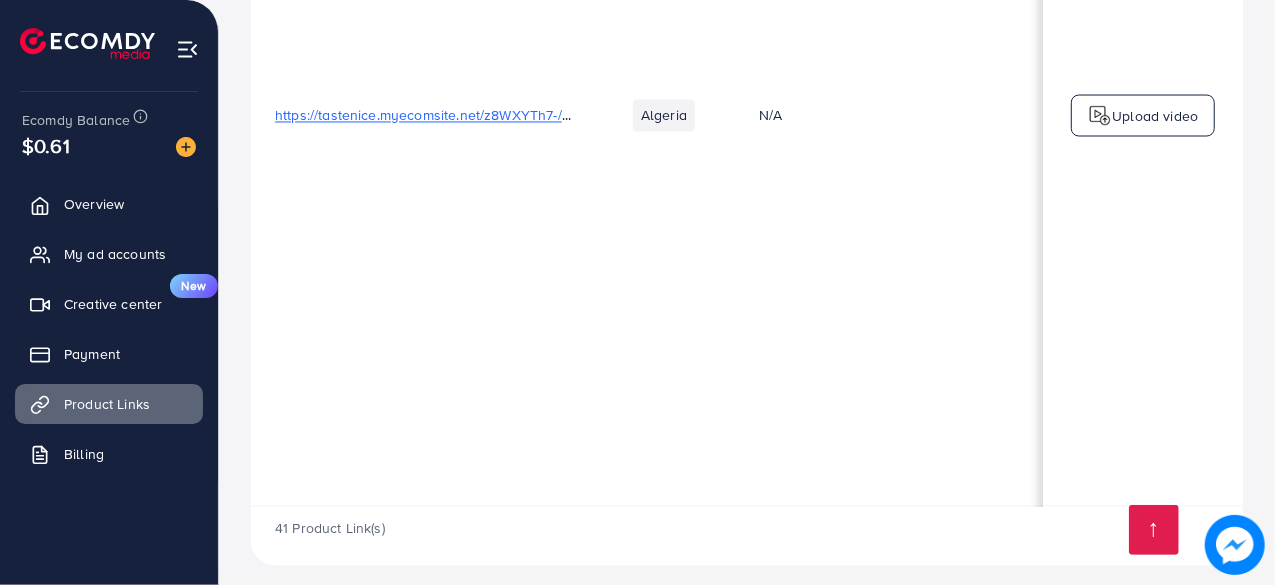 click on "Upload video" at bounding box center [1143, 115] 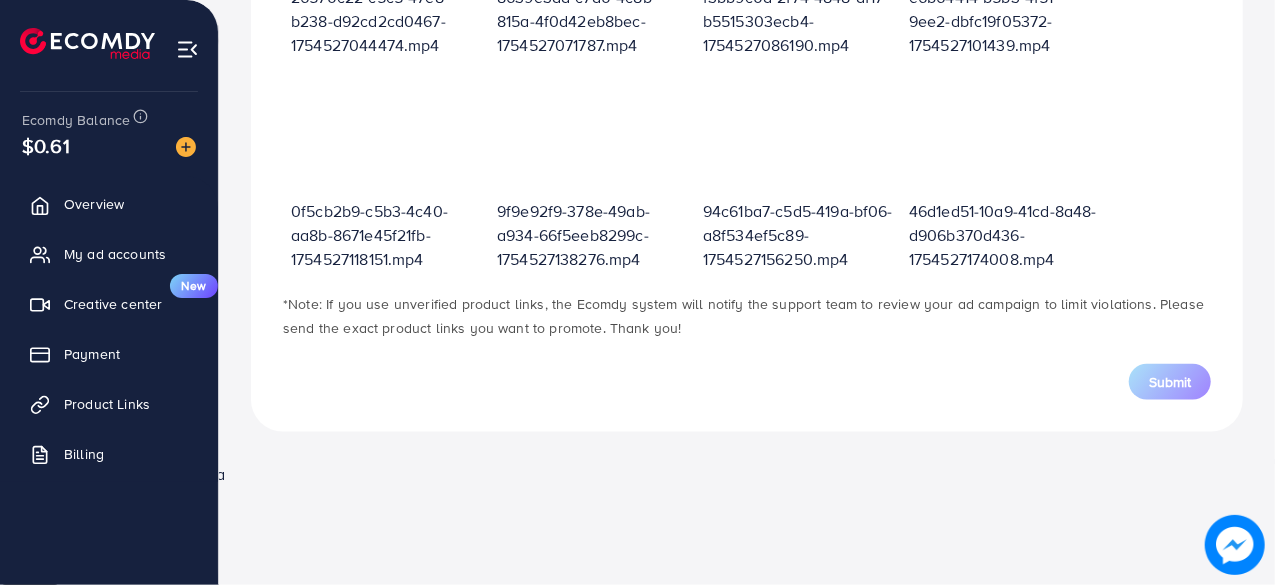scroll, scrollTop: 716, scrollLeft: 0, axis: vertical 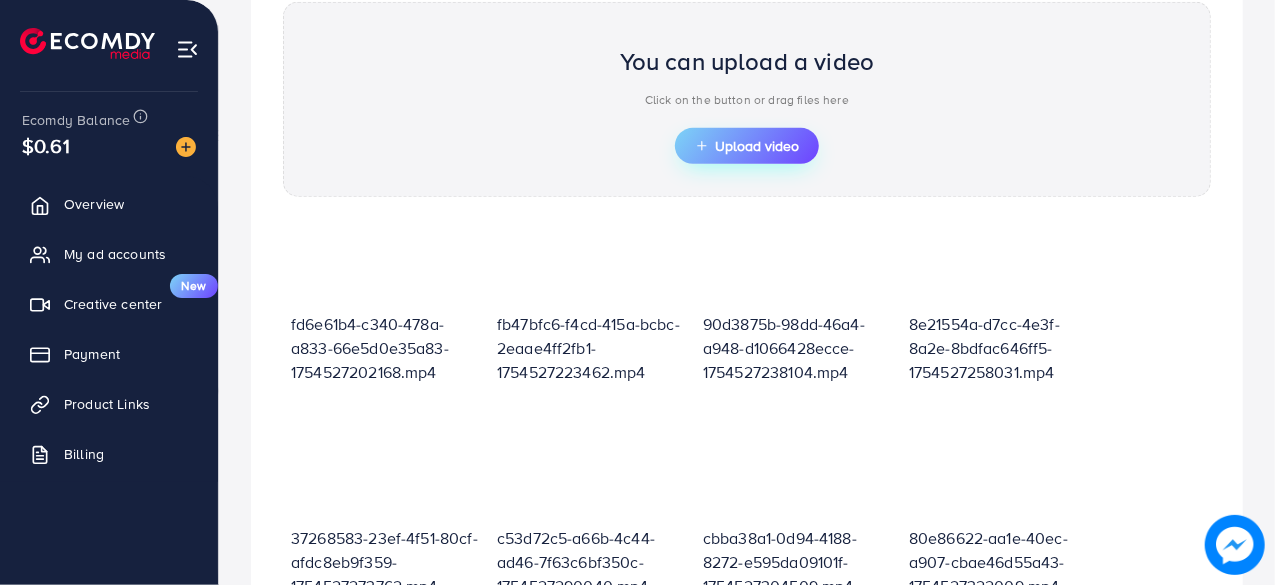 click on "Upload video" at bounding box center [747, 146] 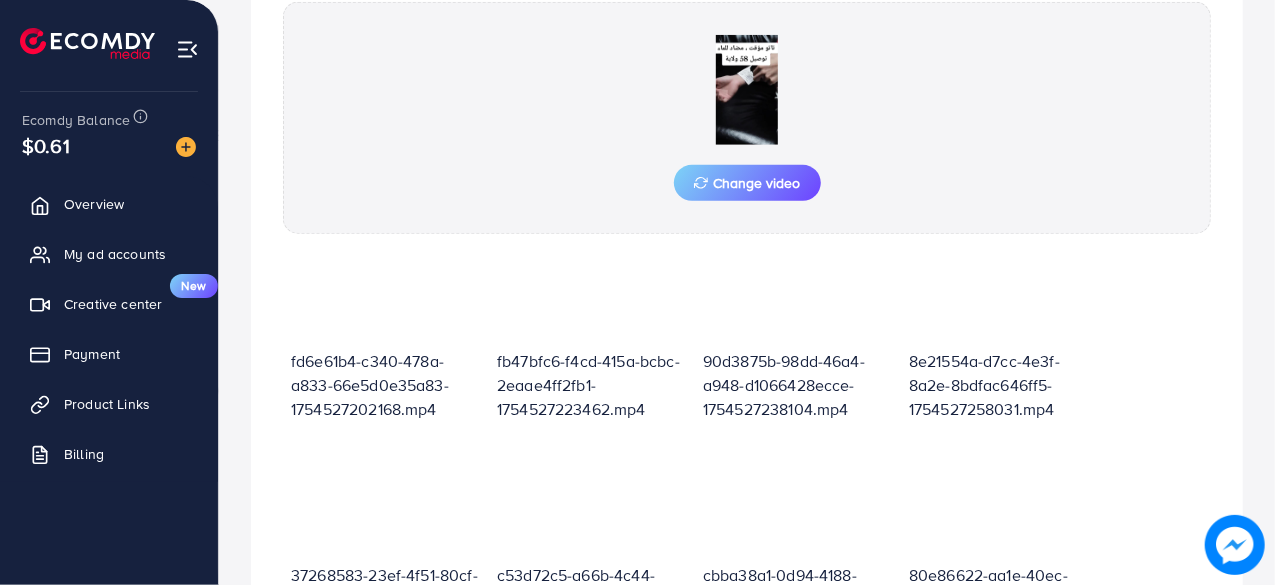 scroll, scrollTop: 978, scrollLeft: 0, axis: vertical 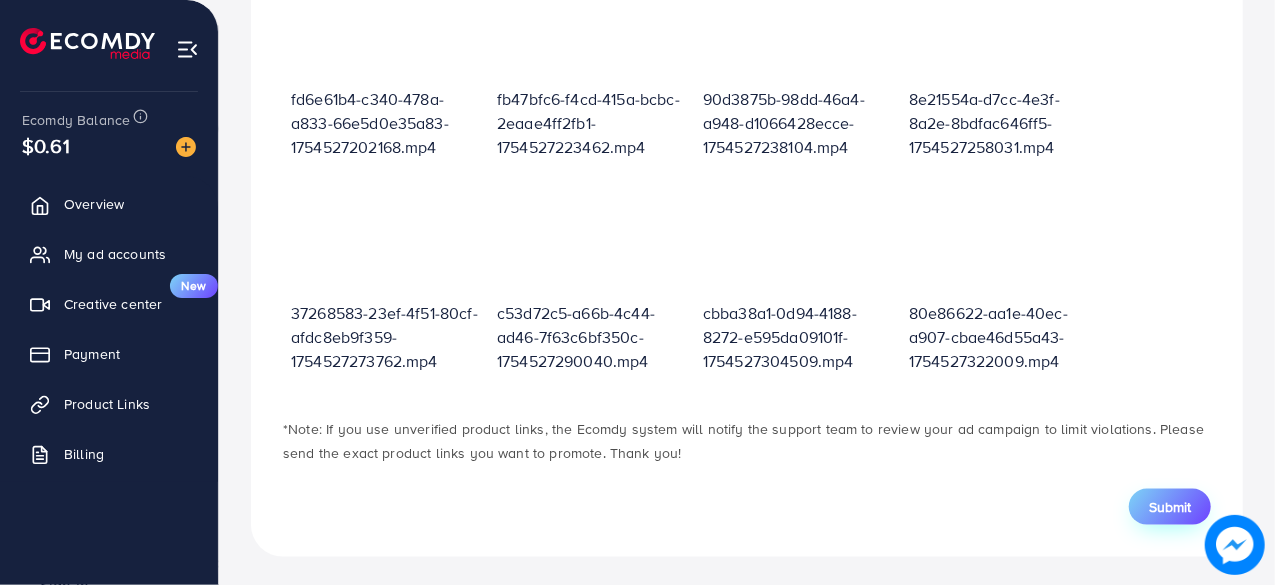 click on "Submit" at bounding box center (1170, 507) 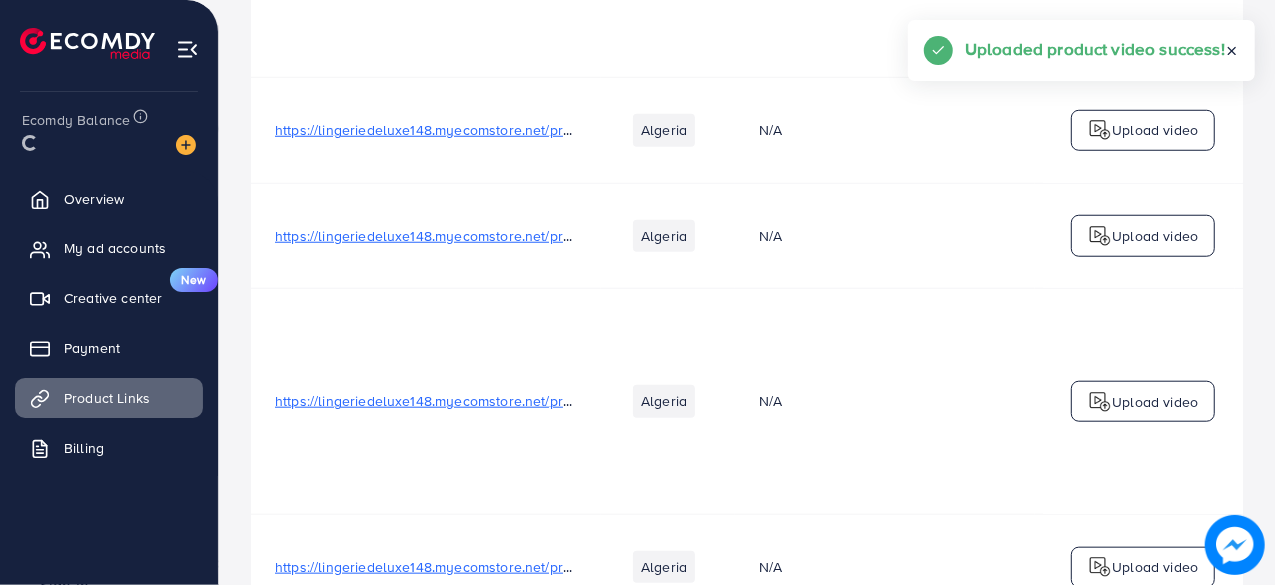 scroll, scrollTop: 0, scrollLeft: 0, axis: both 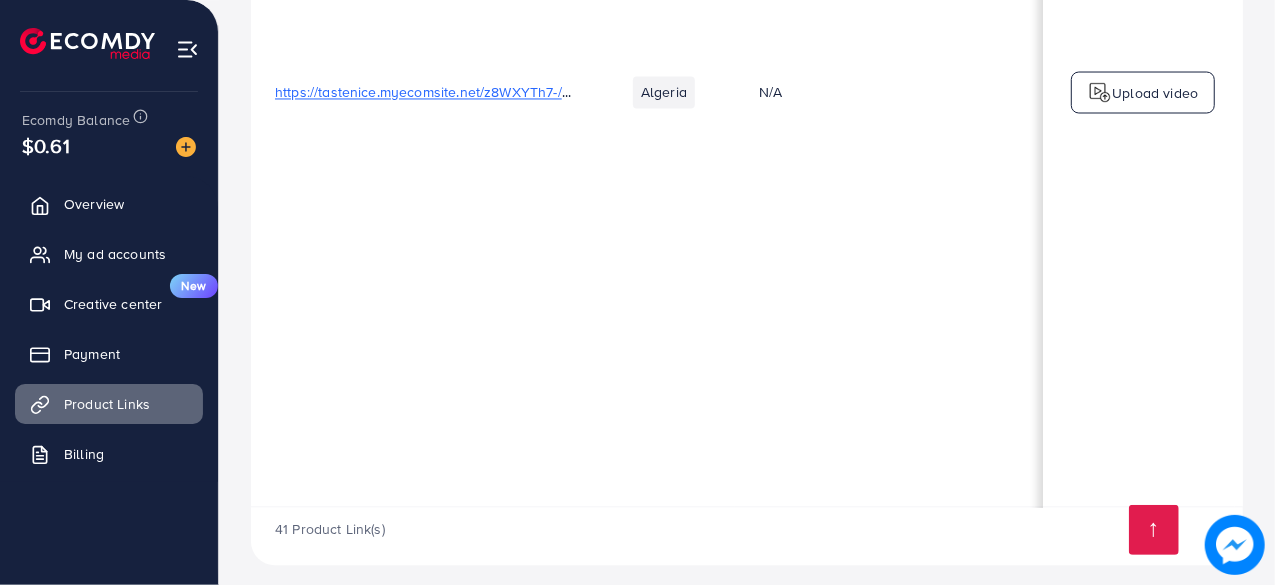 click at bounding box center (1100, 92) 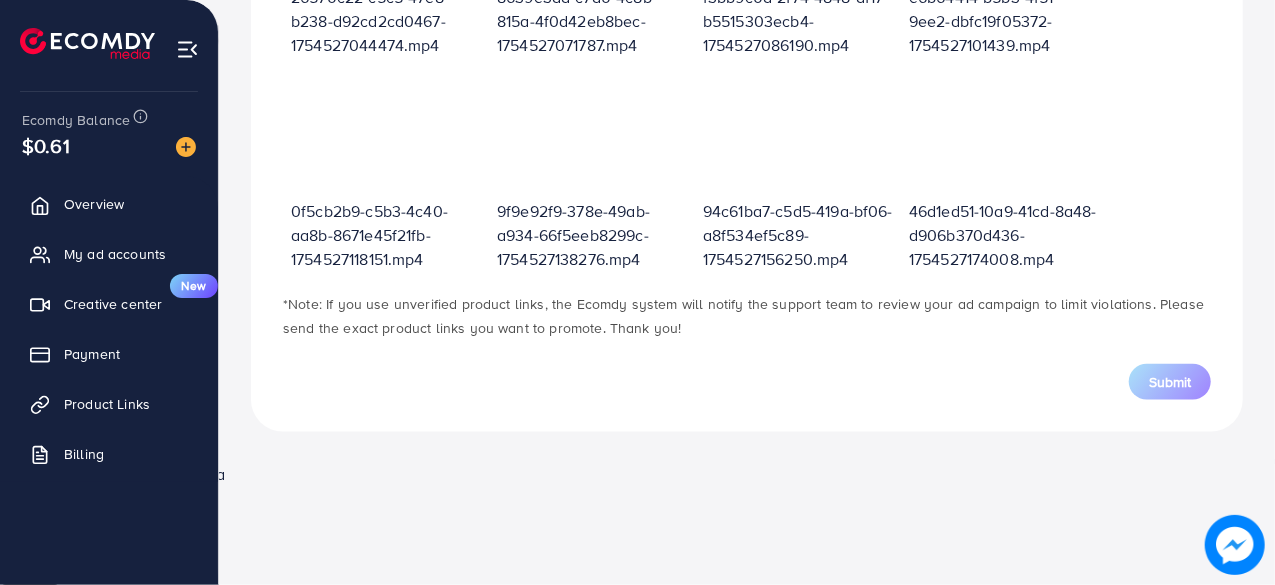 scroll, scrollTop: 716, scrollLeft: 0, axis: vertical 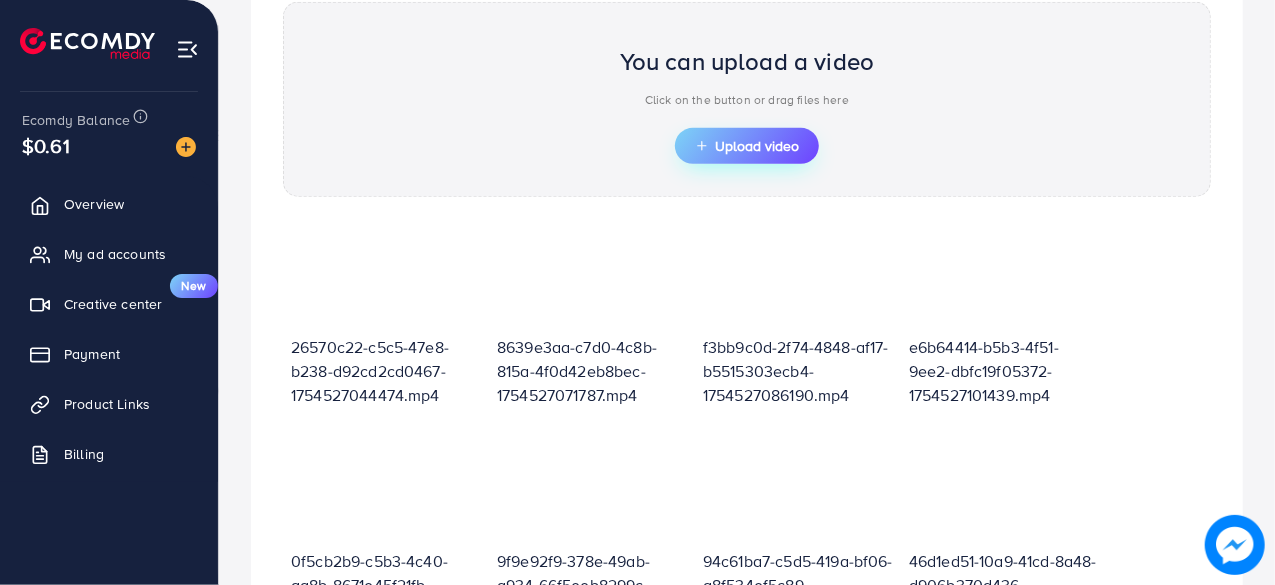 click on "Upload video" at bounding box center [747, 146] 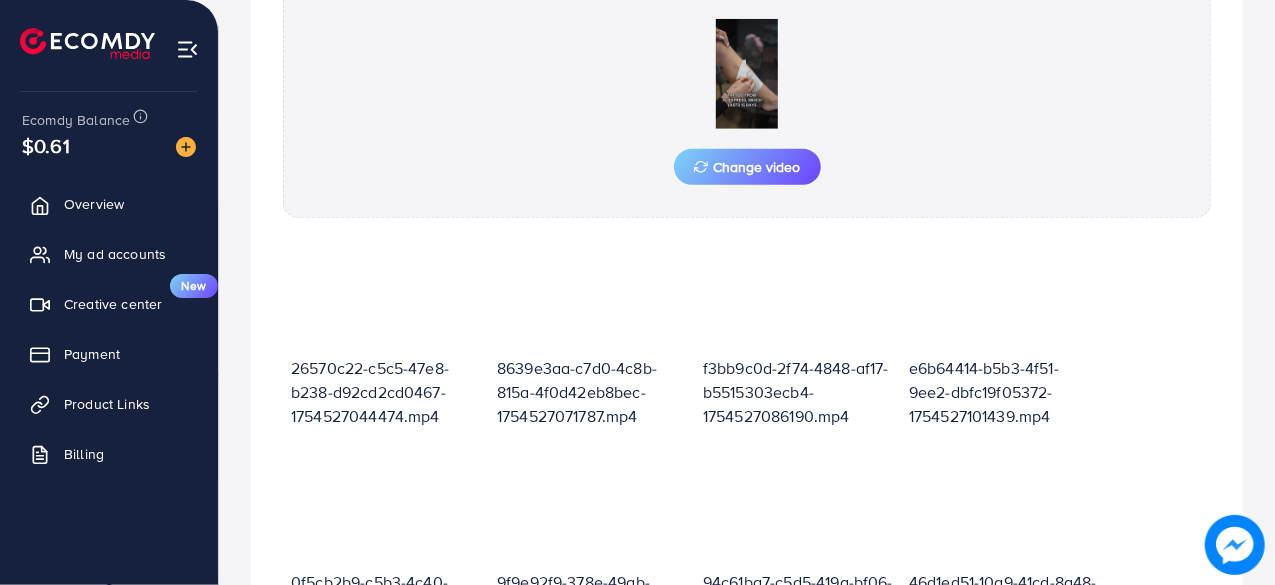 scroll, scrollTop: 716, scrollLeft: 0, axis: vertical 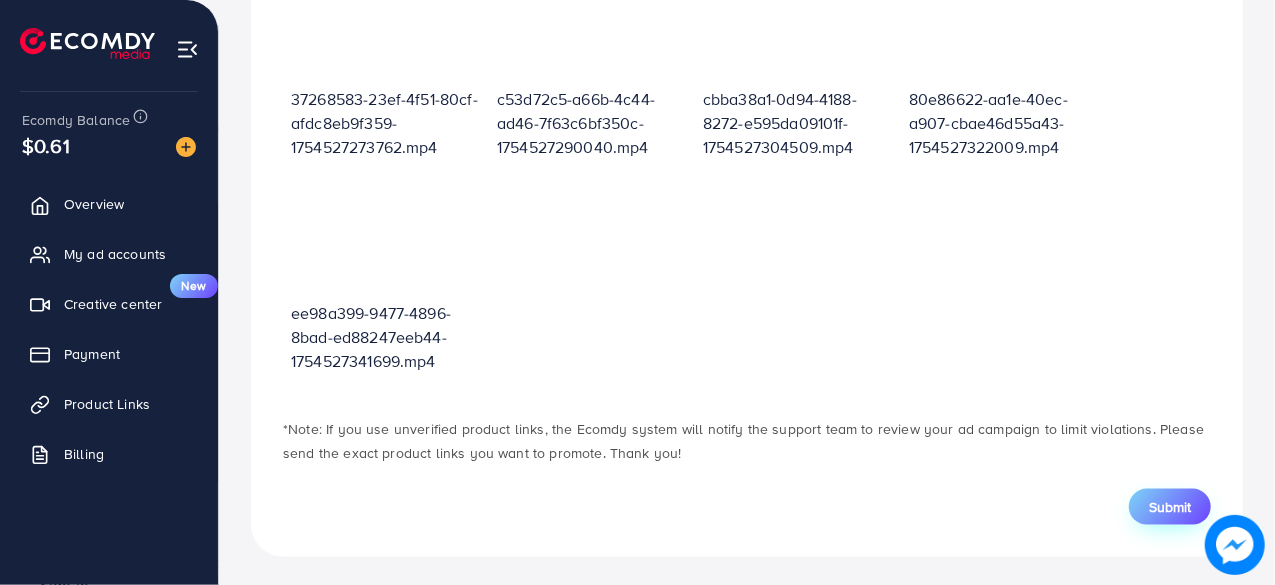 click on "Submit" at bounding box center (1170, 507) 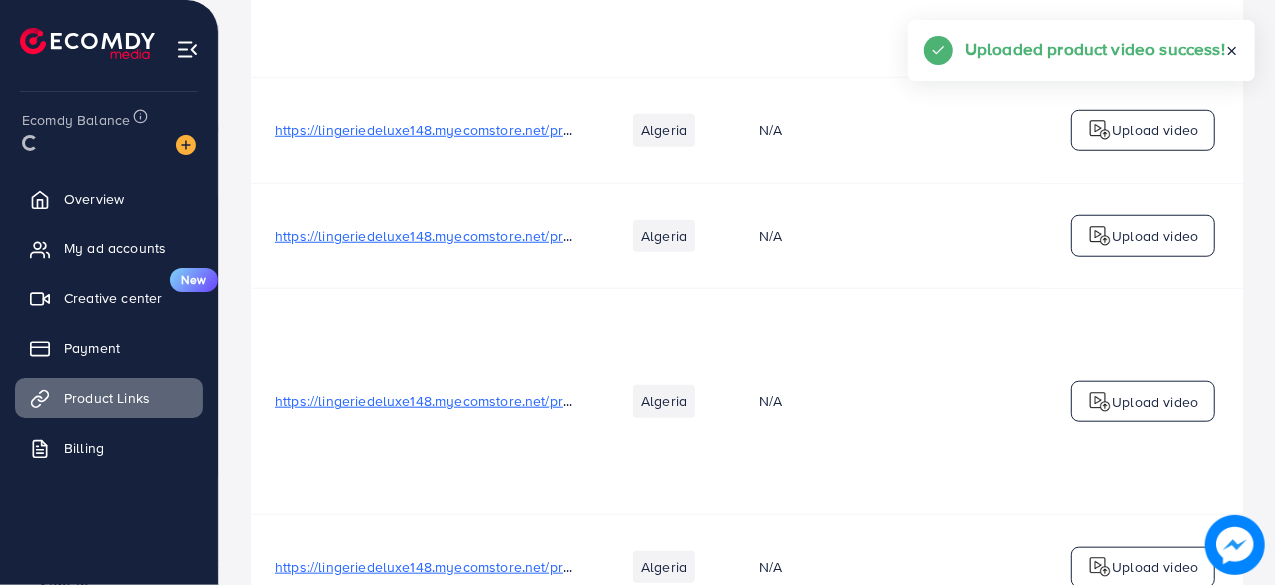 scroll, scrollTop: 0, scrollLeft: 0, axis: both 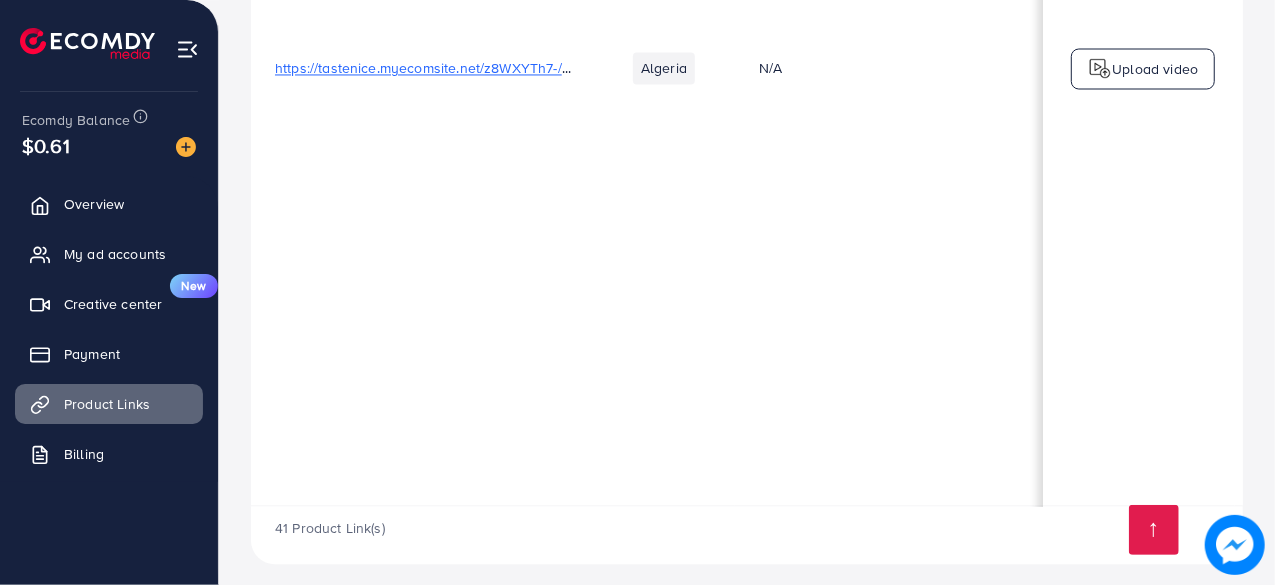 click at bounding box center [1100, 68] 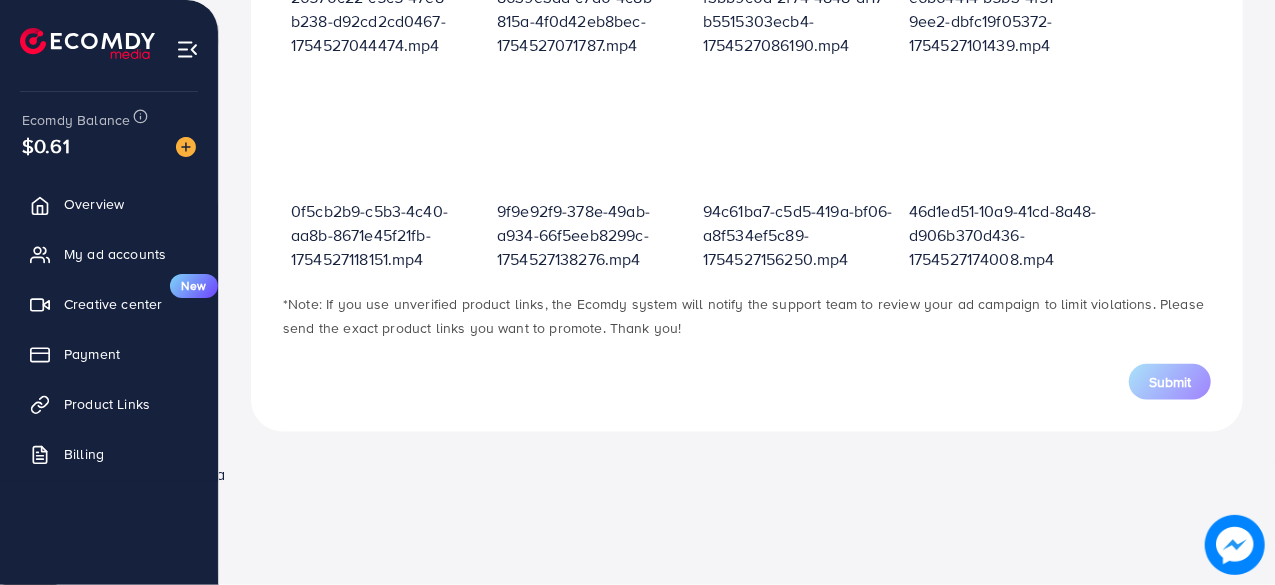 scroll, scrollTop: 716, scrollLeft: 0, axis: vertical 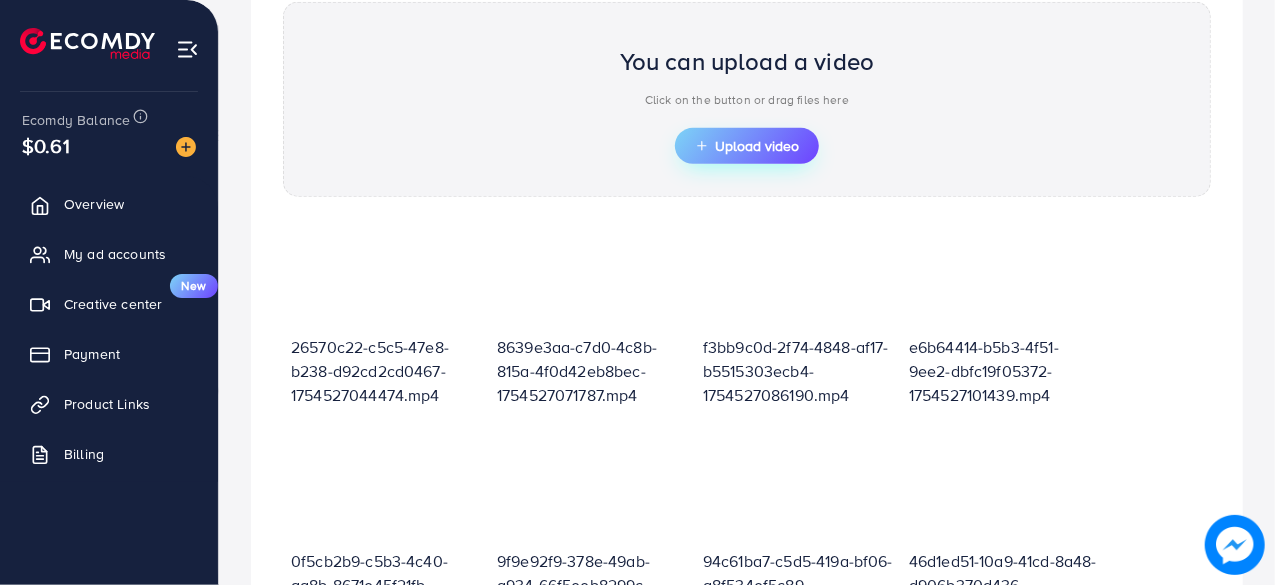 click on "Upload video" at bounding box center [747, 146] 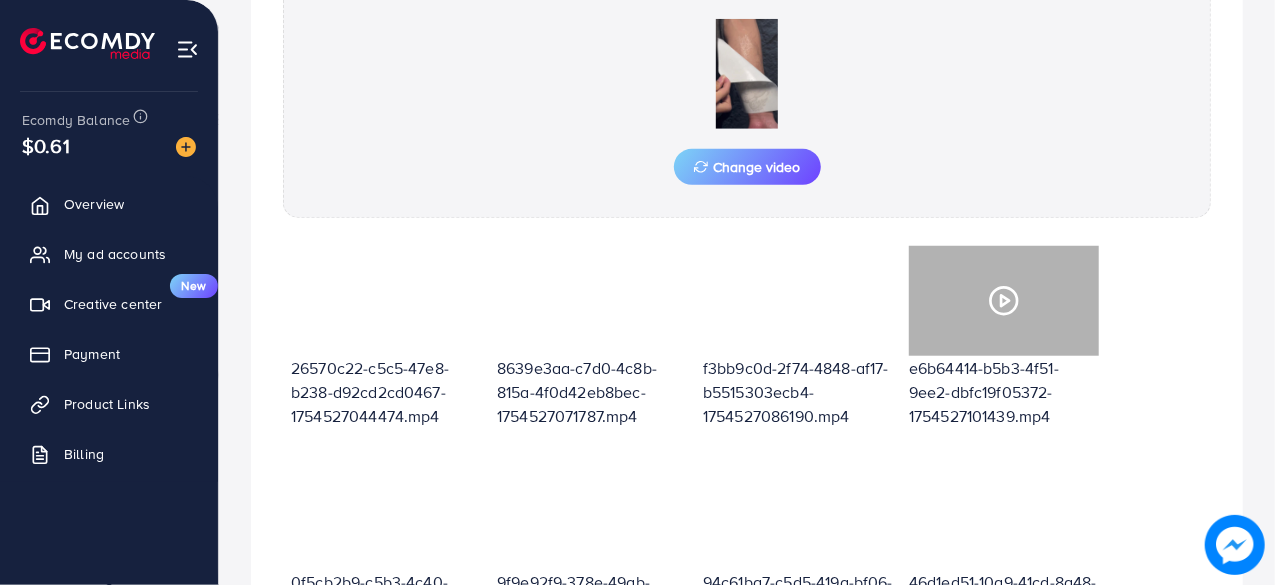 scroll, scrollTop: 716, scrollLeft: 0, axis: vertical 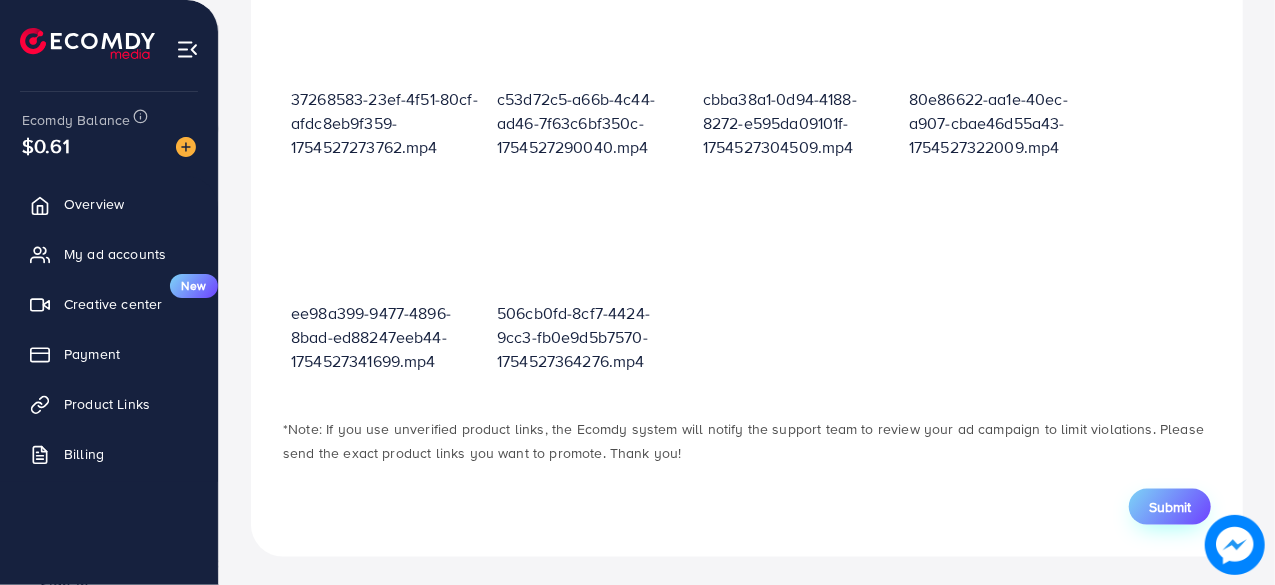 click on "Submit" at bounding box center [1170, 507] 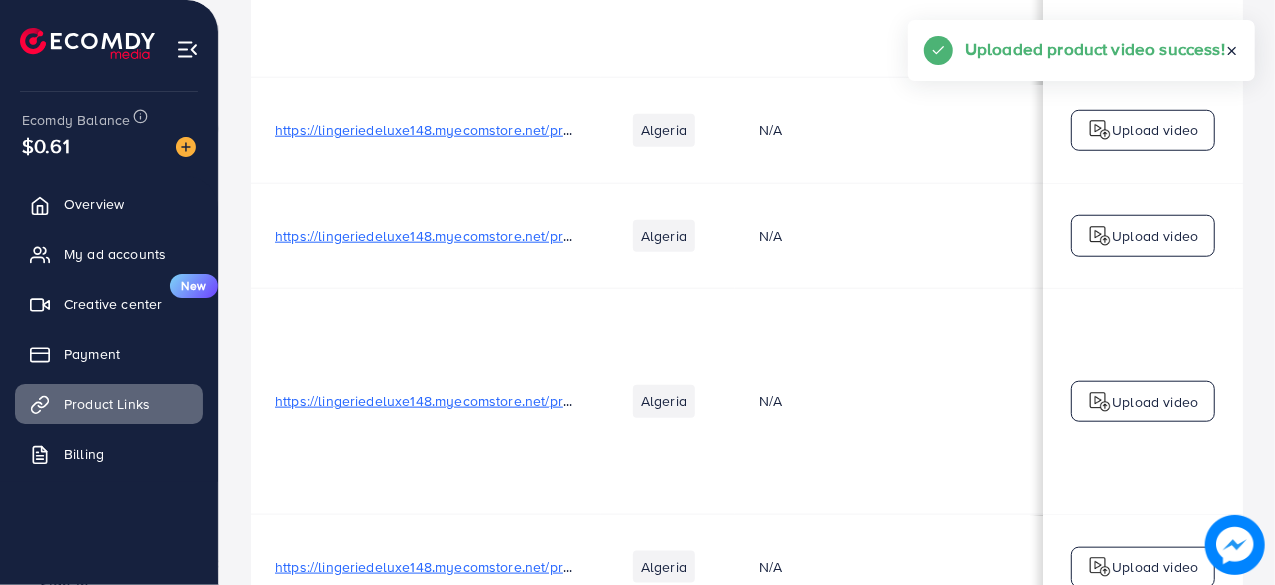 scroll, scrollTop: 0, scrollLeft: 0, axis: both 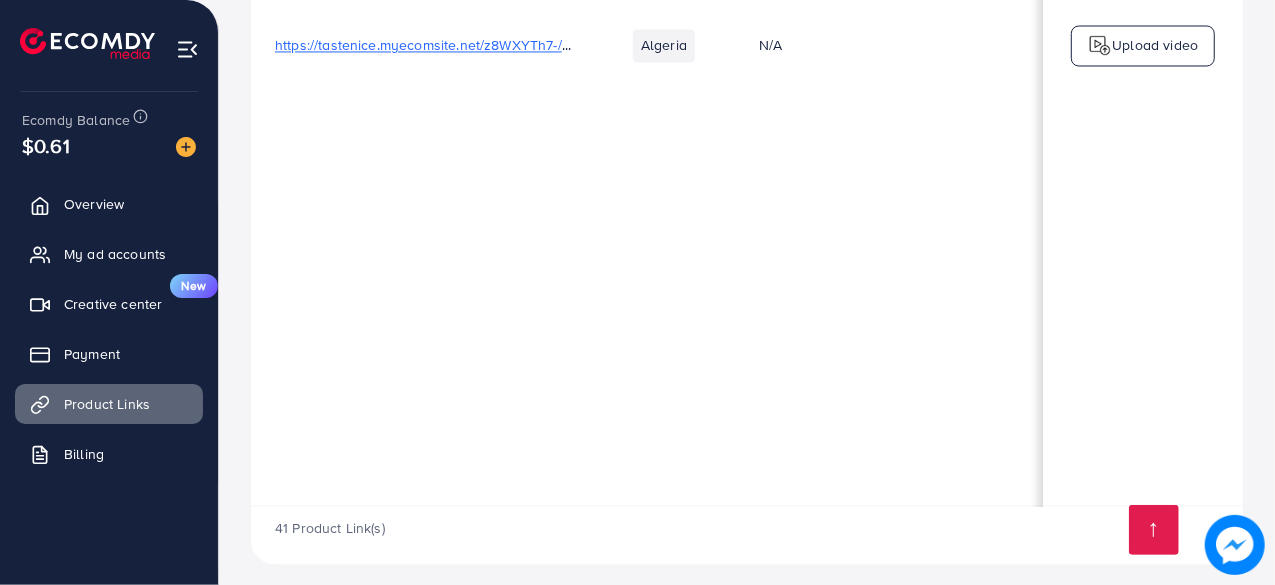 click on "Upload video" at bounding box center [1155, 45] 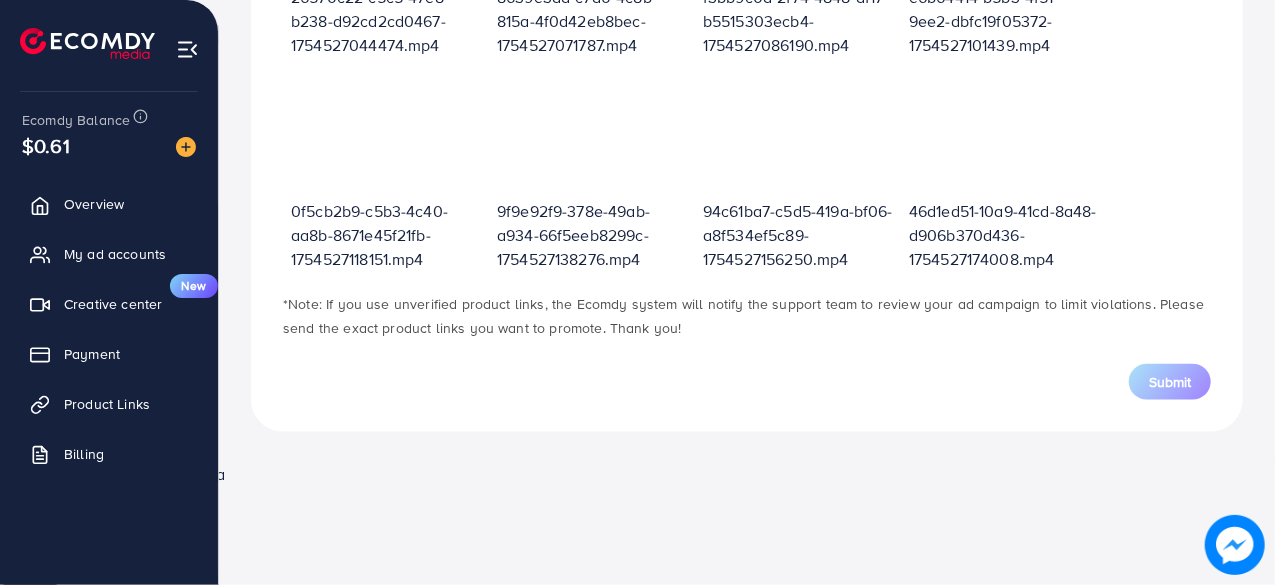 scroll, scrollTop: 716, scrollLeft: 0, axis: vertical 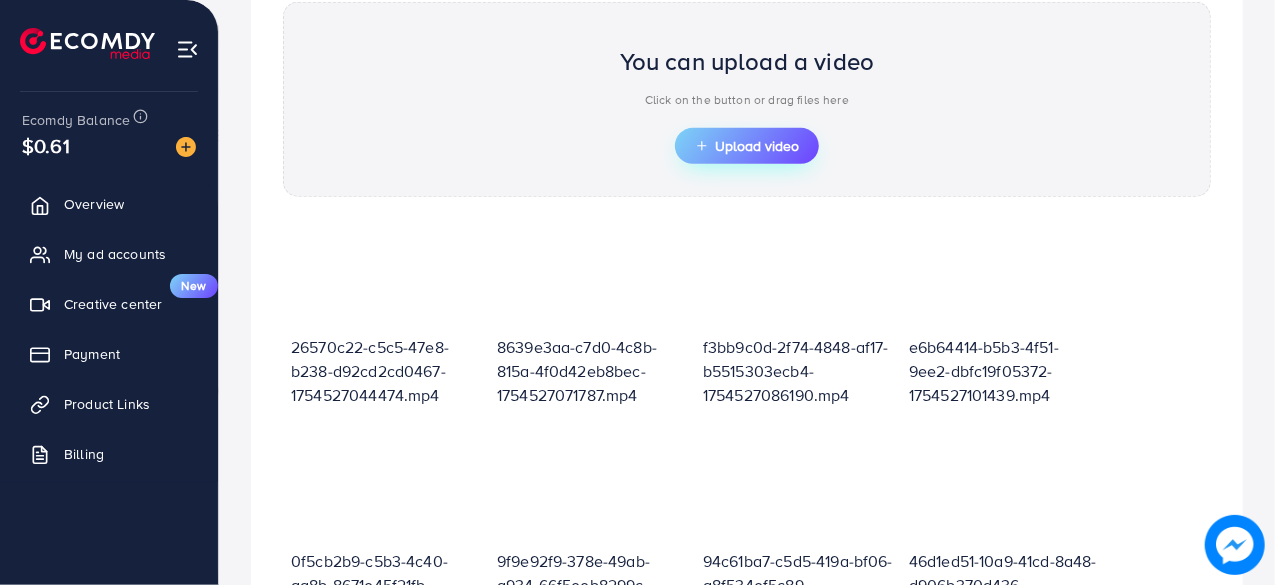 click on "Upload video" at bounding box center [747, 146] 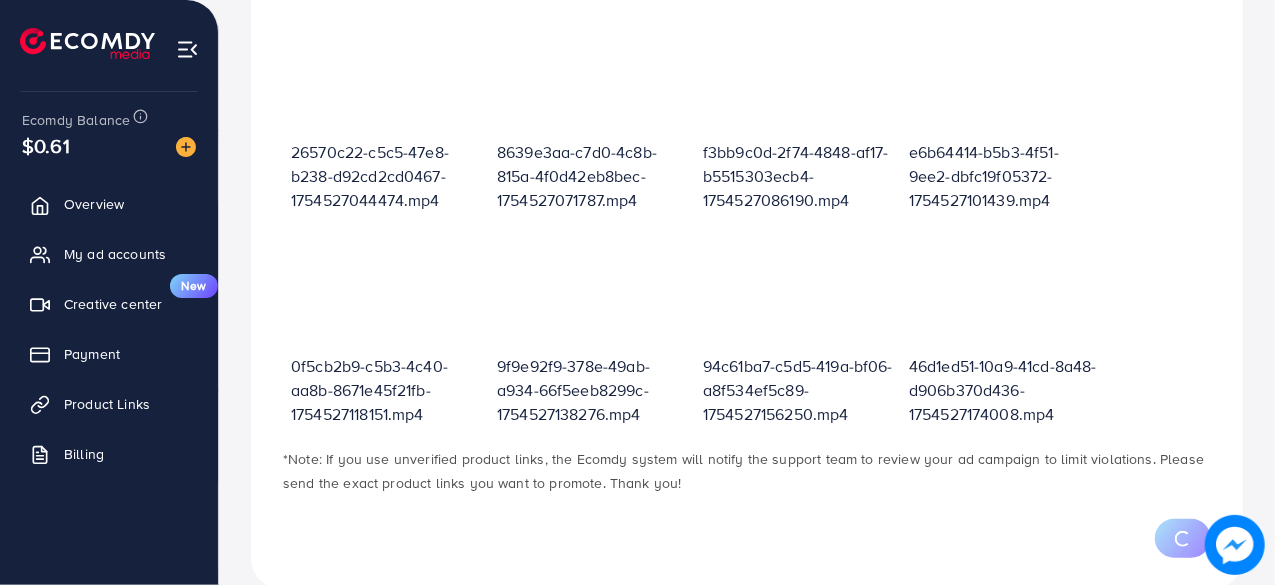 scroll, scrollTop: 732, scrollLeft: 0, axis: vertical 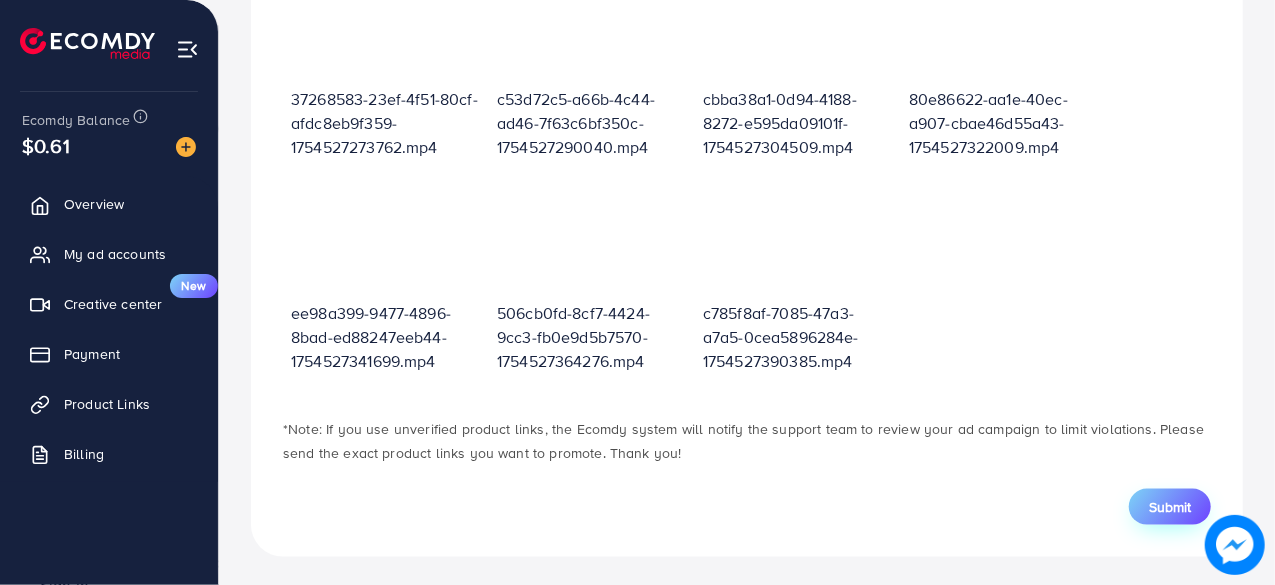 click on "Submit" at bounding box center (1170, 507) 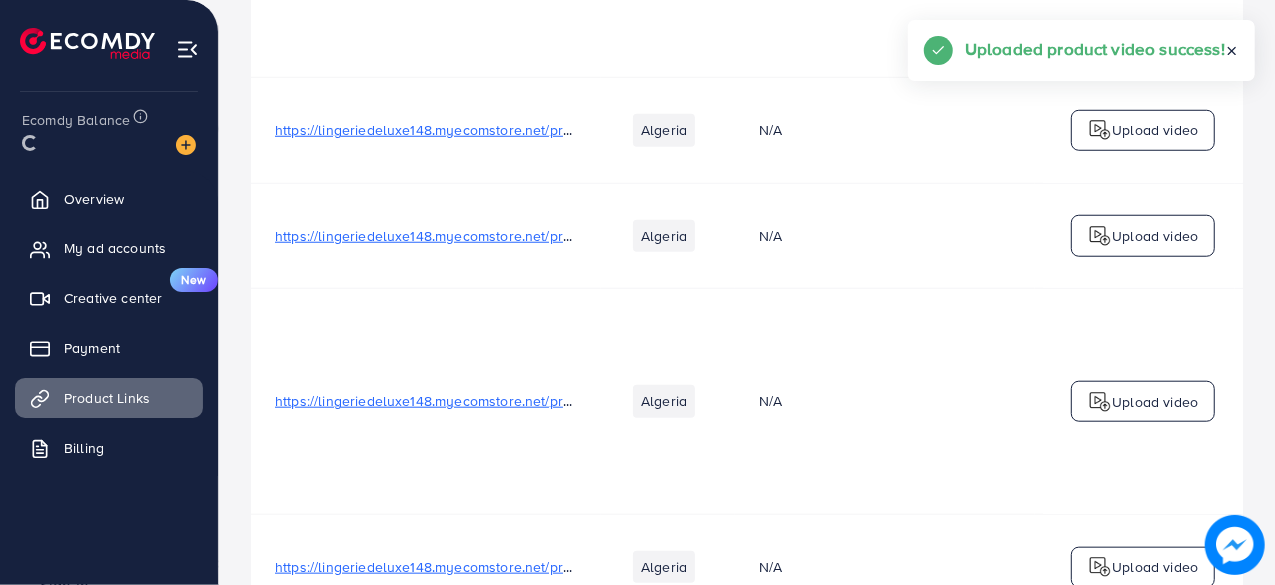 scroll, scrollTop: 0, scrollLeft: 0, axis: both 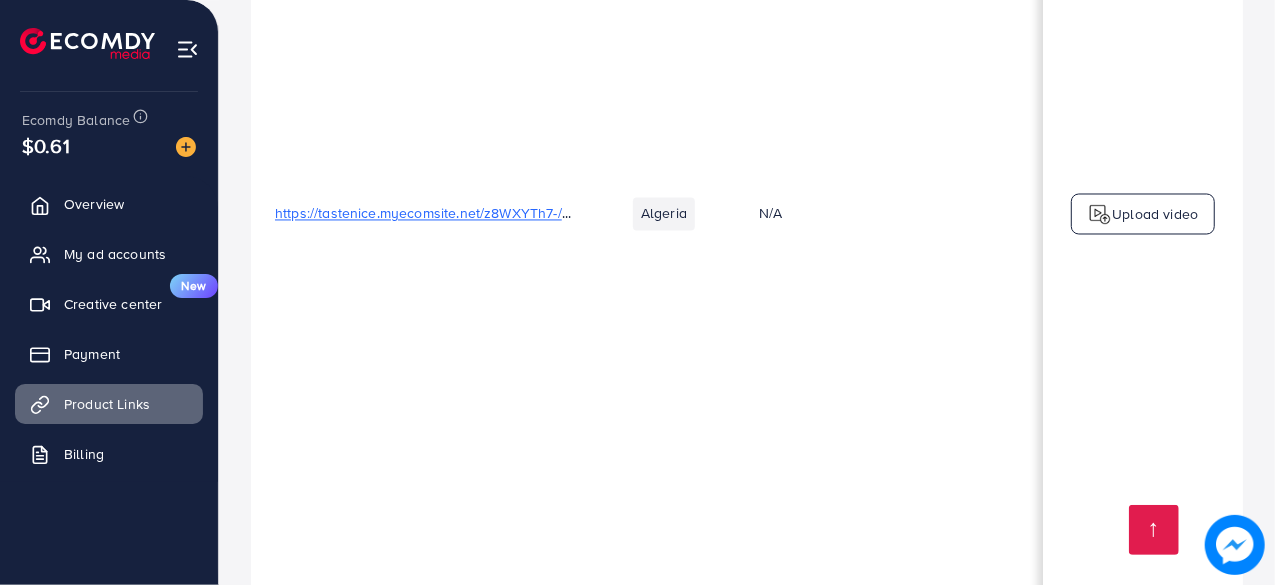 click on "Upload video" at bounding box center [1143, 214] 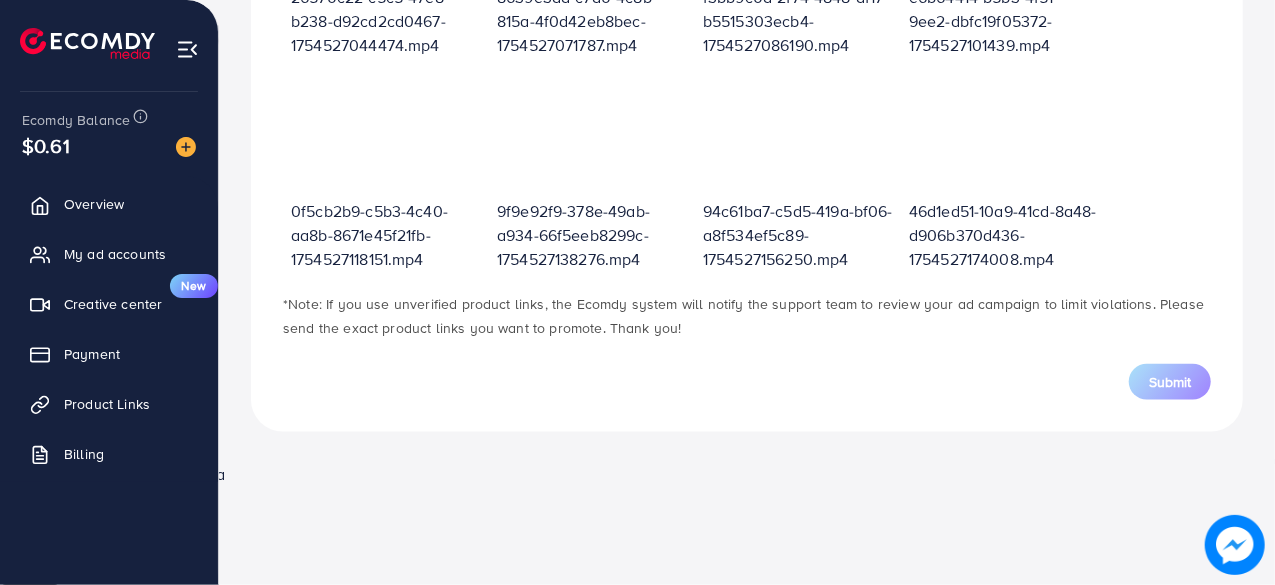 scroll, scrollTop: 716, scrollLeft: 0, axis: vertical 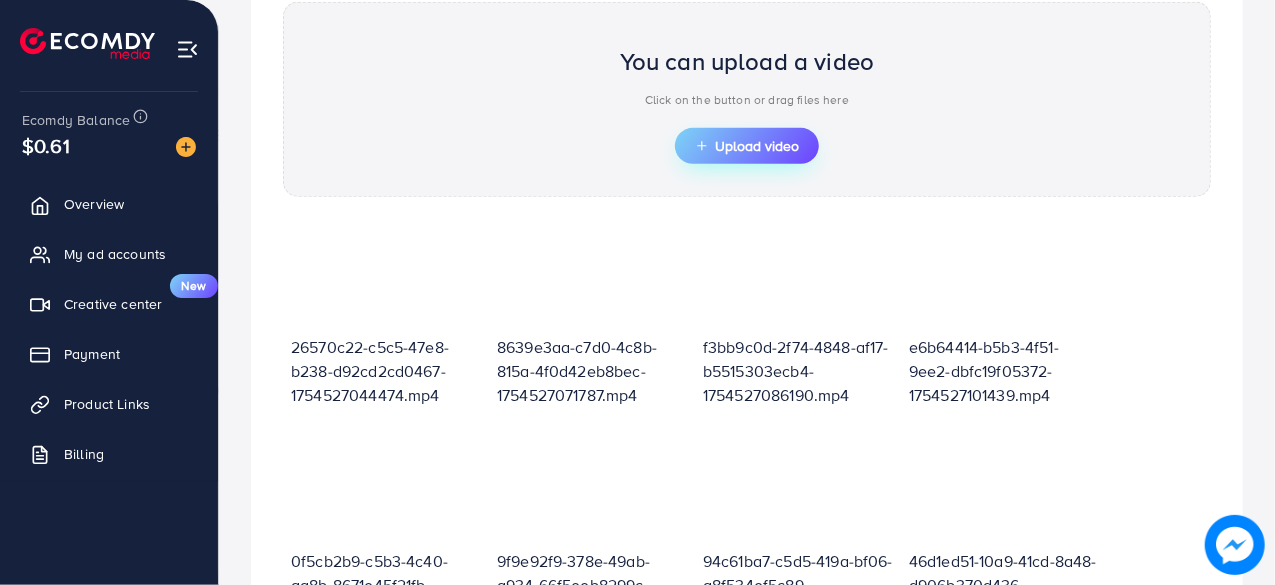 click on "Upload video" at bounding box center (747, 146) 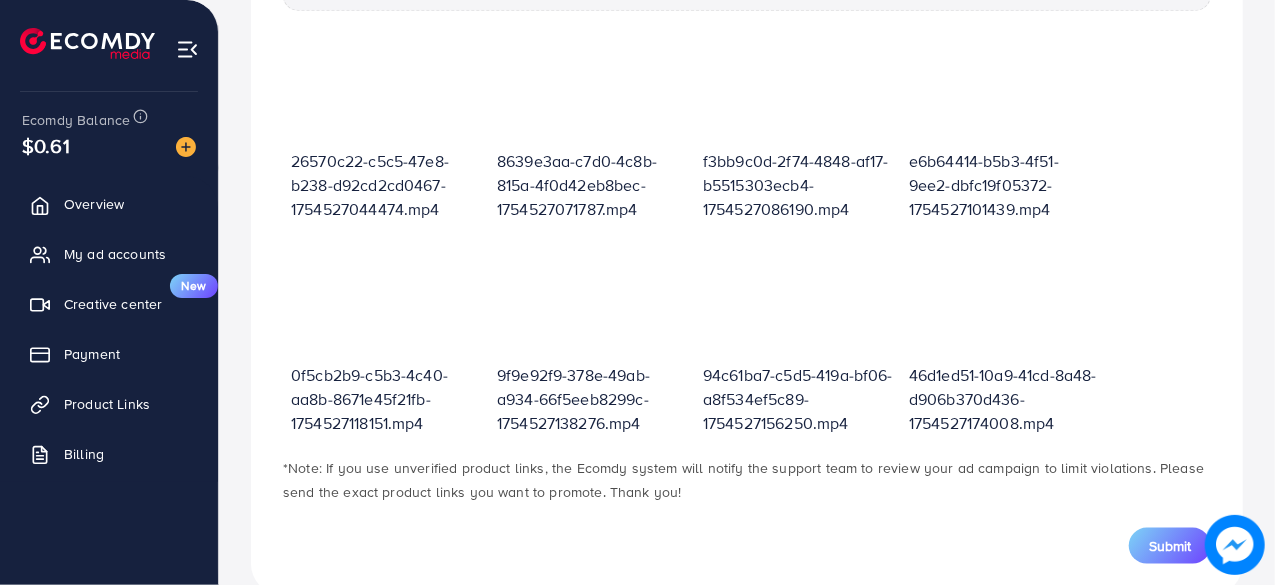 scroll, scrollTop: 978, scrollLeft: 0, axis: vertical 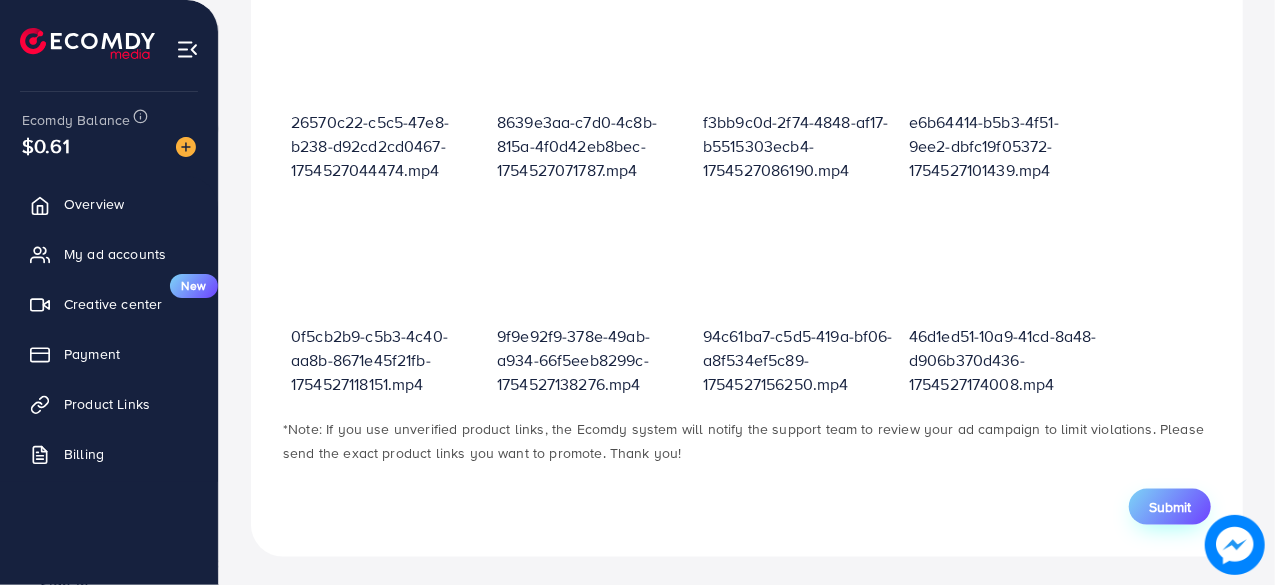 click on "Submit" at bounding box center (1170, 507) 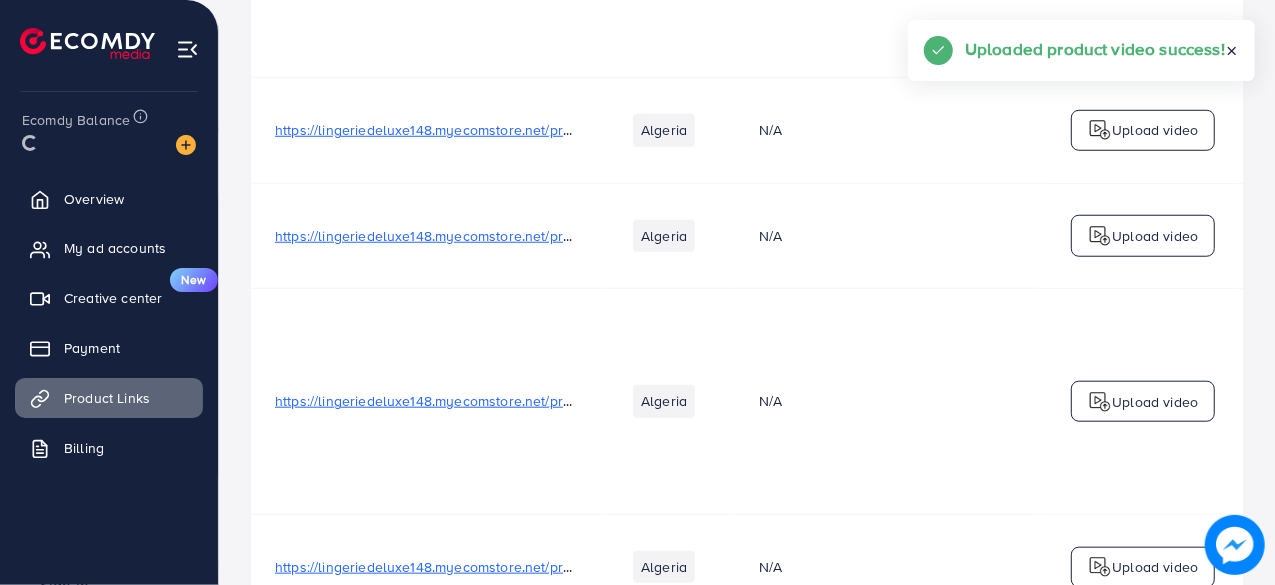 scroll, scrollTop: 0, scrollLeft: 0, axis: both 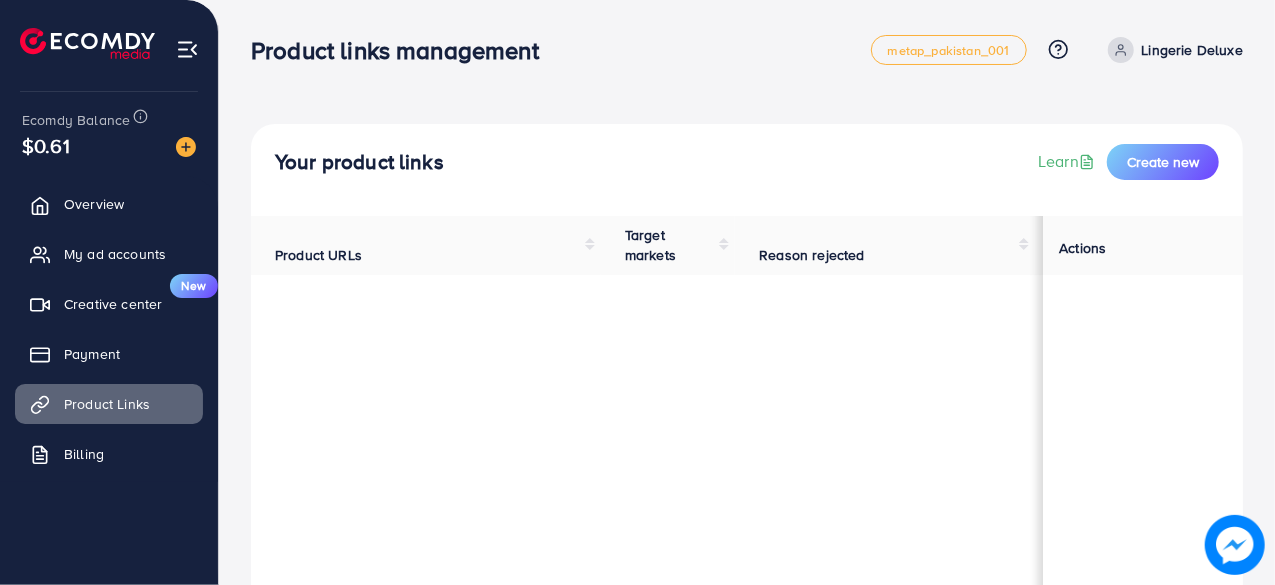click on "Your product links   Learn   Create new" at bounding box center (747, 162) 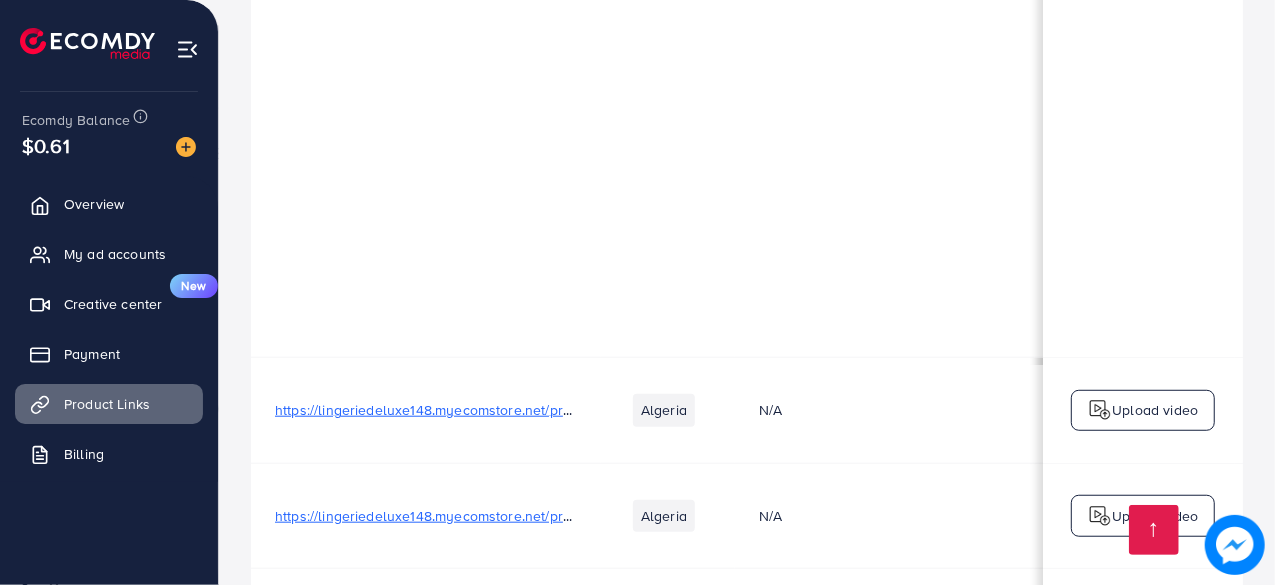 scroll, scrollTop: 700, scrollLeft: 0, axis: vertical 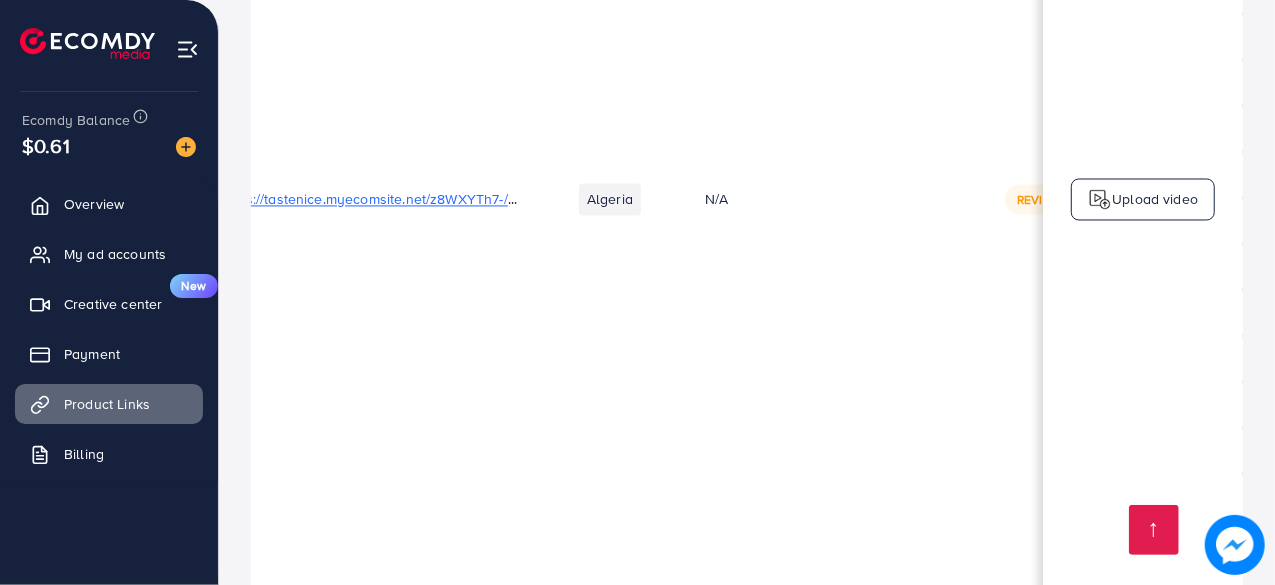 click on "Upload video" at bounding box center [1155, 199] 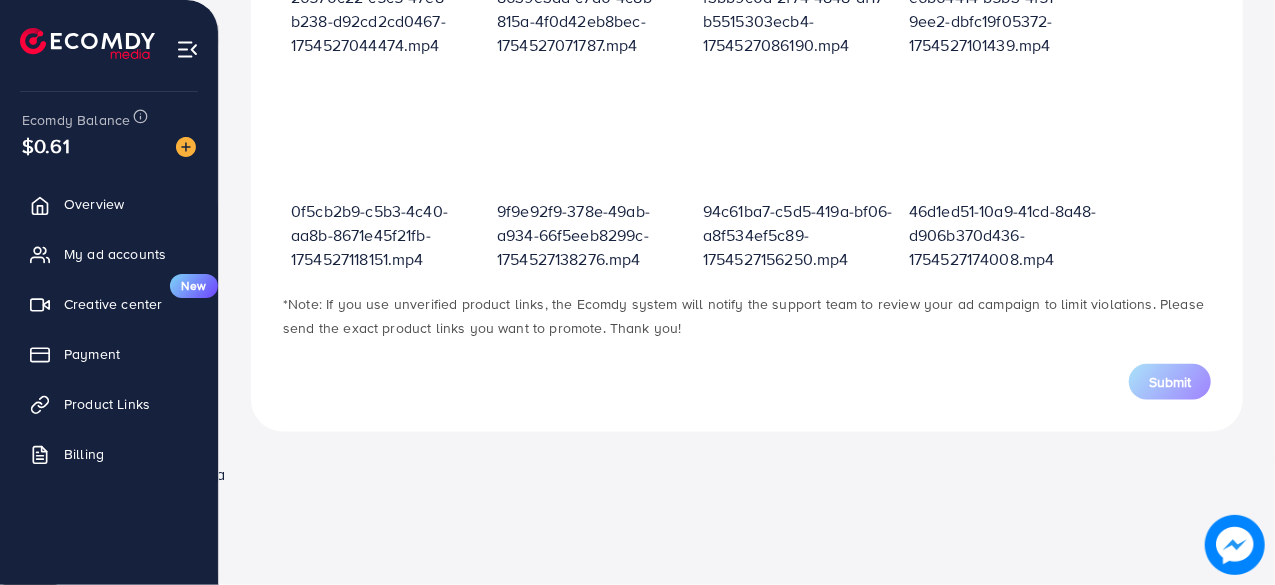 scroll, scrollTop: 716, scrollLeft: 0, axis: vertical 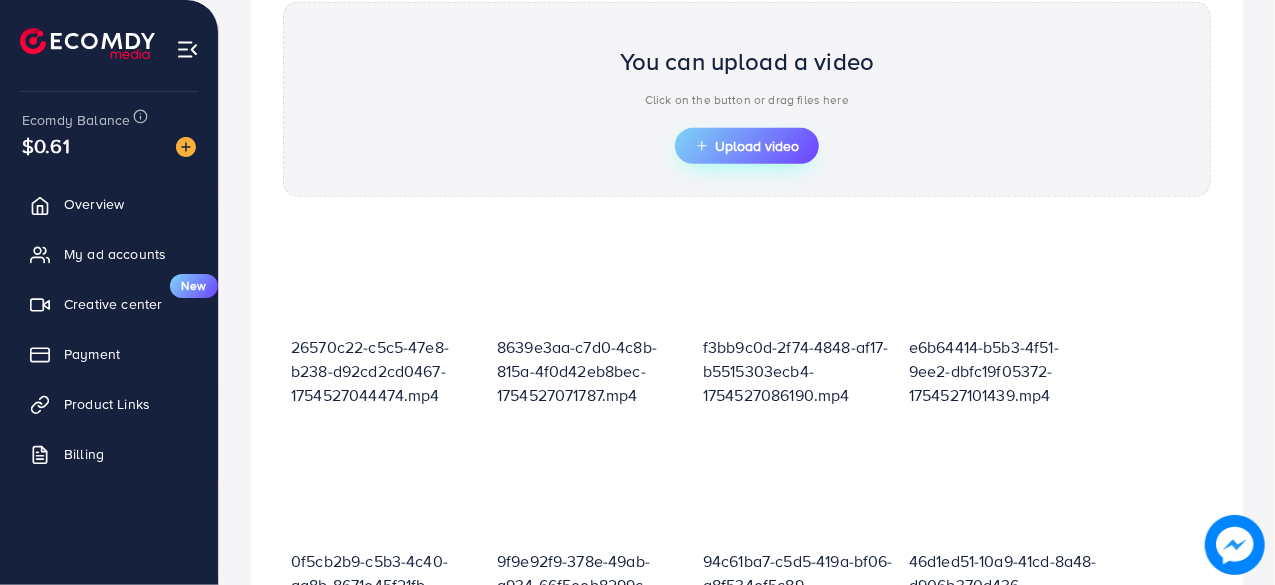 click on "Upload video" at bounding box center (747, 146) 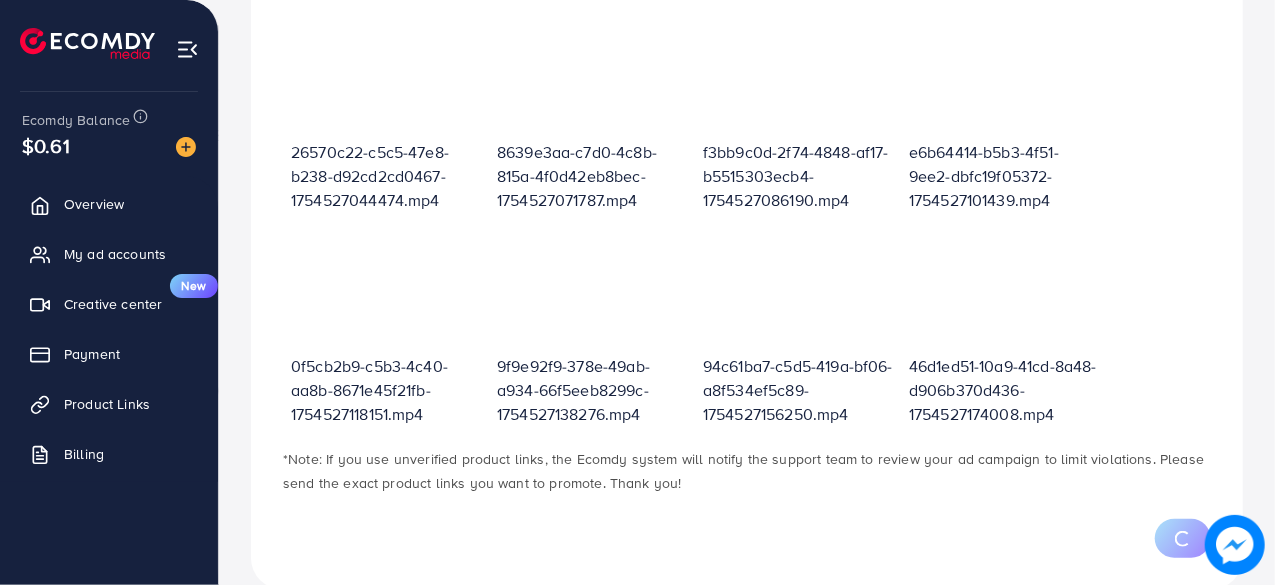scroll, scrollTop: 732, scrollLeft: 0, axis: vertical 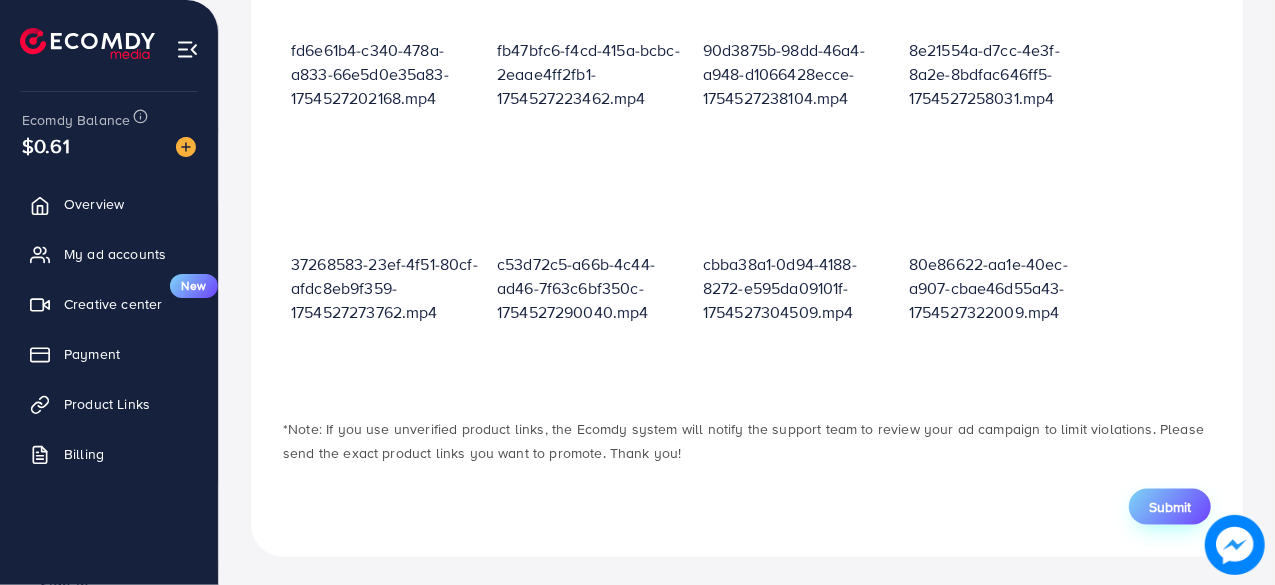 click on "Submit" at bounding box center [1170, 507] 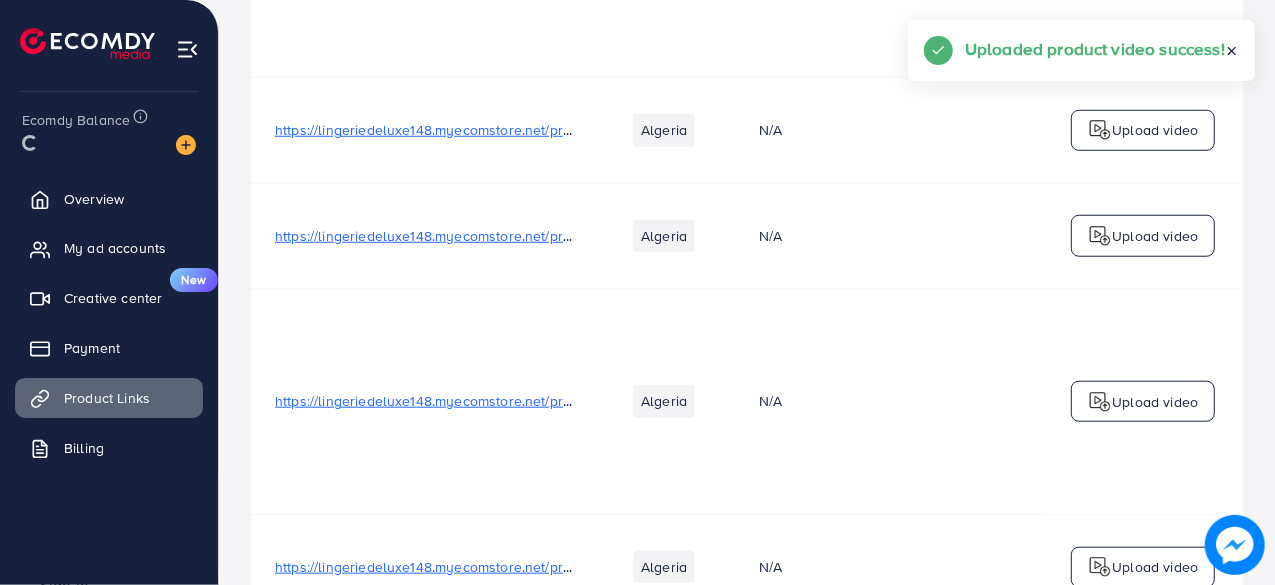 scroll, scrollTop: 0, scrollLeft: 0, axis: both 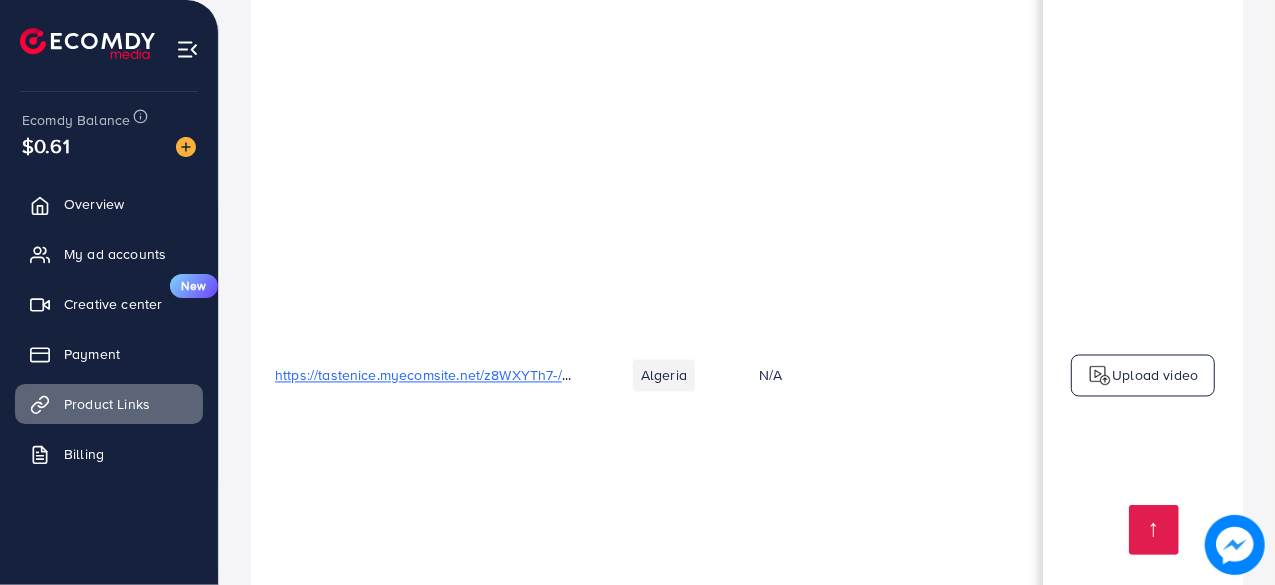 click on "Upload video" at bounding box center [1155, 376] 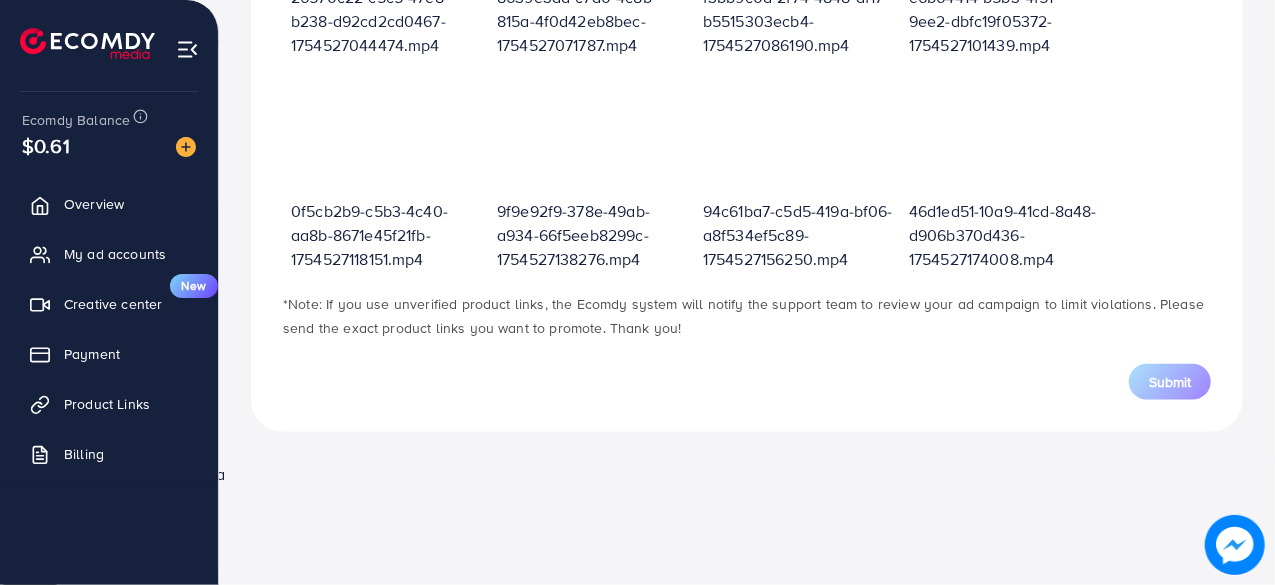 scroll, scrollTop: 716, scrollLeft: 0, axis: vertical 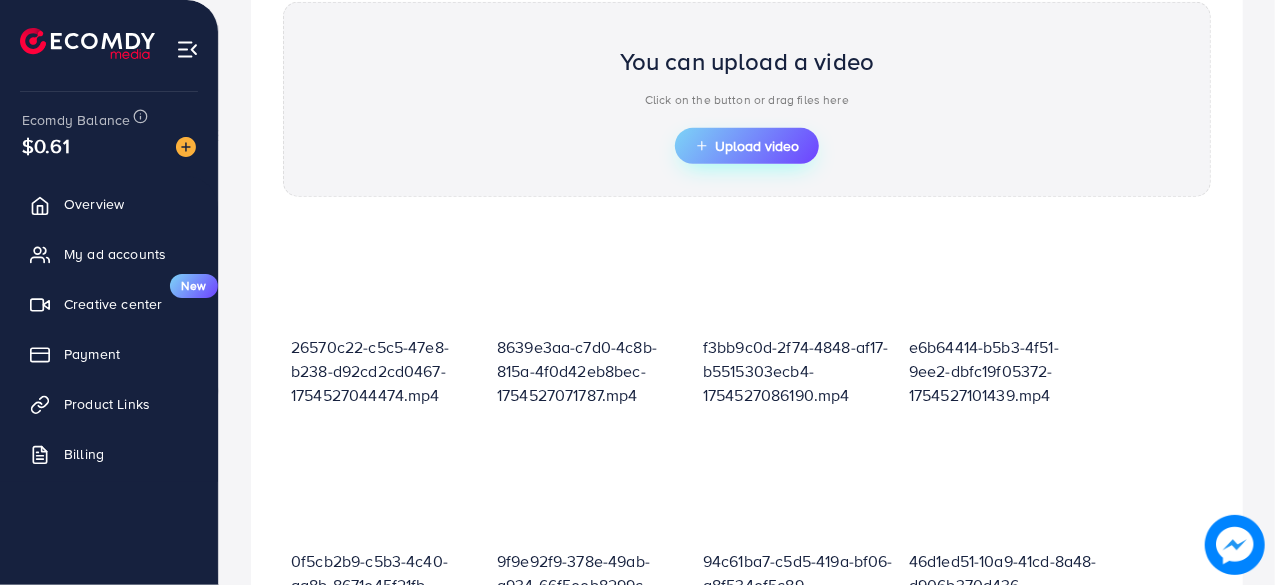 click on "Upload video" at bounding box center [747, 146] 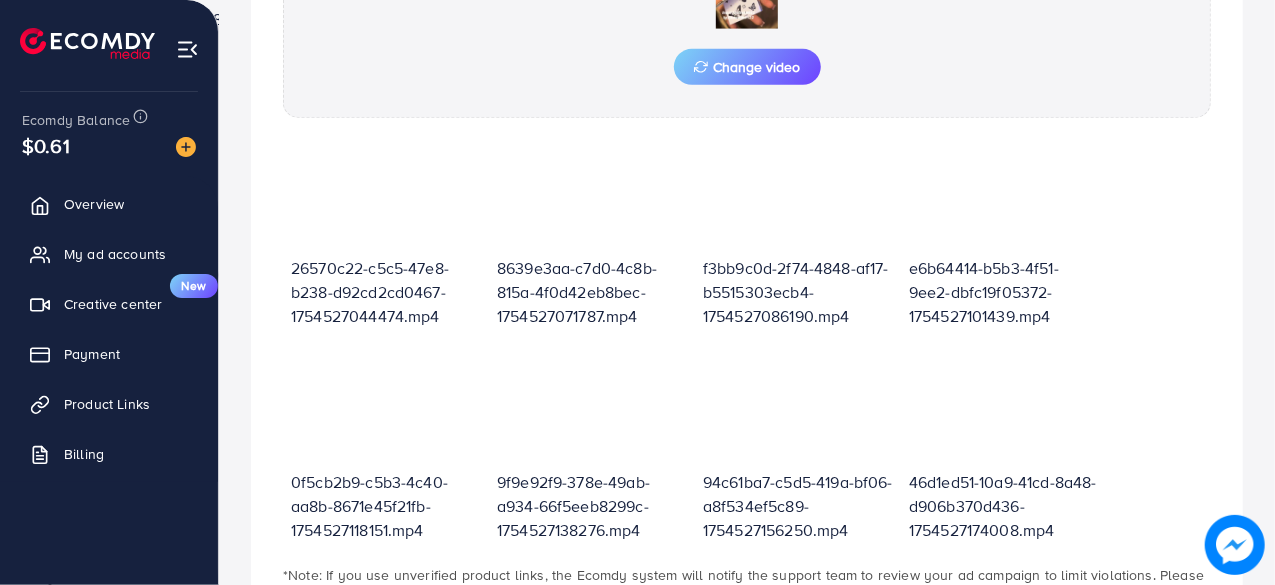 scroll, scrollTop: 968, scrollLeft: 0, axis: vertical 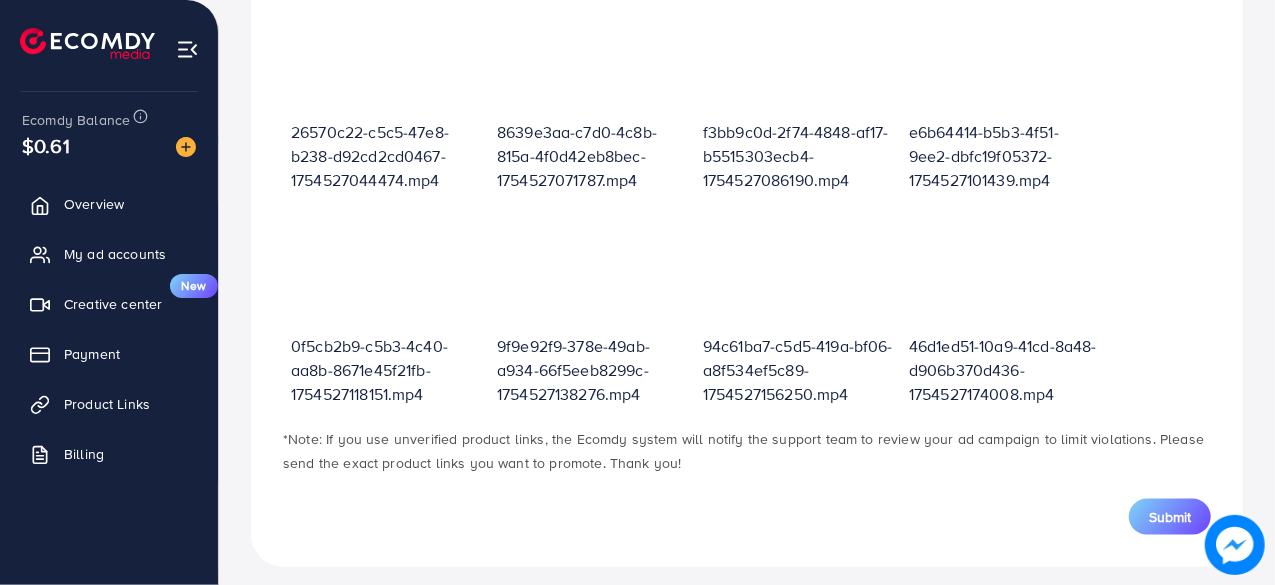 click on "Submit" at bounding box center (1170, 517) 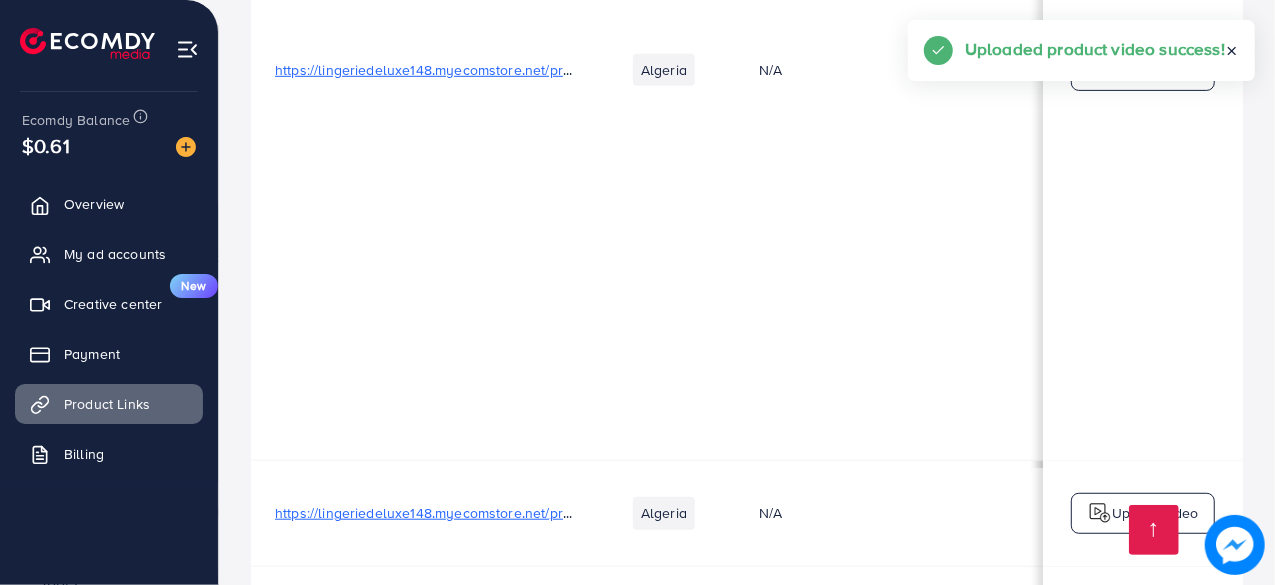 scroll, scrollTop: 700, scrollLeft: 0, axis: vertical 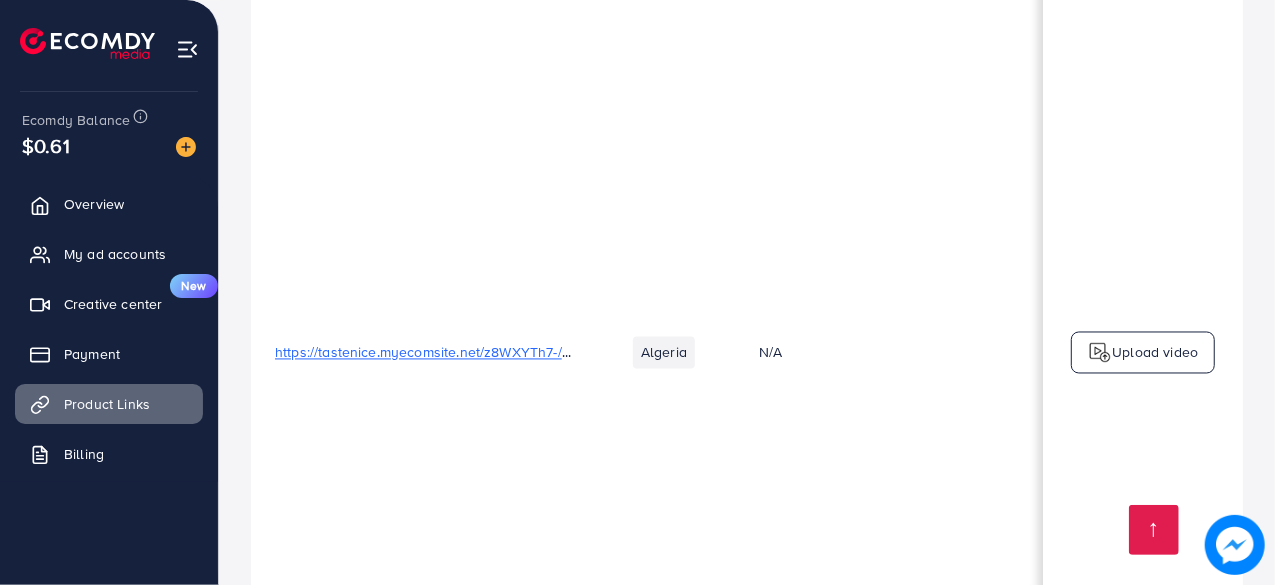 click on "Upload video" at bounding box center (1143, 353) 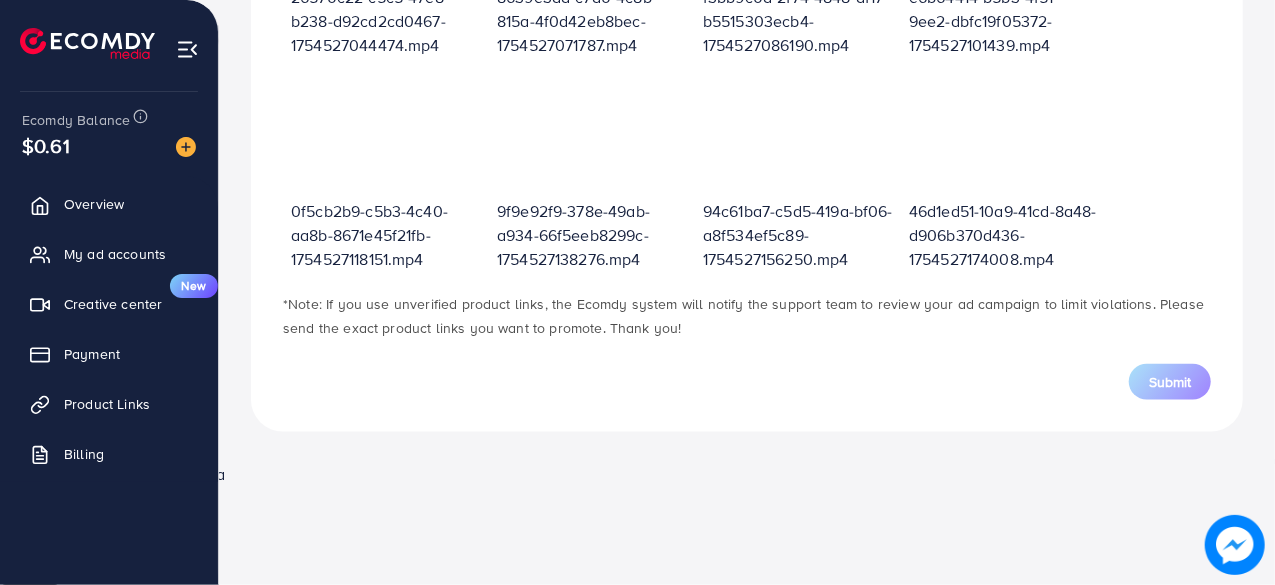 scroll, scrollTop: 716, scrollLeft: 0, axis: vertical 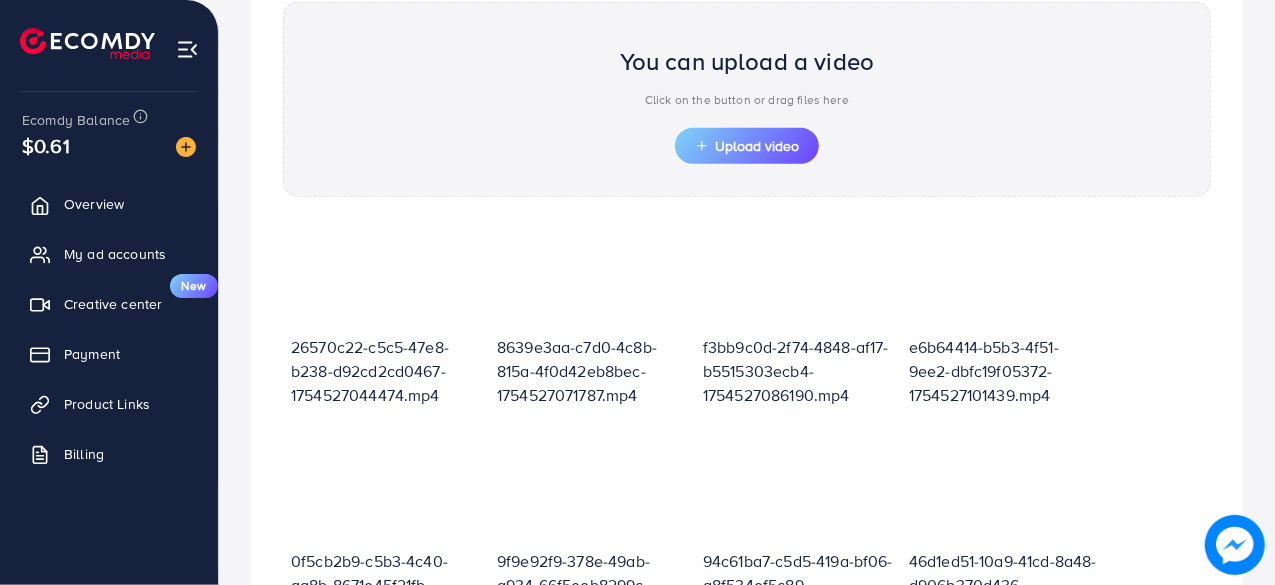 click on "Upload video" at bounding box center (747, 146) 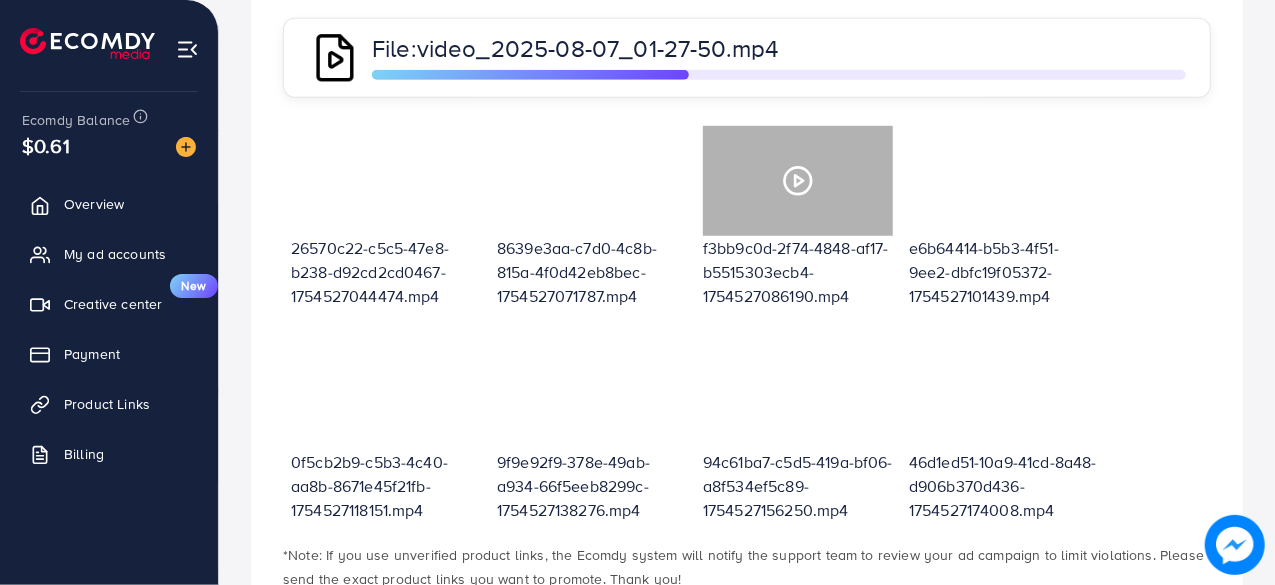 scroll, scrollTop: 732, scrollLeft: 0, axis: vertical 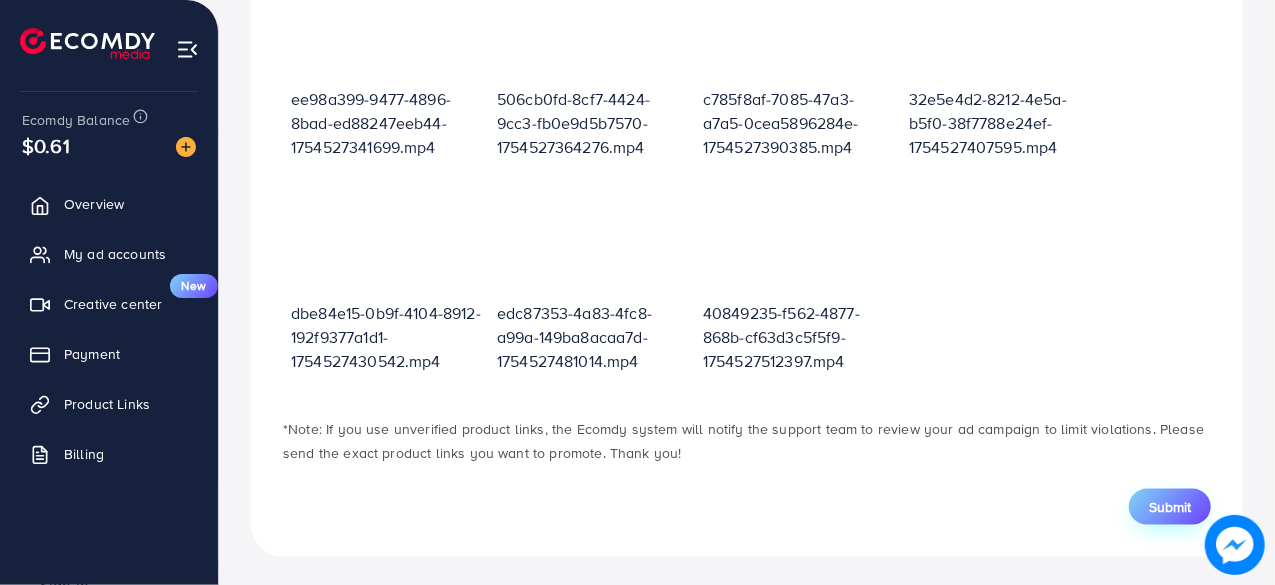 click on "Submit" at bounding box center [1170, 507] 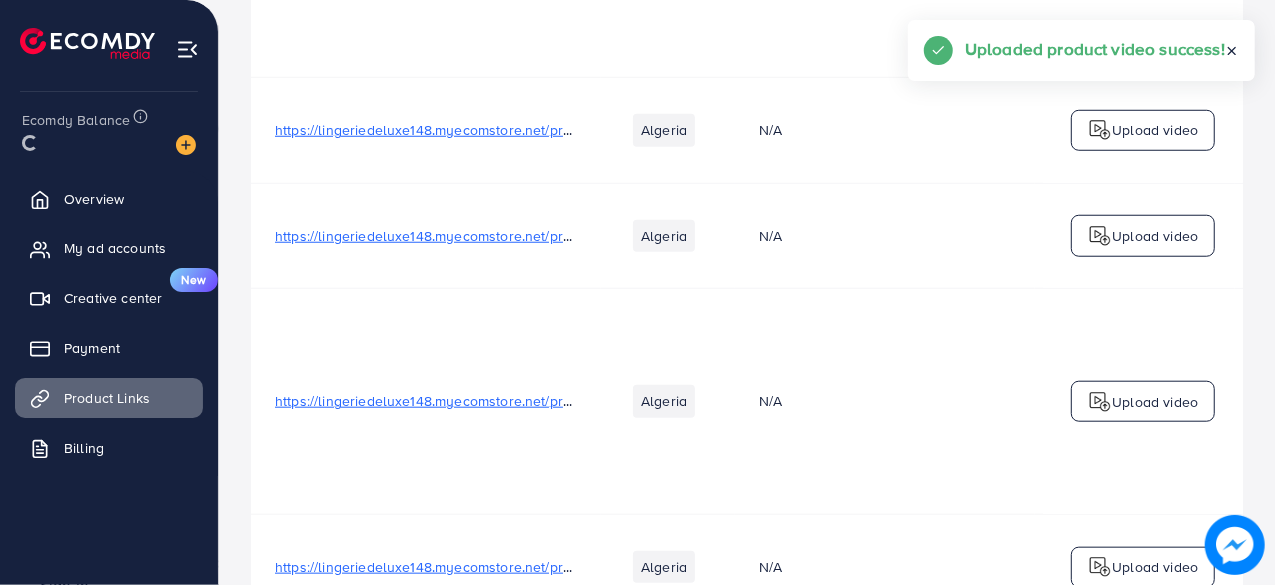 scroll, scrollTop: 0, scrollLeft: 0, axis: both 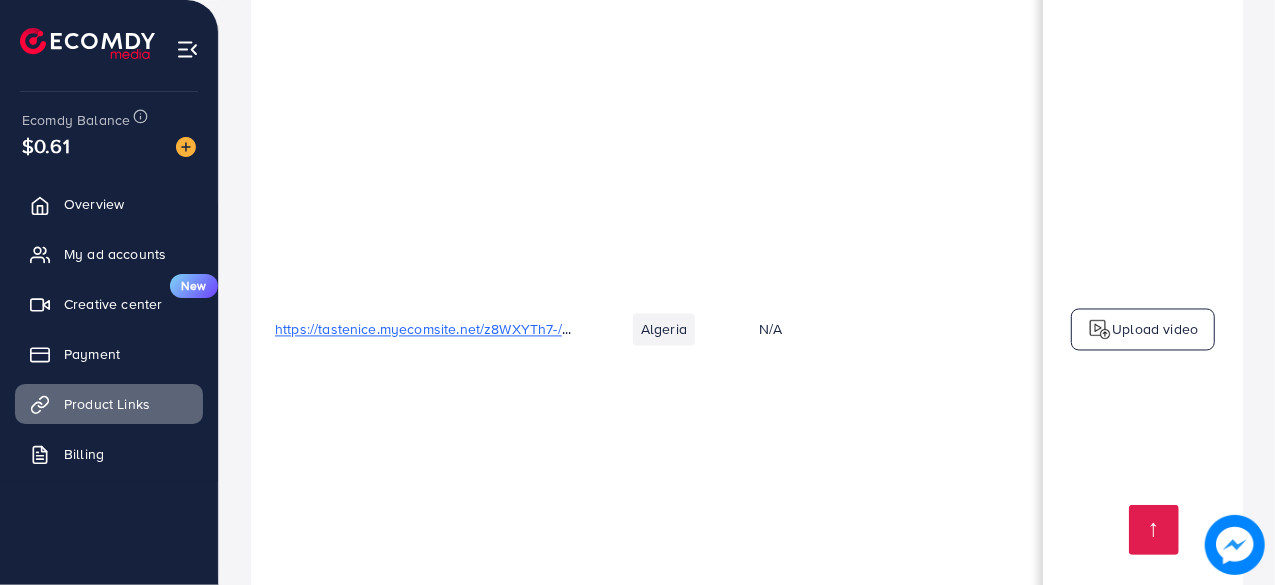 click on "Upload video" at bounding box center (1155, 330) 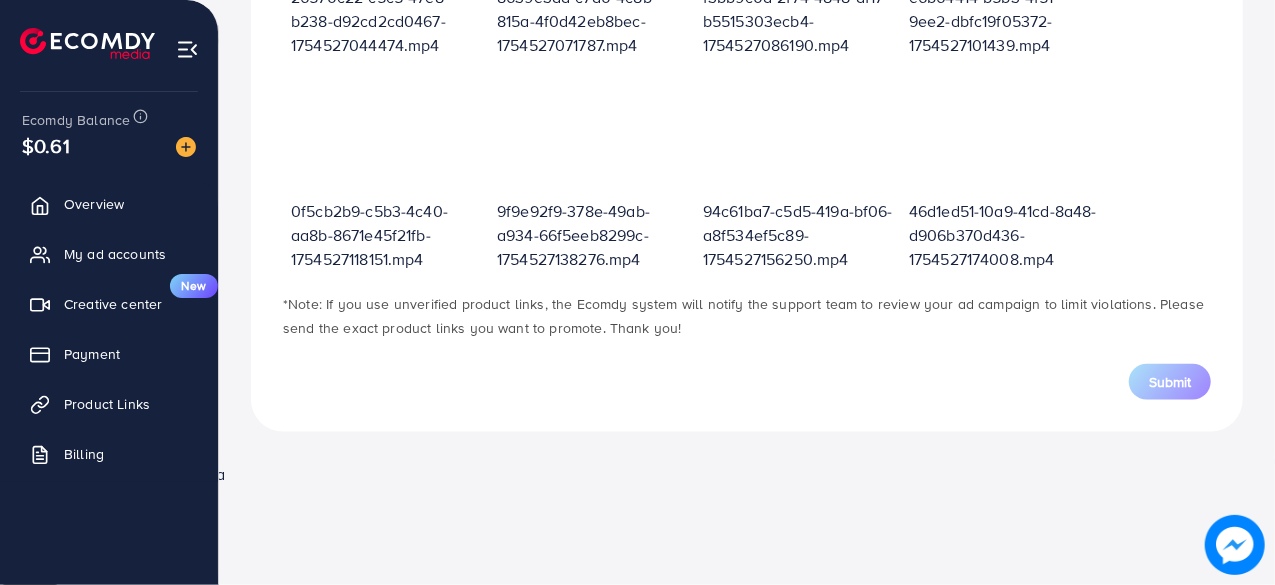 scroll, scrollTop: 716, scrollLeft: 0, axis: vertical 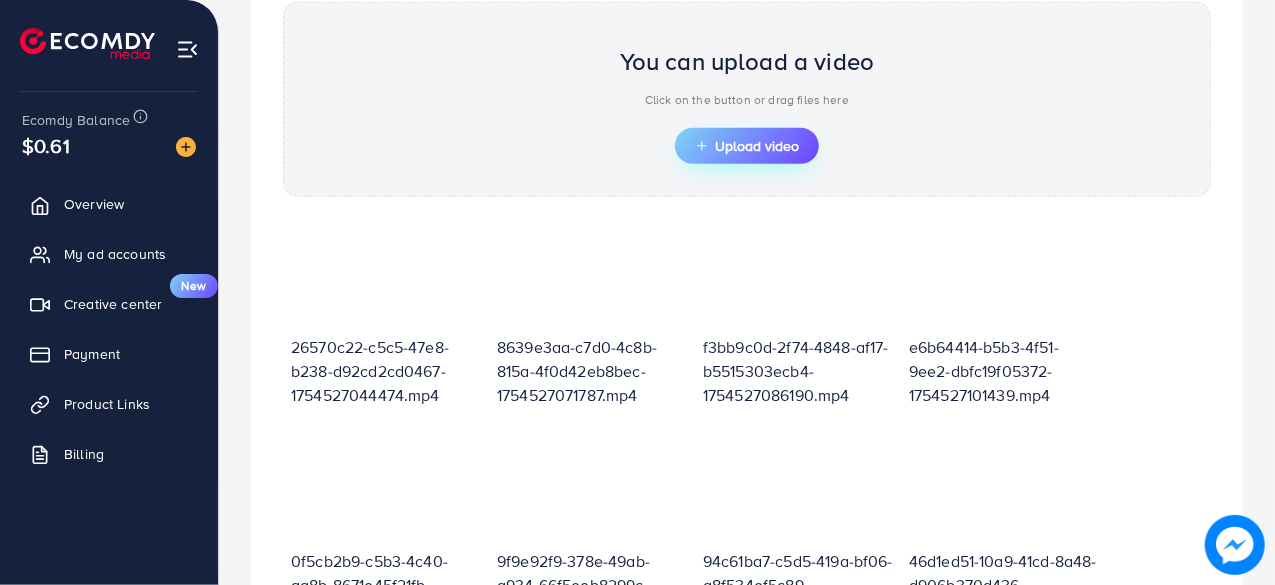 click on "Upload video" at bounding box center [747, 146] 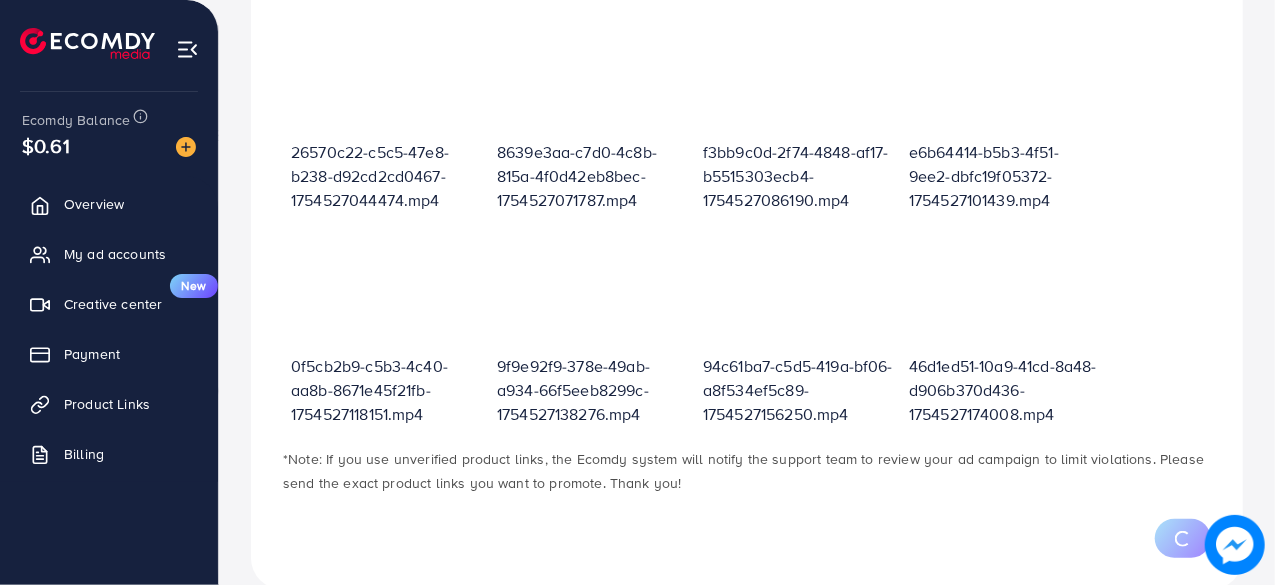 scroll, scrollTop: 732, scrollLeft: 0, axis: vertical 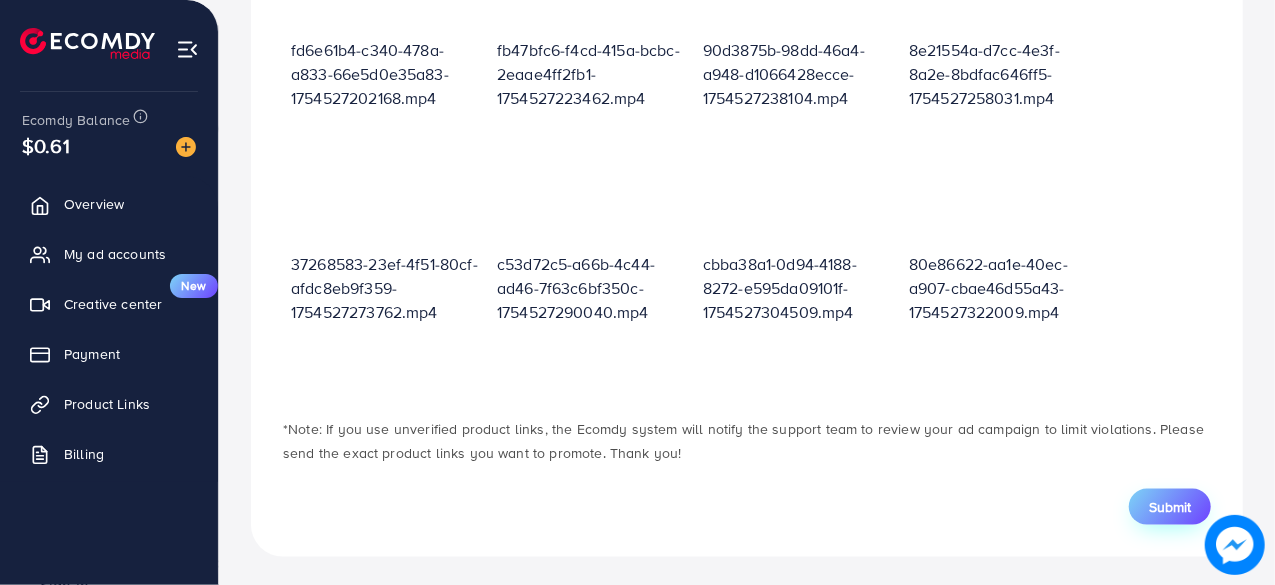 click on "Submit" at bounding box center (1170, 507) 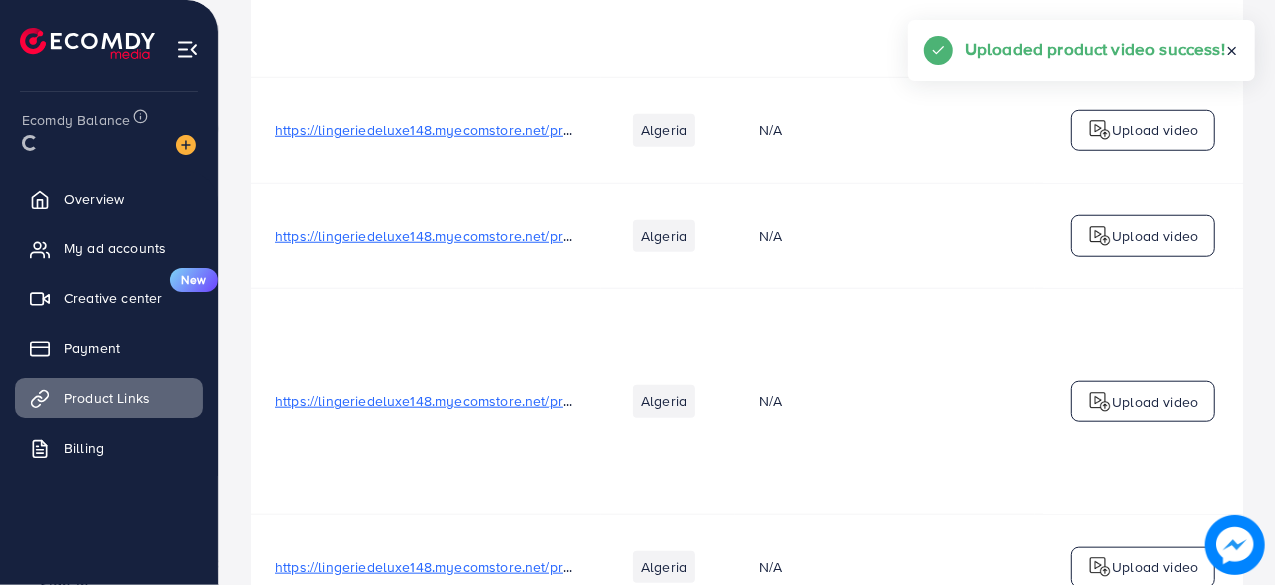 scroll, scrollTop: 0, scrollLeft: 0, axis: both 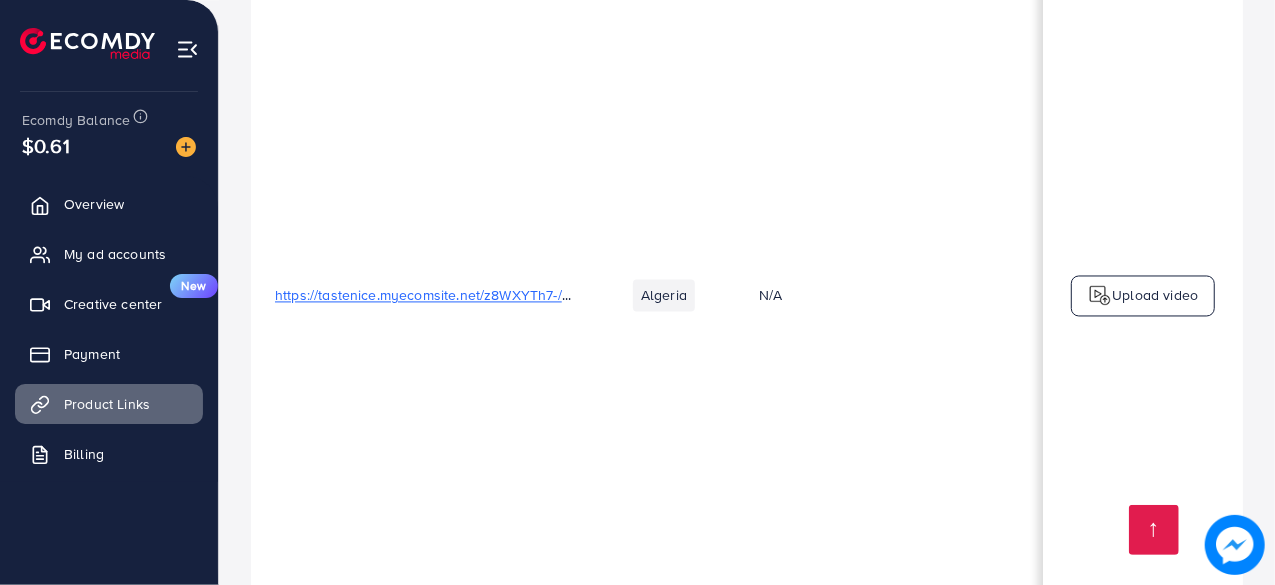 click on "Upload video" at bounding box center [1143, 295] 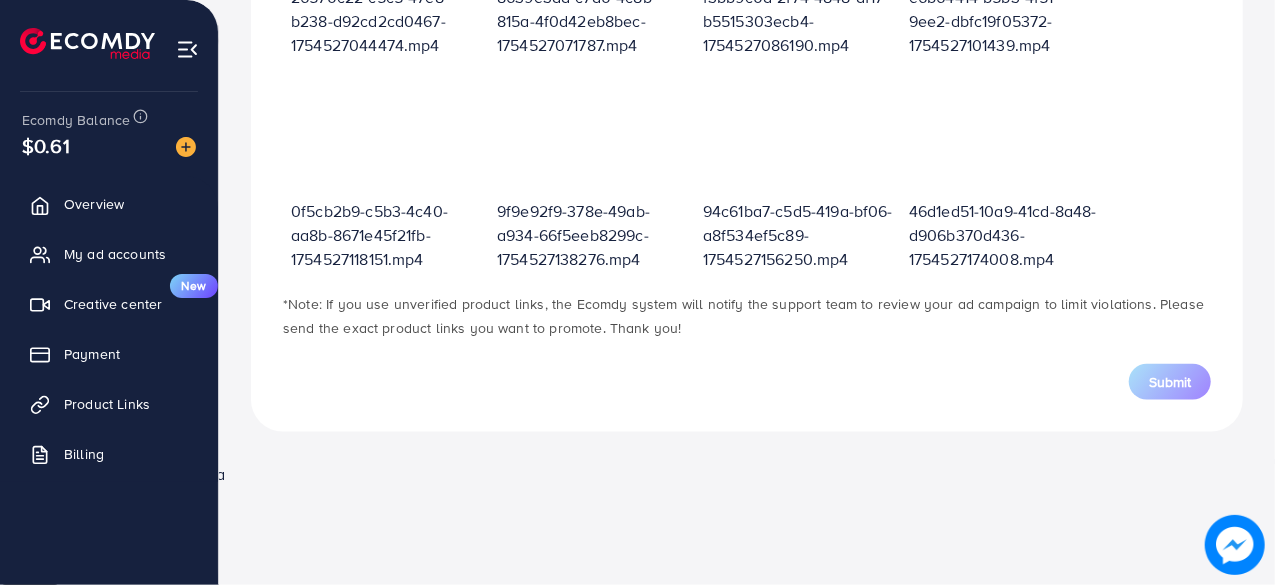 scroll, scrollTop: 716, scrollLeft: 0, axis: vertical 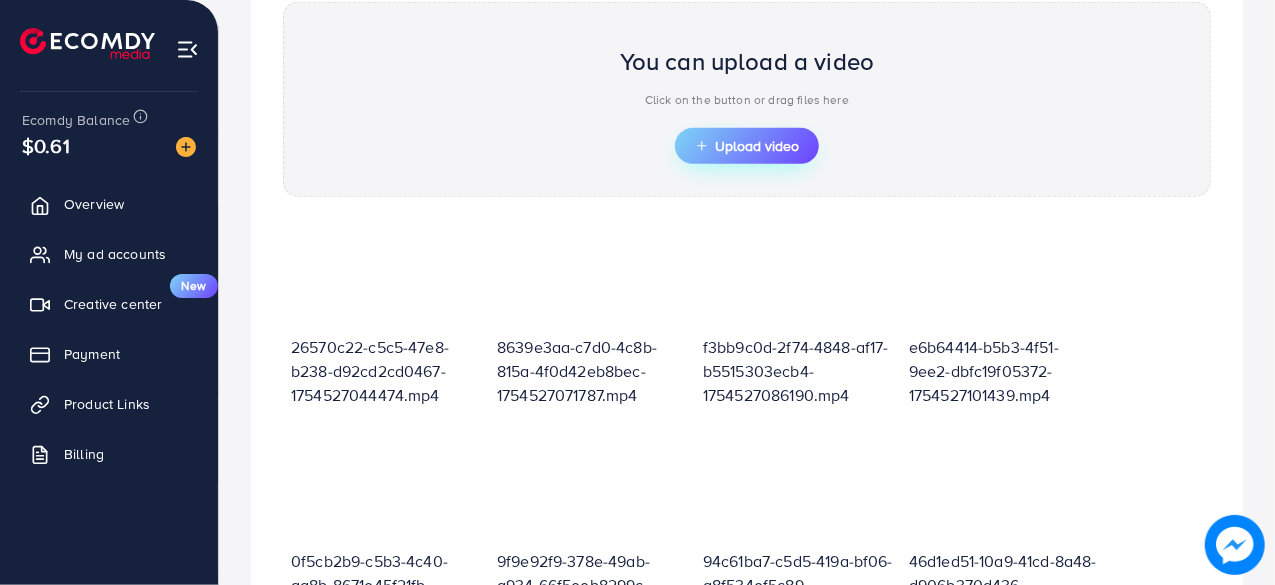 click on "Upload video" at bounding box center [747, 146] 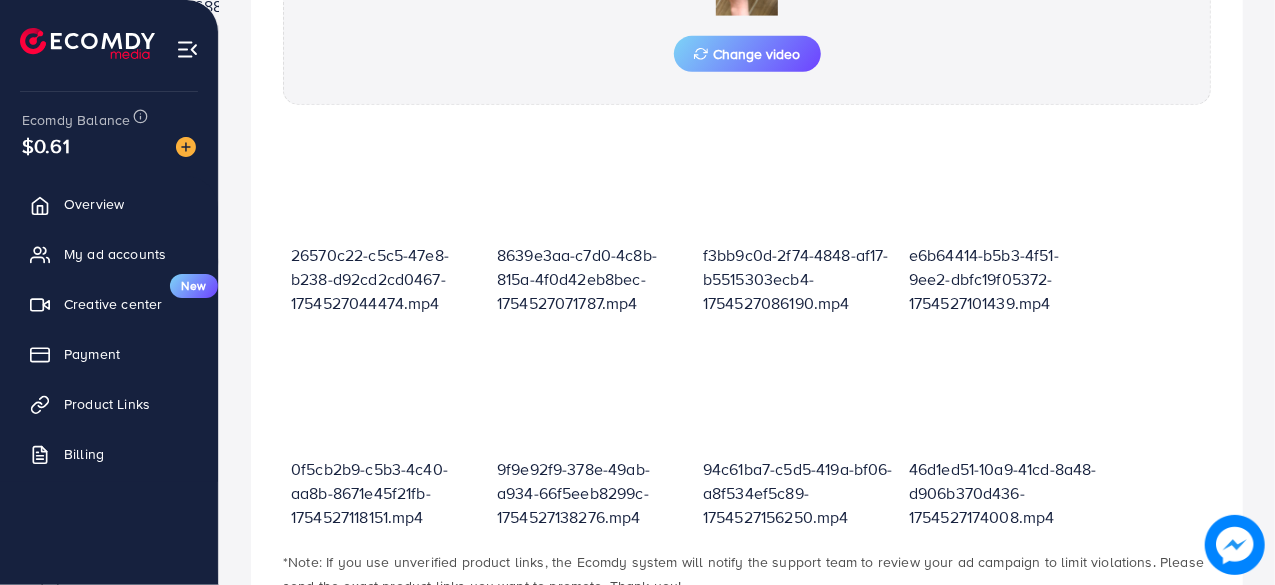scroll, scrollTop: 978, scrollLeft: 0, axis: vertical 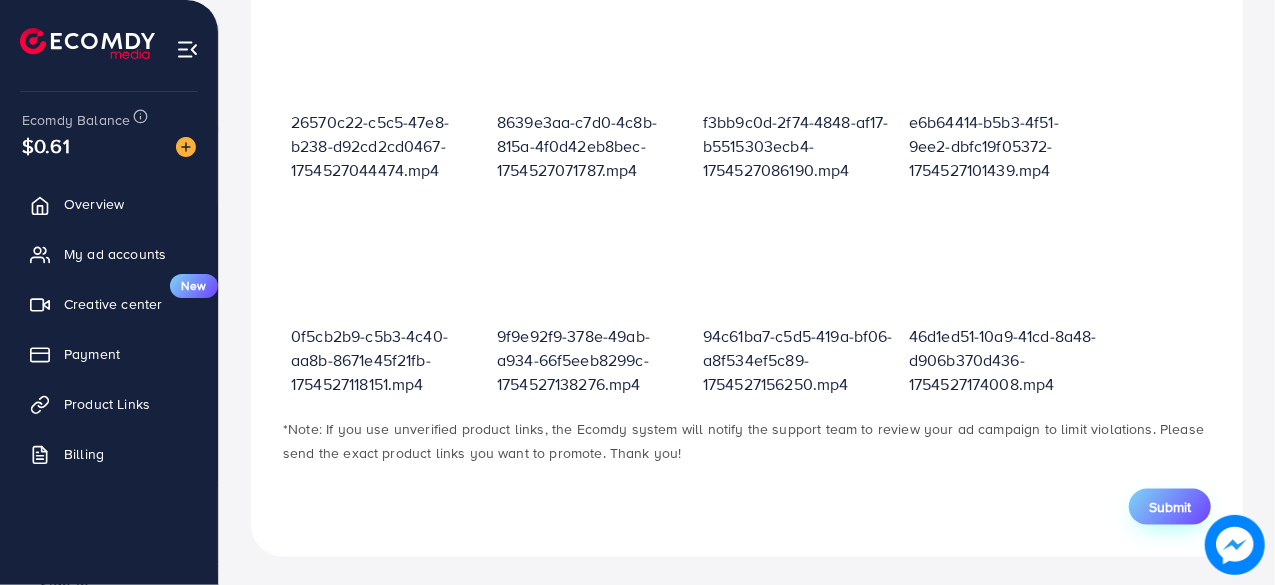 click on "Submit" at bounding box center (1170, 507) 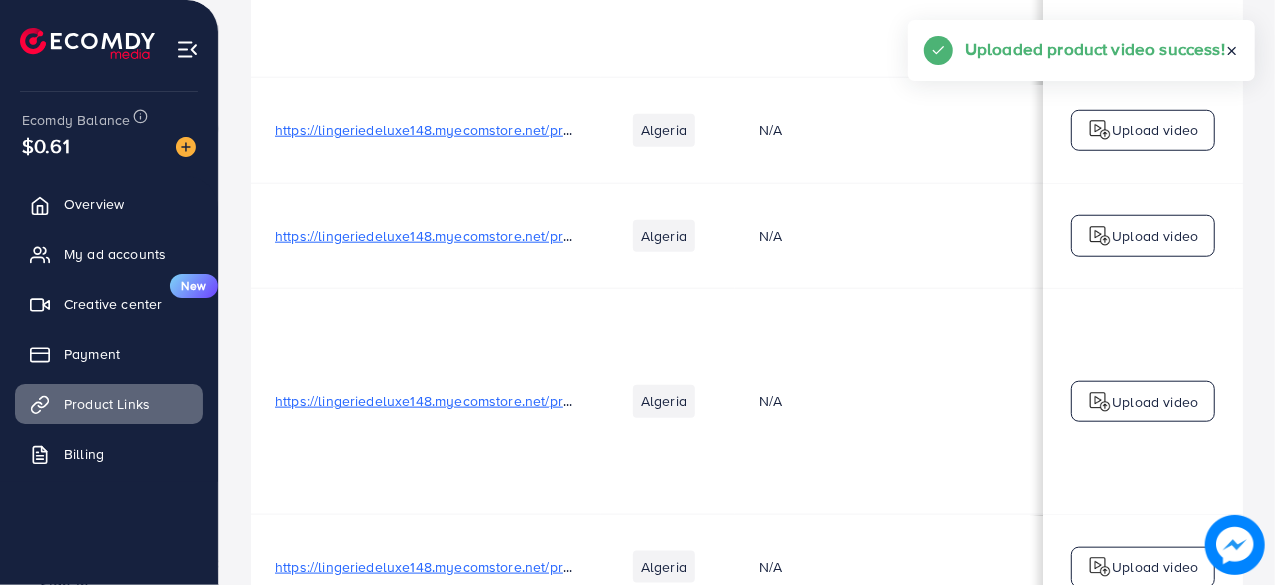 scroll, scrollTop: 0, scrollLeft: 0, axis: both 